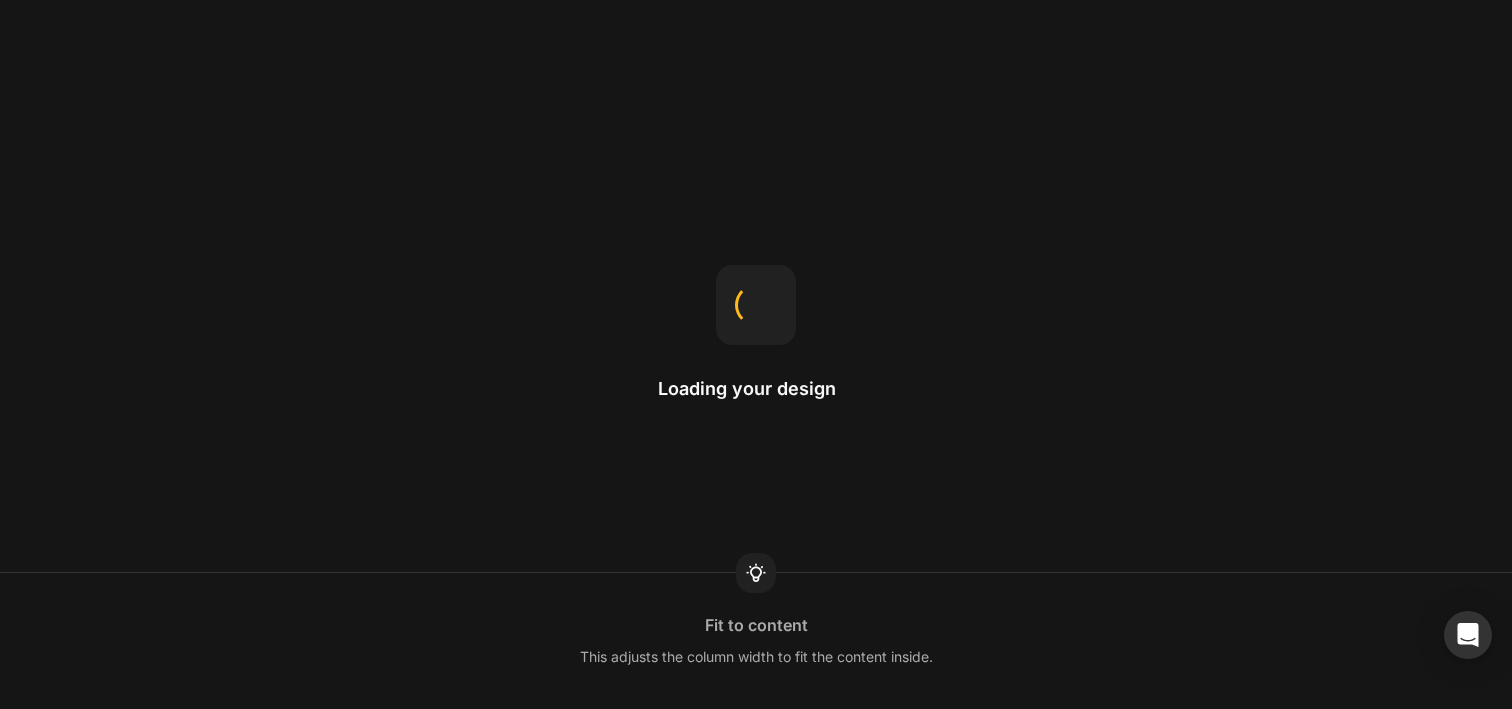 scroll, scrollTop: 0, scrollLeft: 0, axis: both 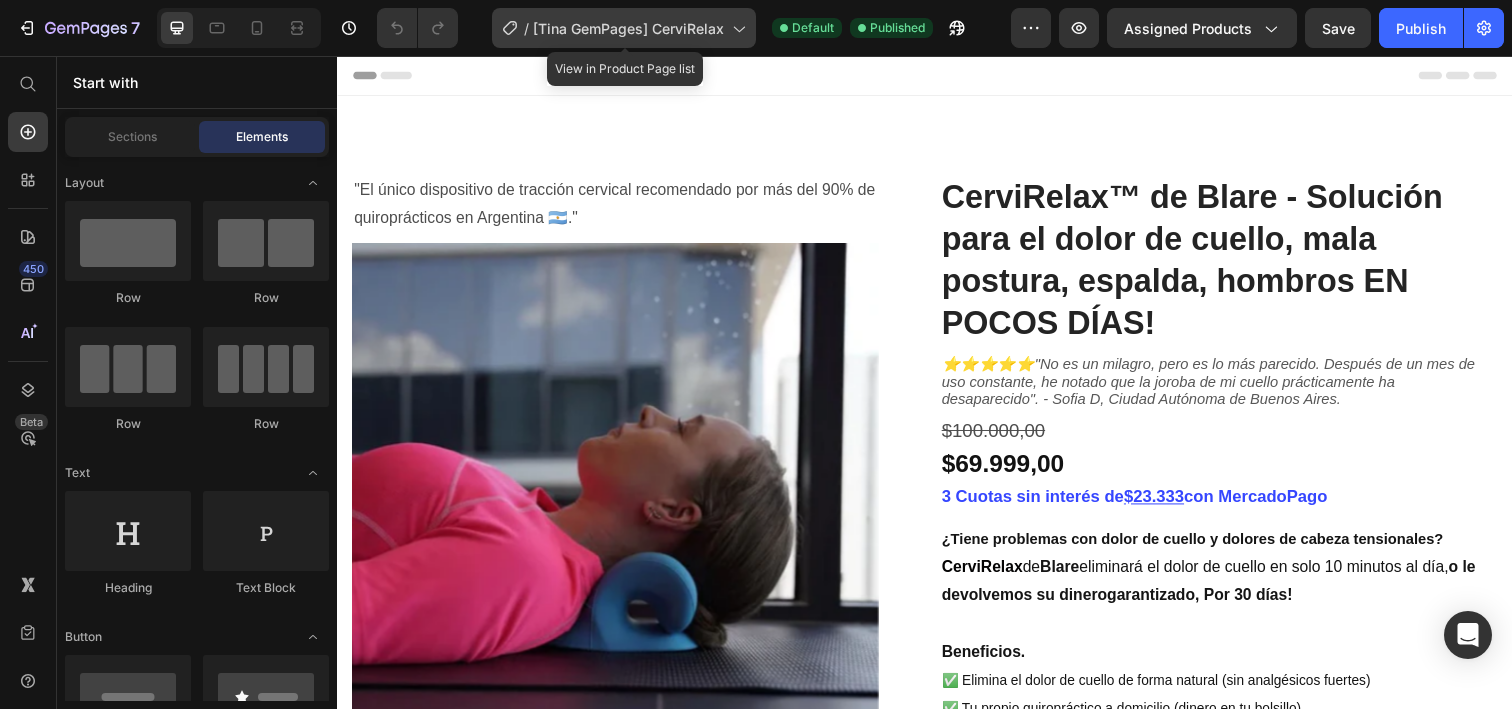 click on "[Tina GemPages] CerviRelax" at bounding box center [628, 28] 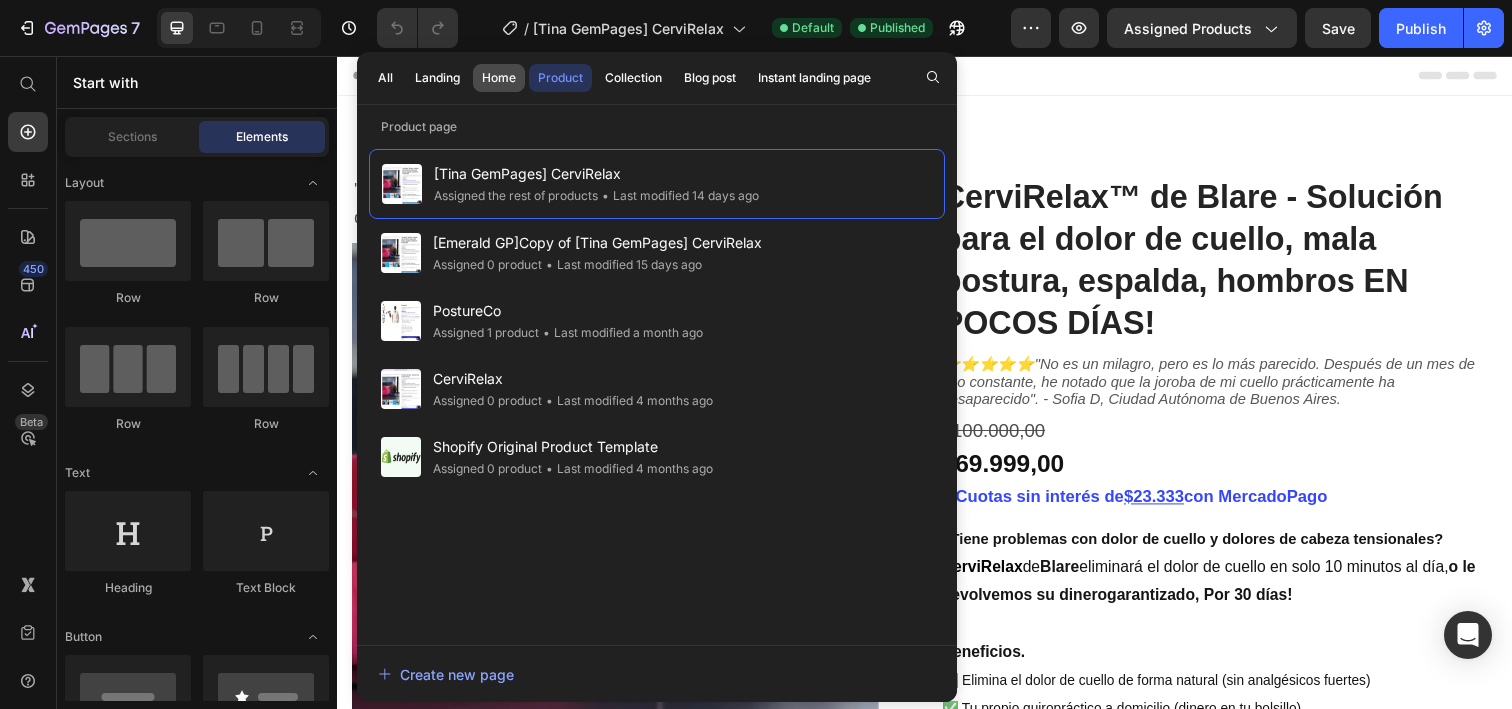 click on "Home" 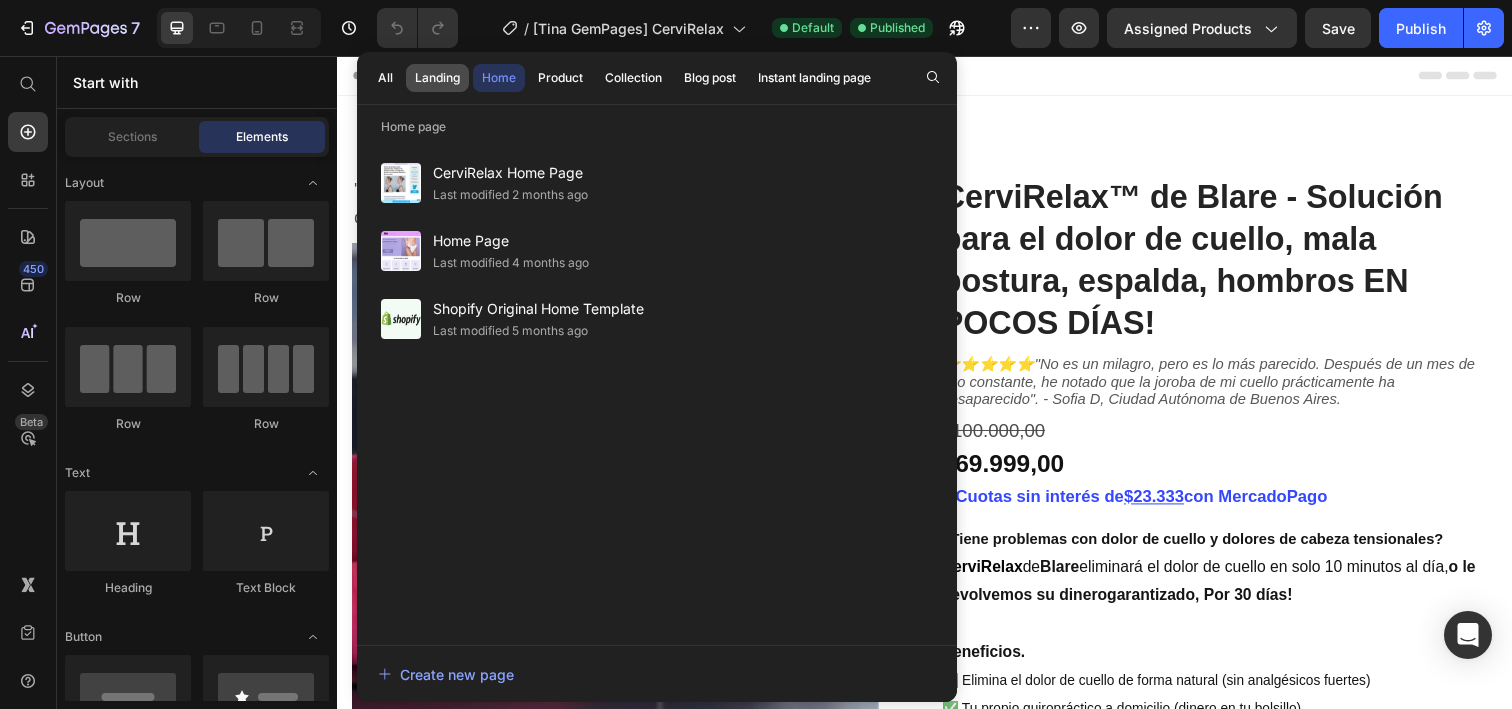click on "Landing" at bounding box center (437, 78) 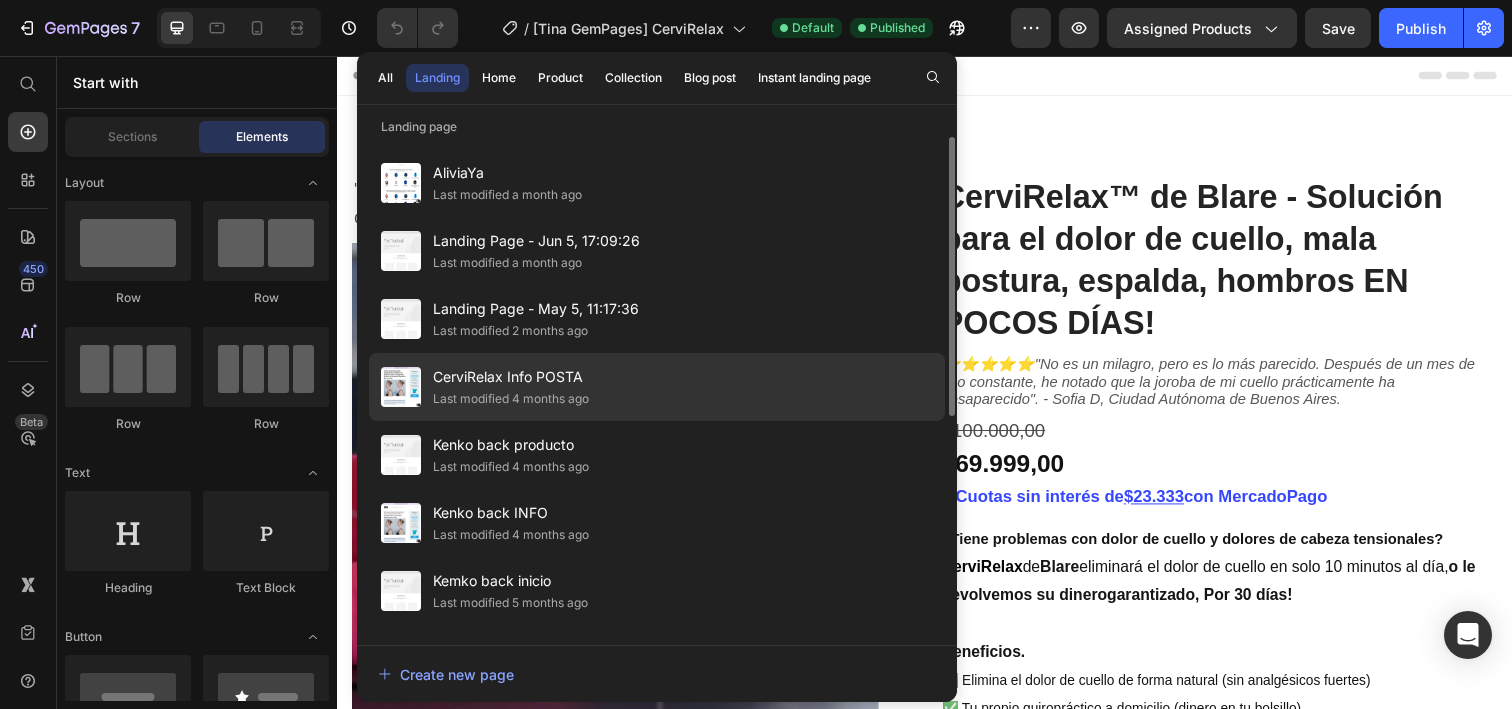 click on "CerviRelax Info POSTA" at bounding box center (511, 377) 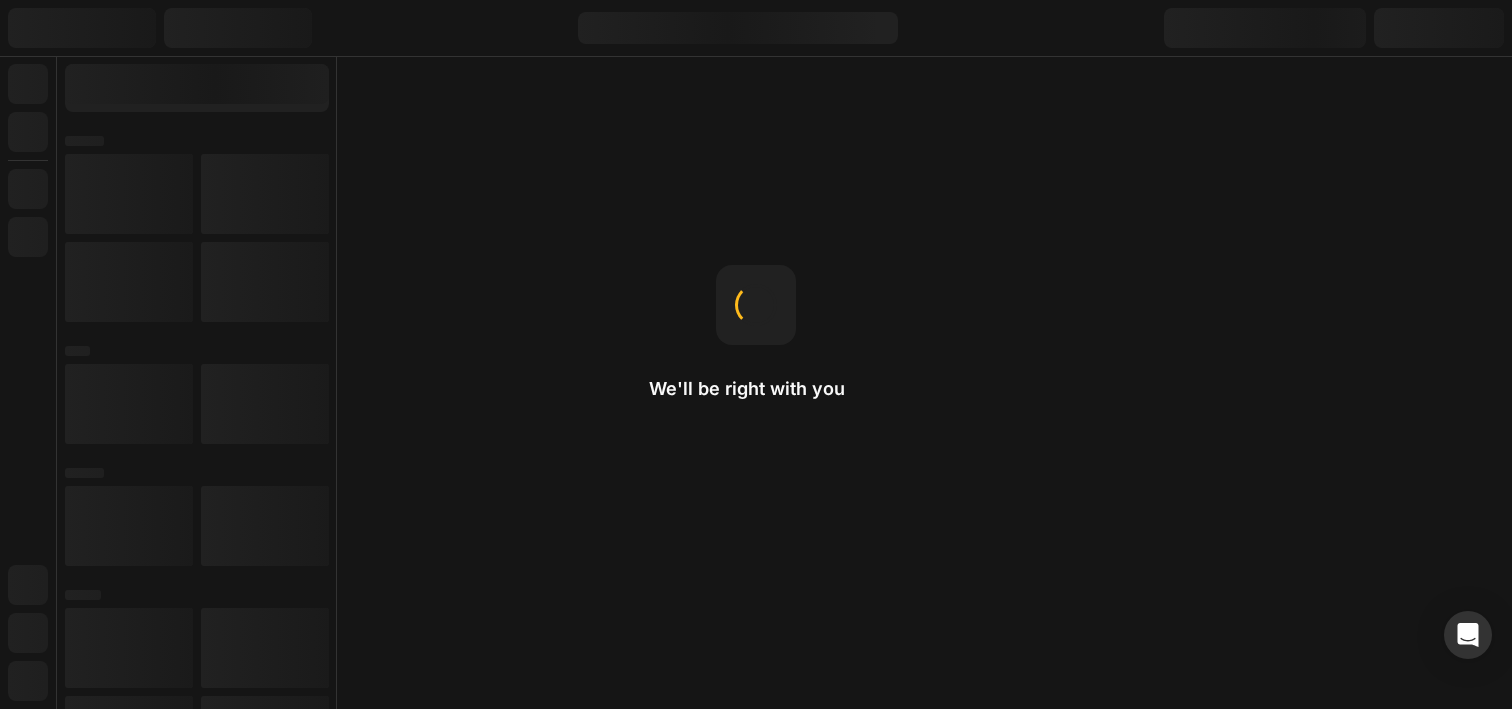 scroll, scrollTop: 0, scrollLeft: 0, axis: both 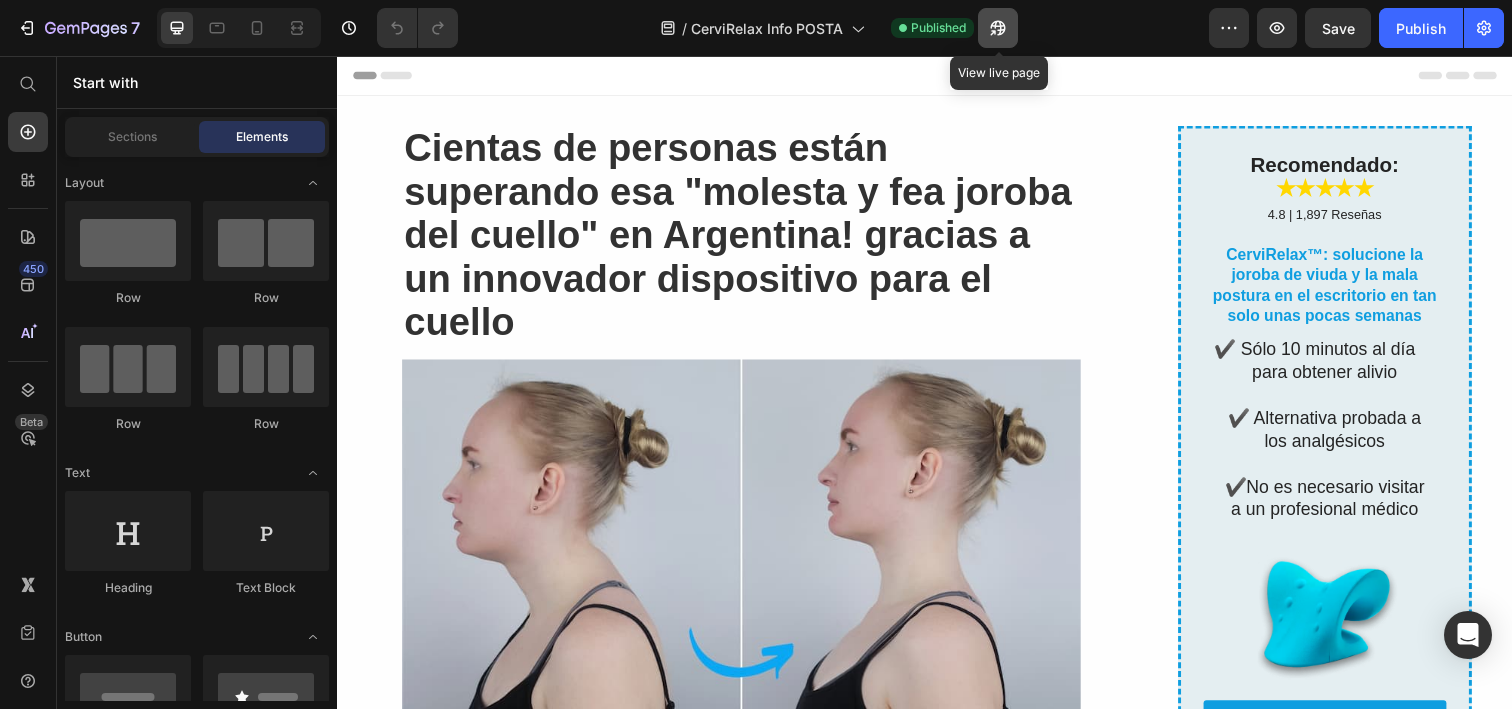 click 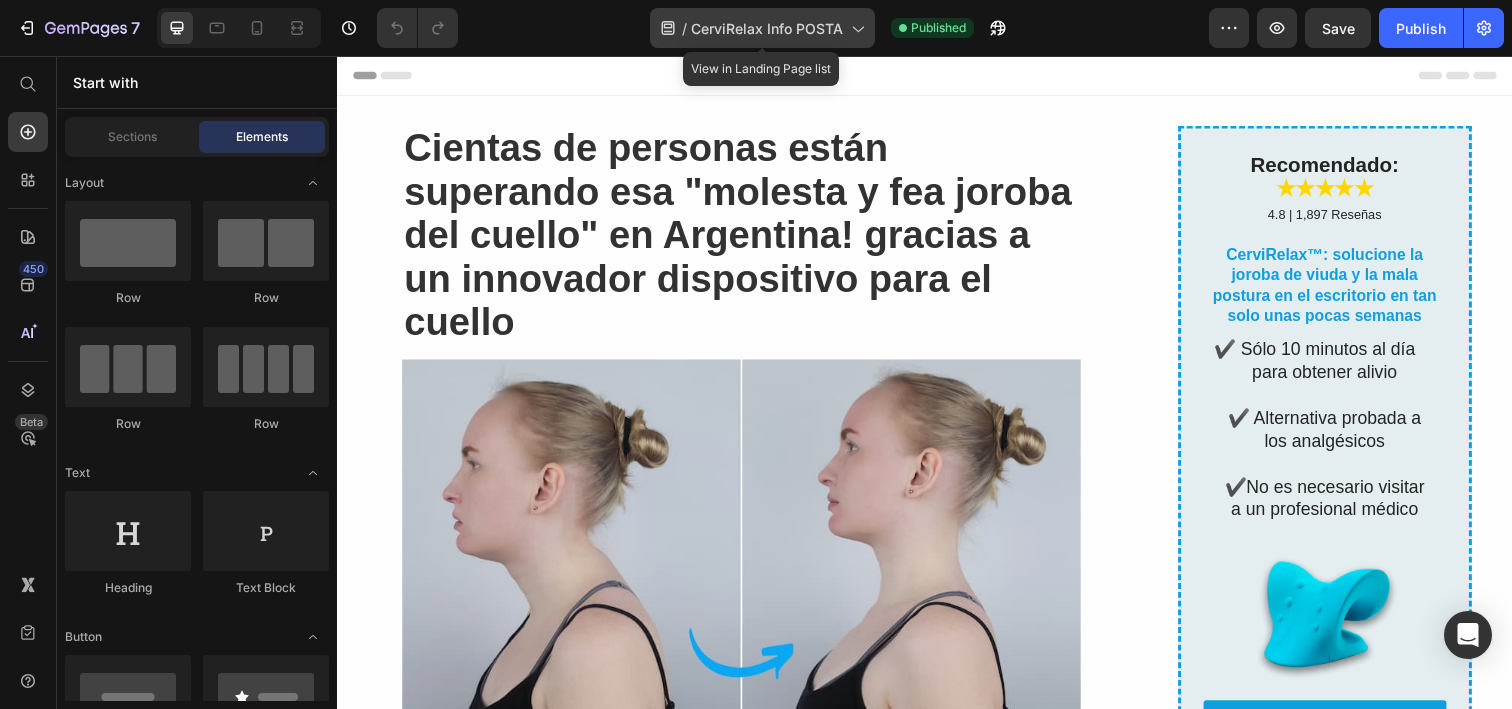 click on "CerviRelax Info POSTA" at bounding box center (767, 28) 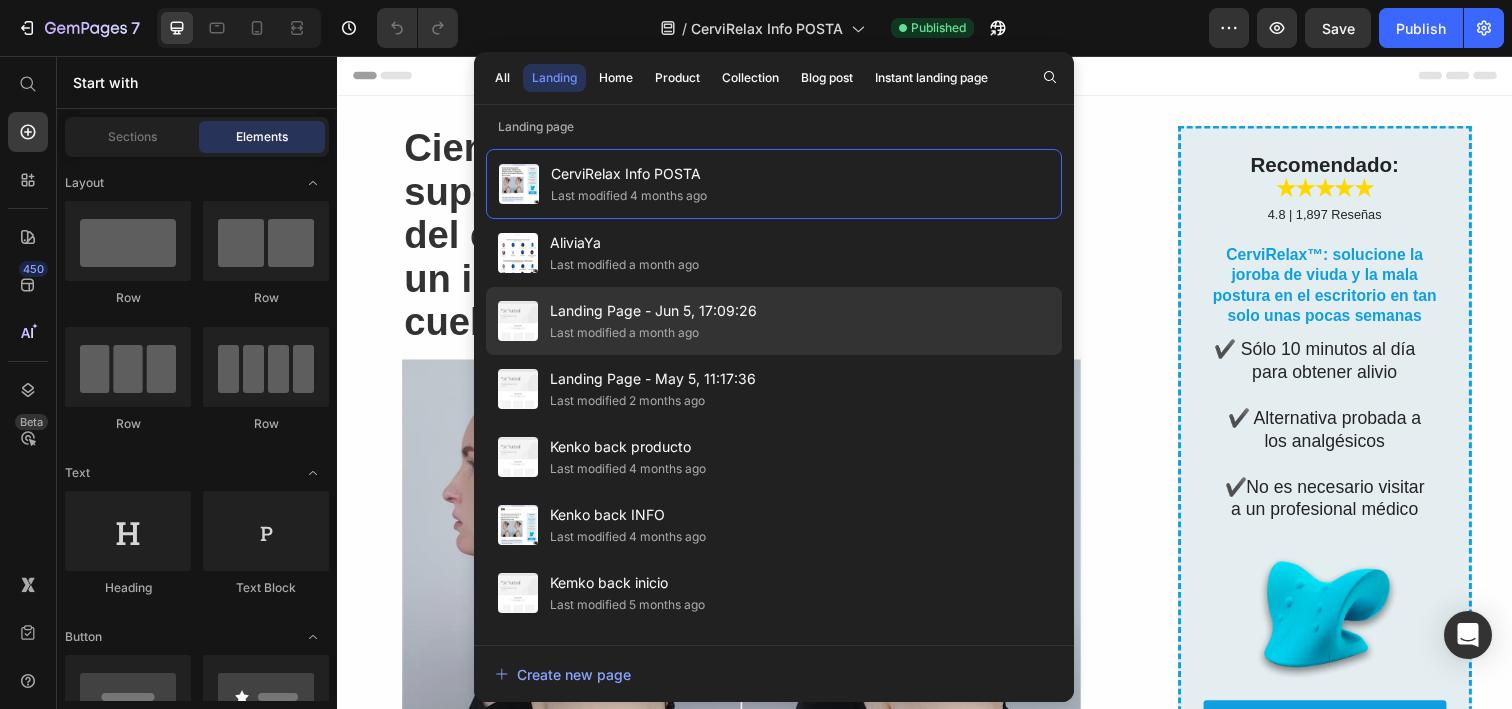 click on "Last modified a month ago" 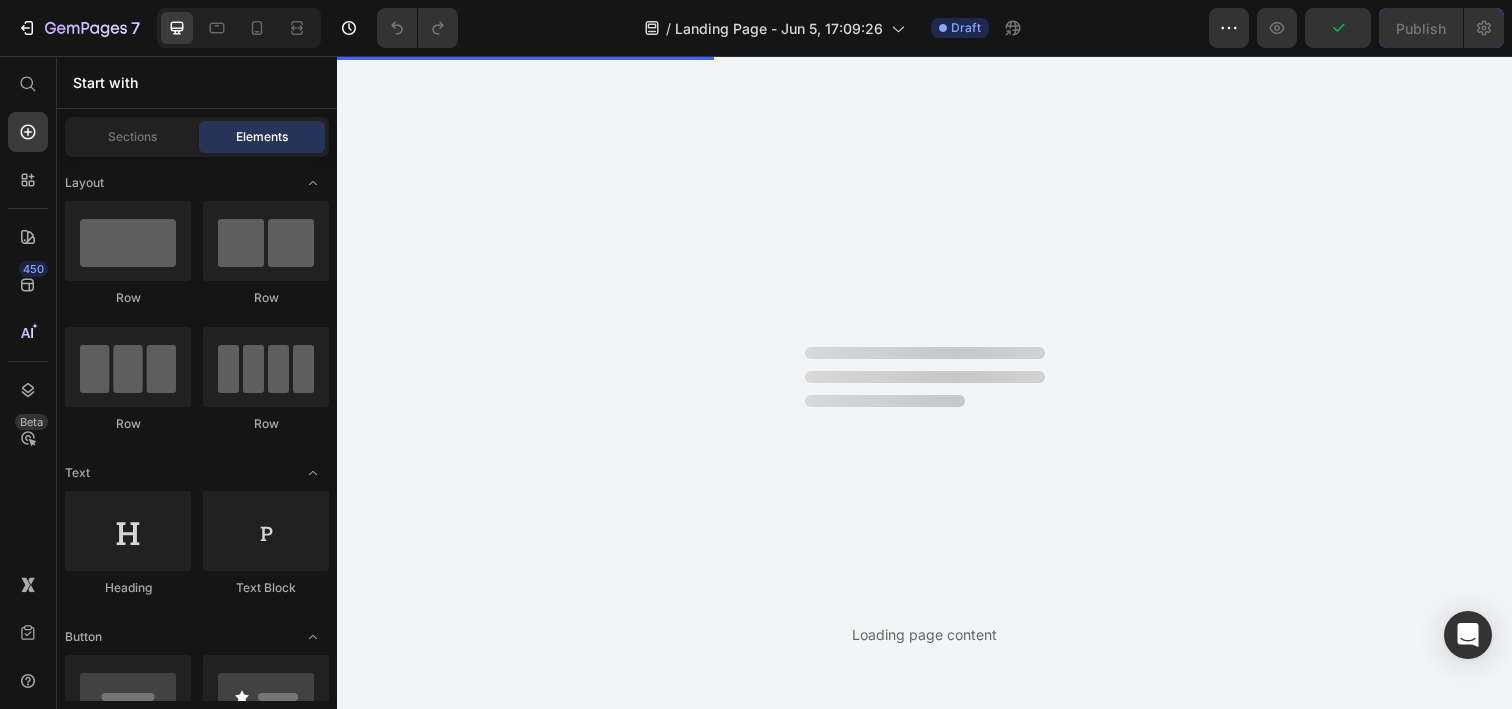 scroll, scrollTop: 0, scrollLeft: 0, axis: both 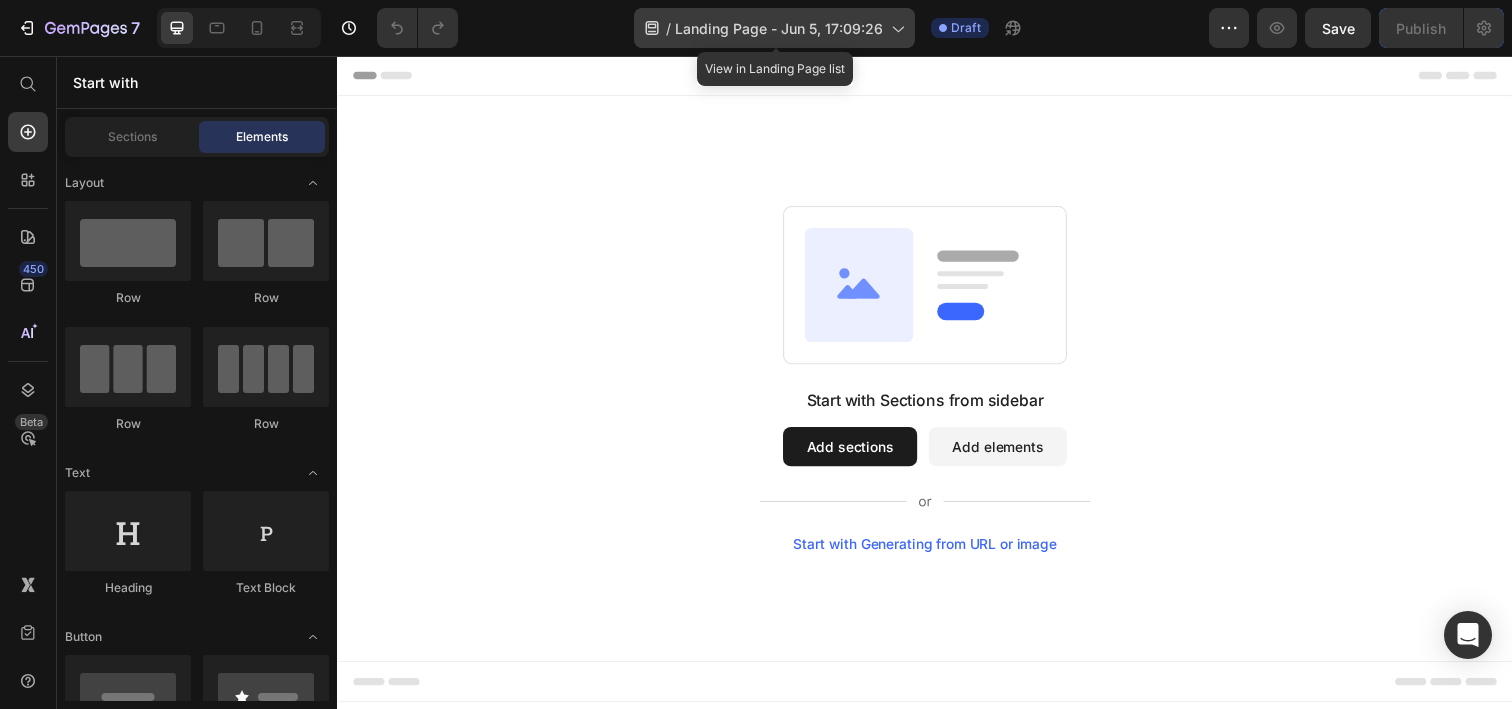 click on "Landing Page - Jun 5, 17:09:26" at bounding box center [779, 28] 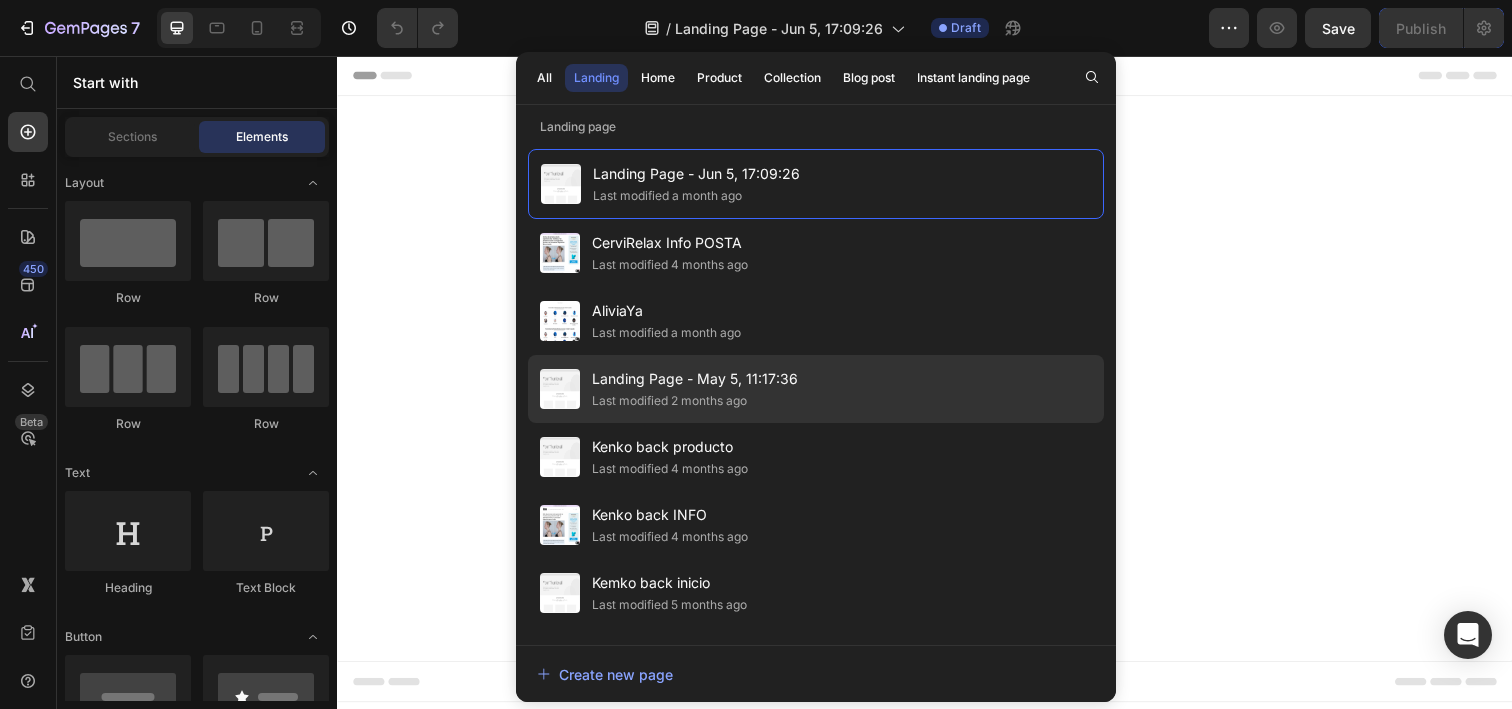 click on "Last modified 2 months ago" 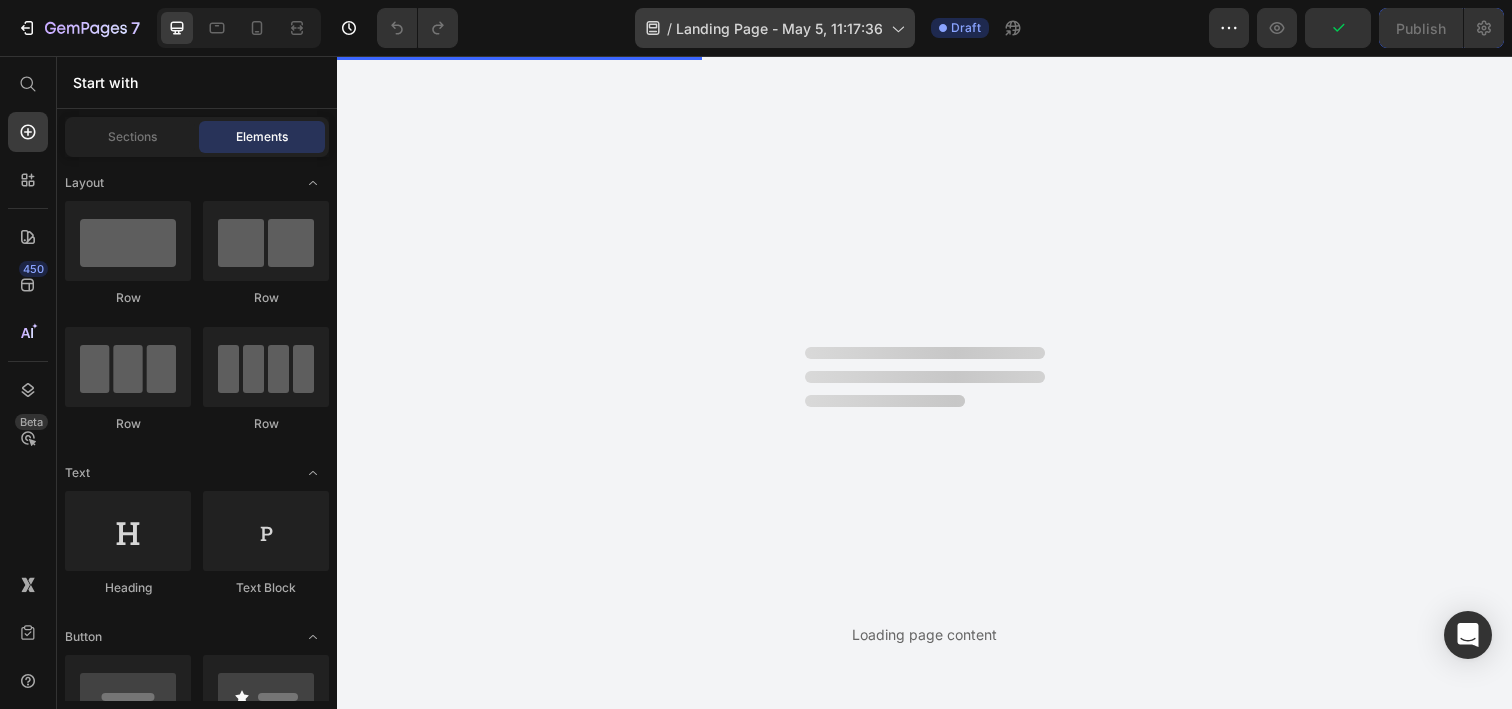 scroll, scrollTop: 0, scrollLeft: 0, axis: both 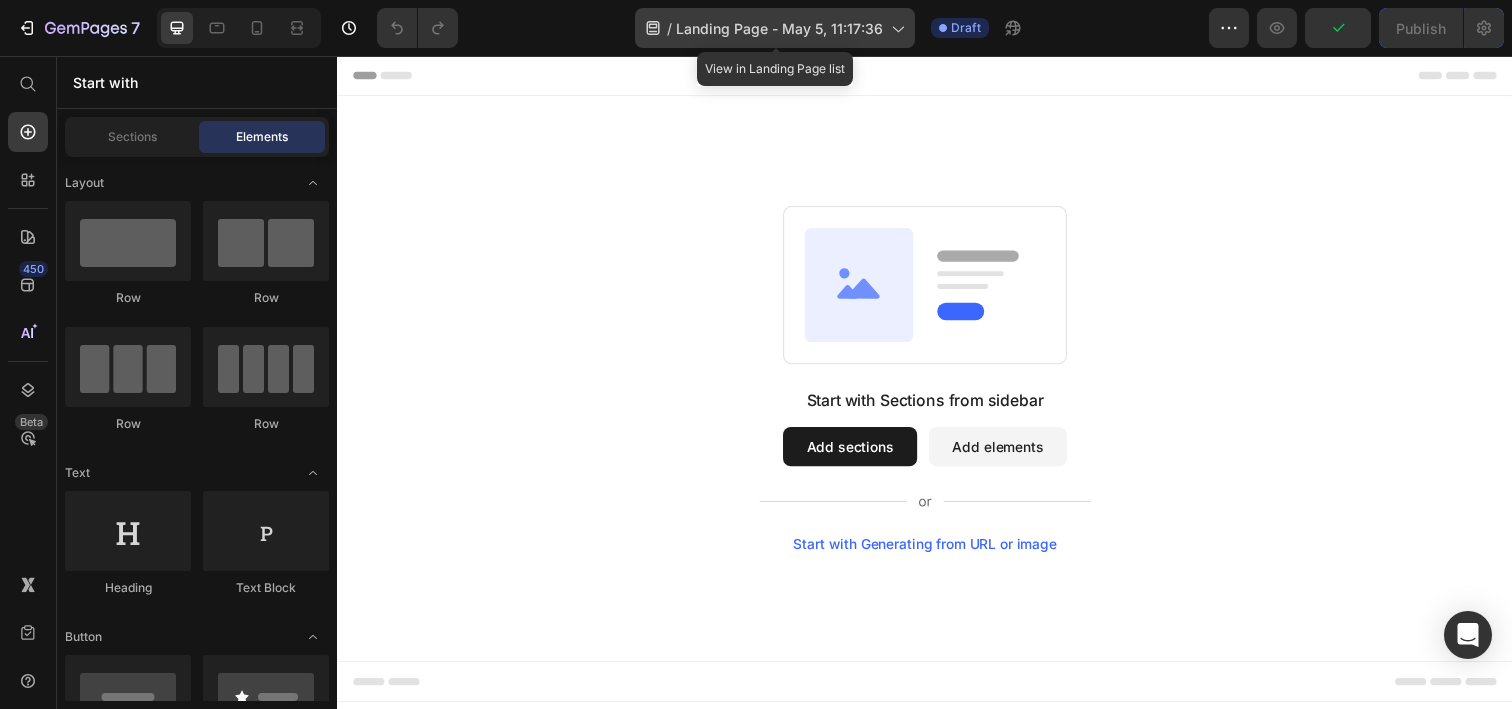 click on "Landing Page - May 5, 11:17:36" at bounding box center (779, 28) 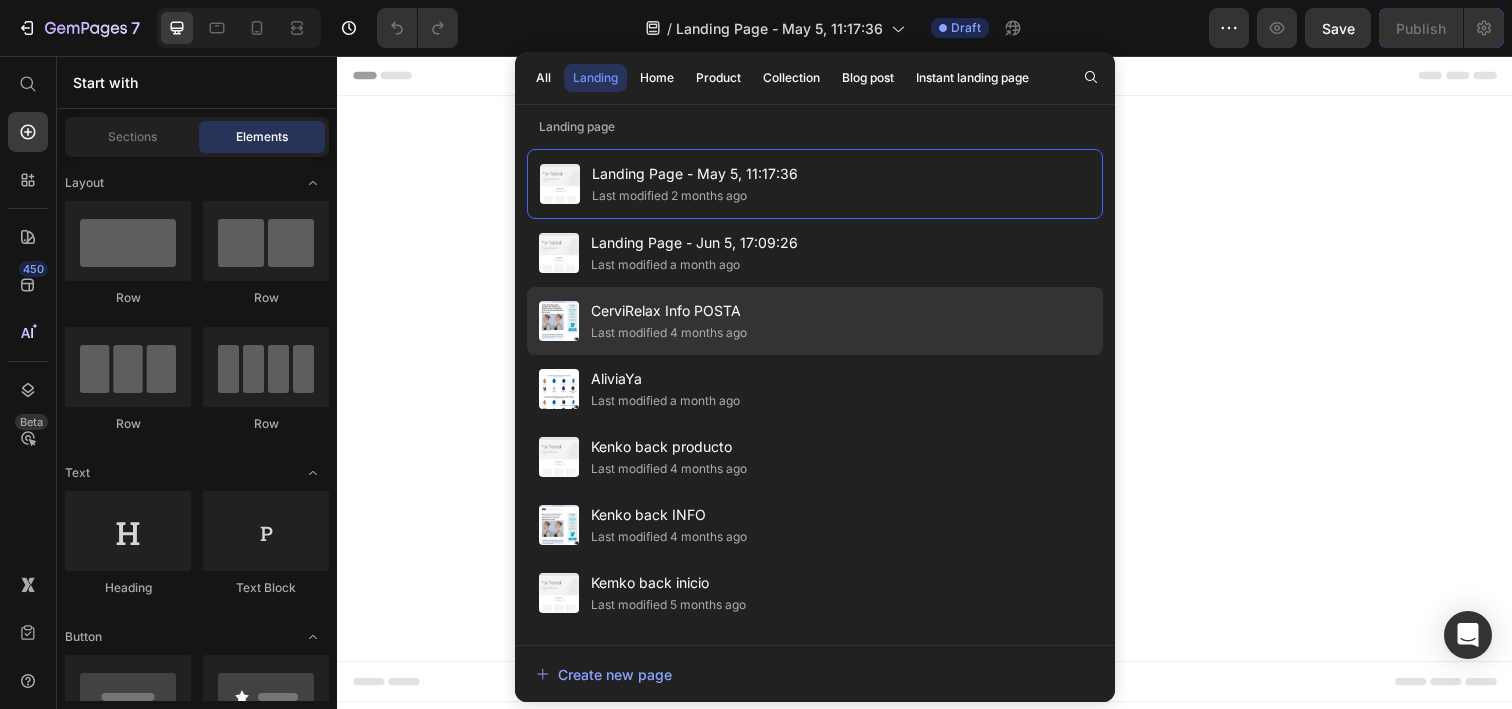 click on "Last modified 4 months ago" 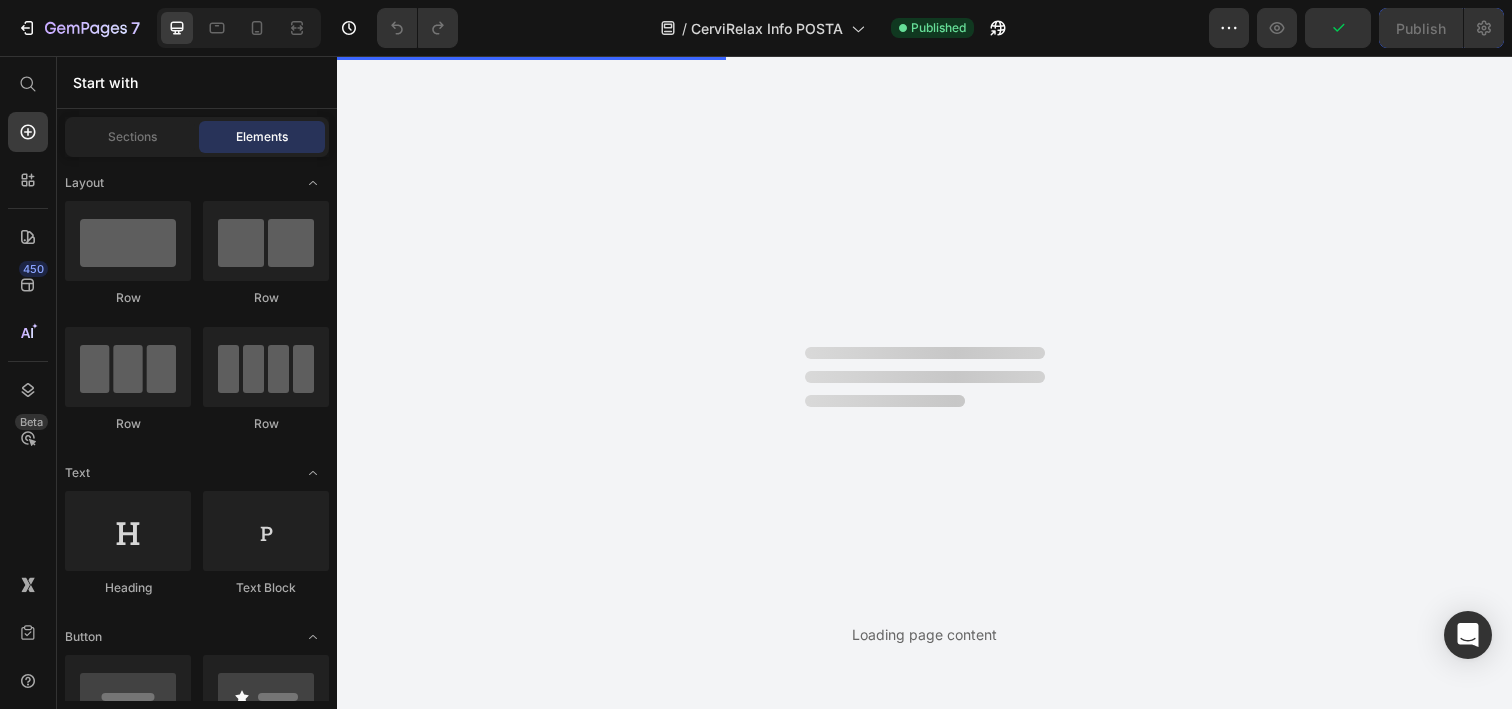 scroll, scrollTop: 0, scrollLeft: 0, axis: both 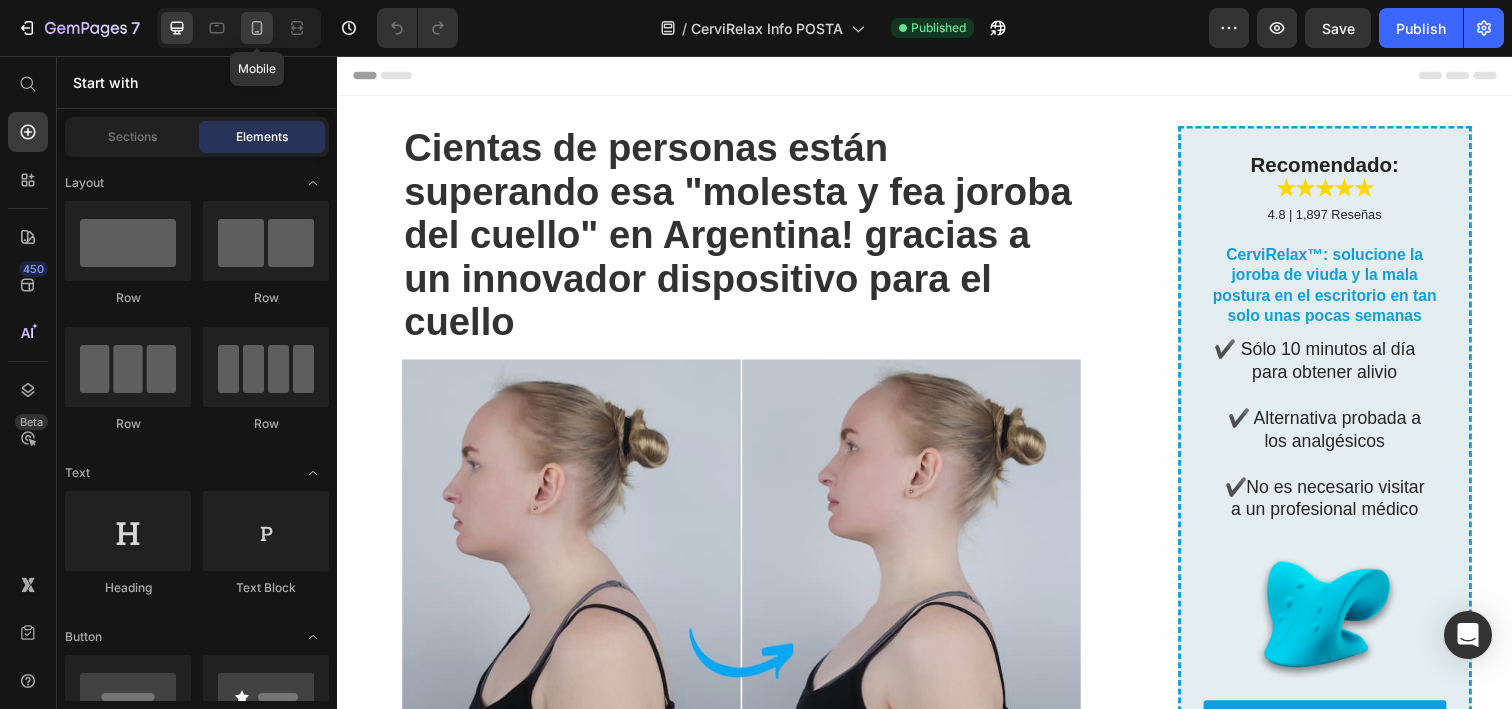 click 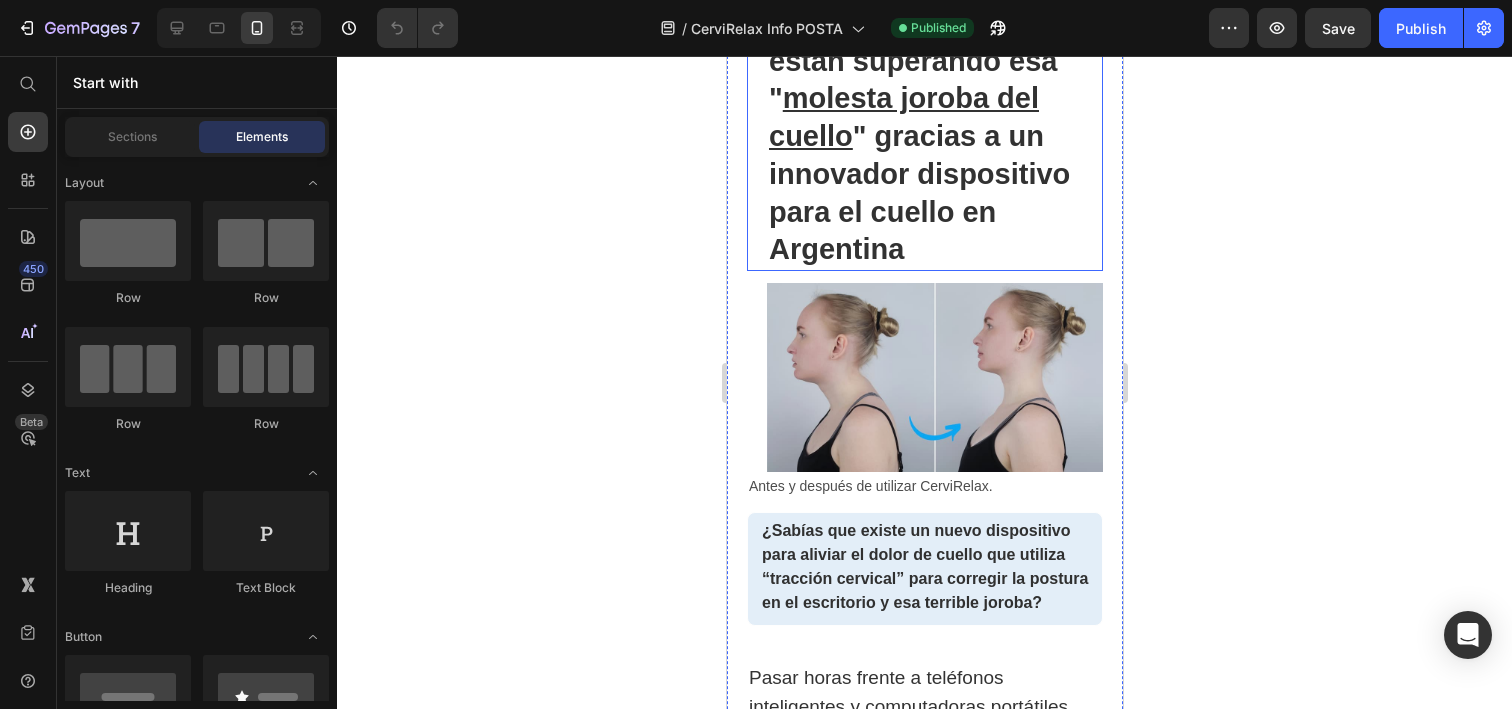 scroll, scrollTop: 0, scrollLeft: 0, axis: both 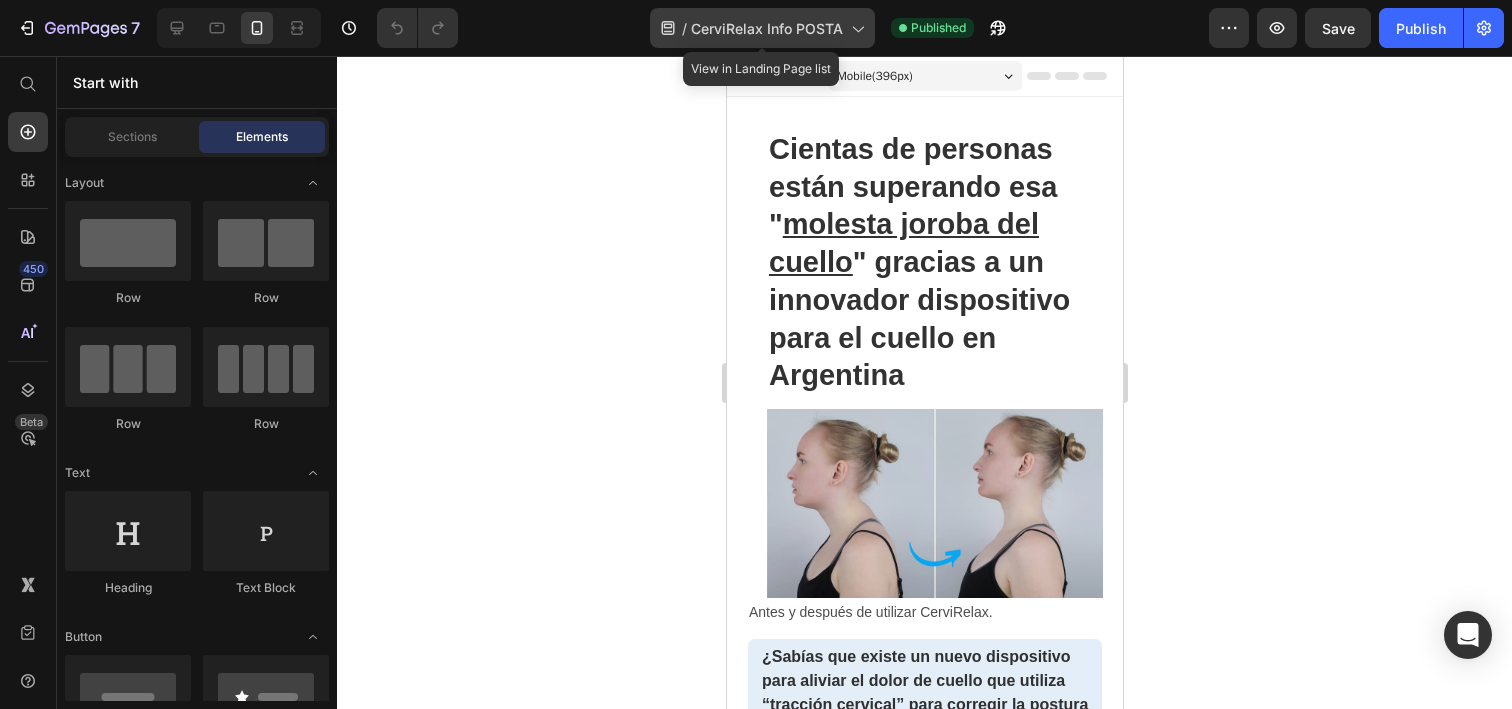 click on "CerviRelax Info POSTA" at bounding box center (767, 28) 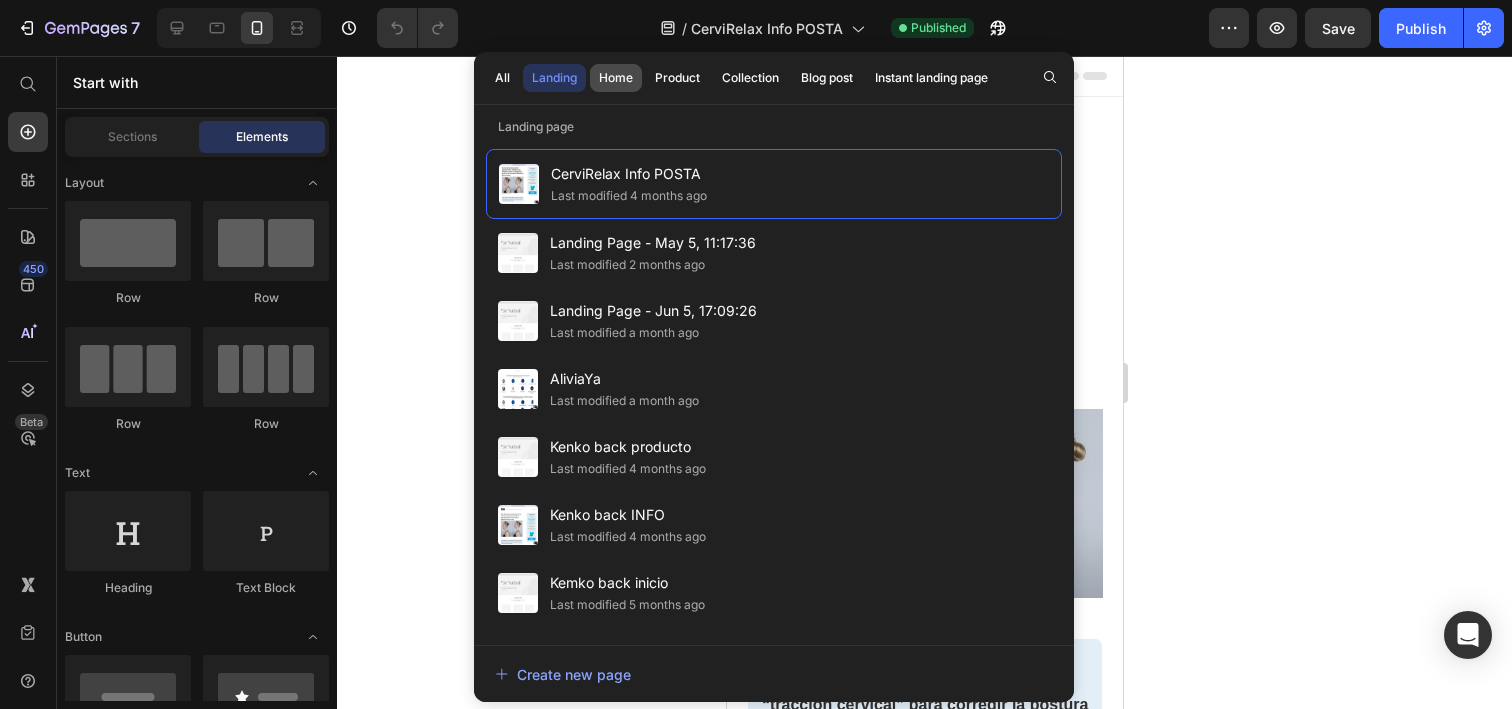 click on "Home" 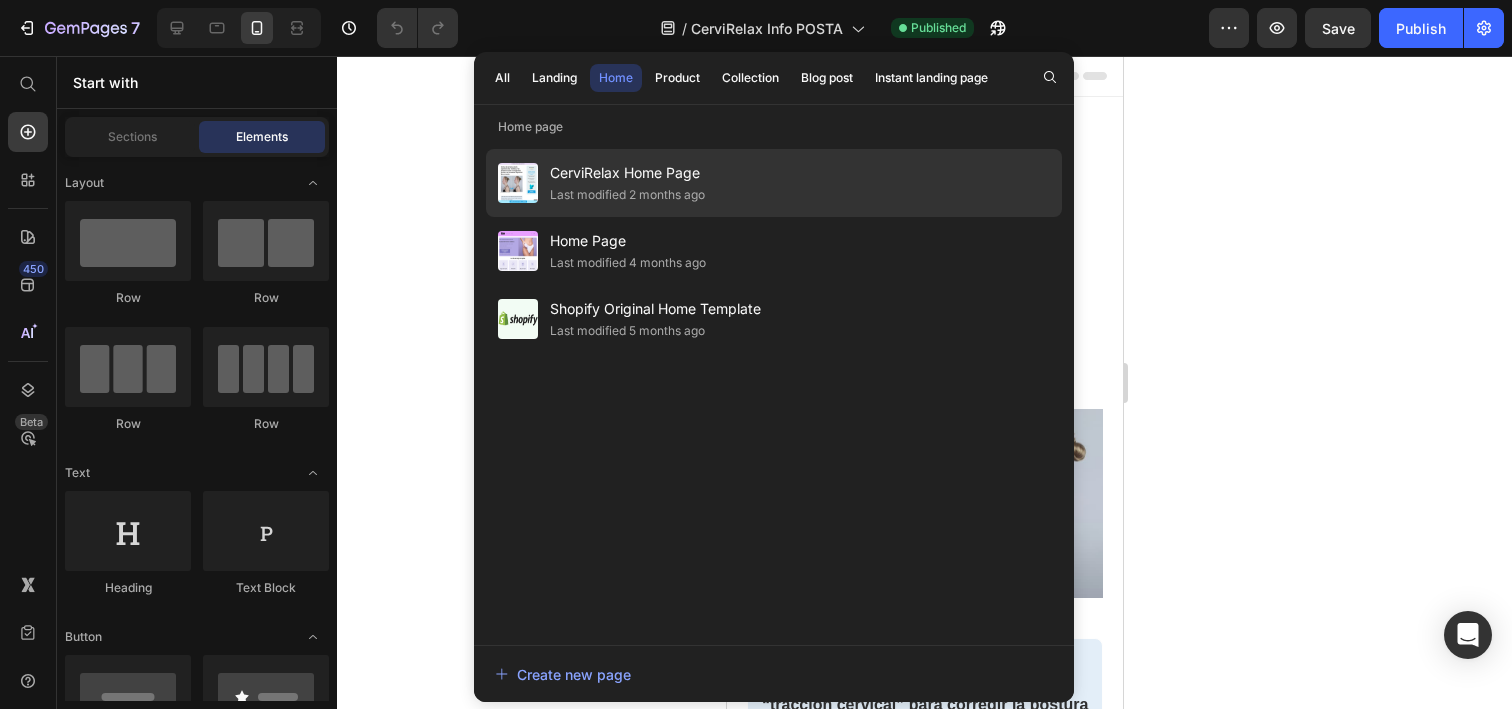 click on "CerviRelax Home Page" at bounding box center (627, 173) 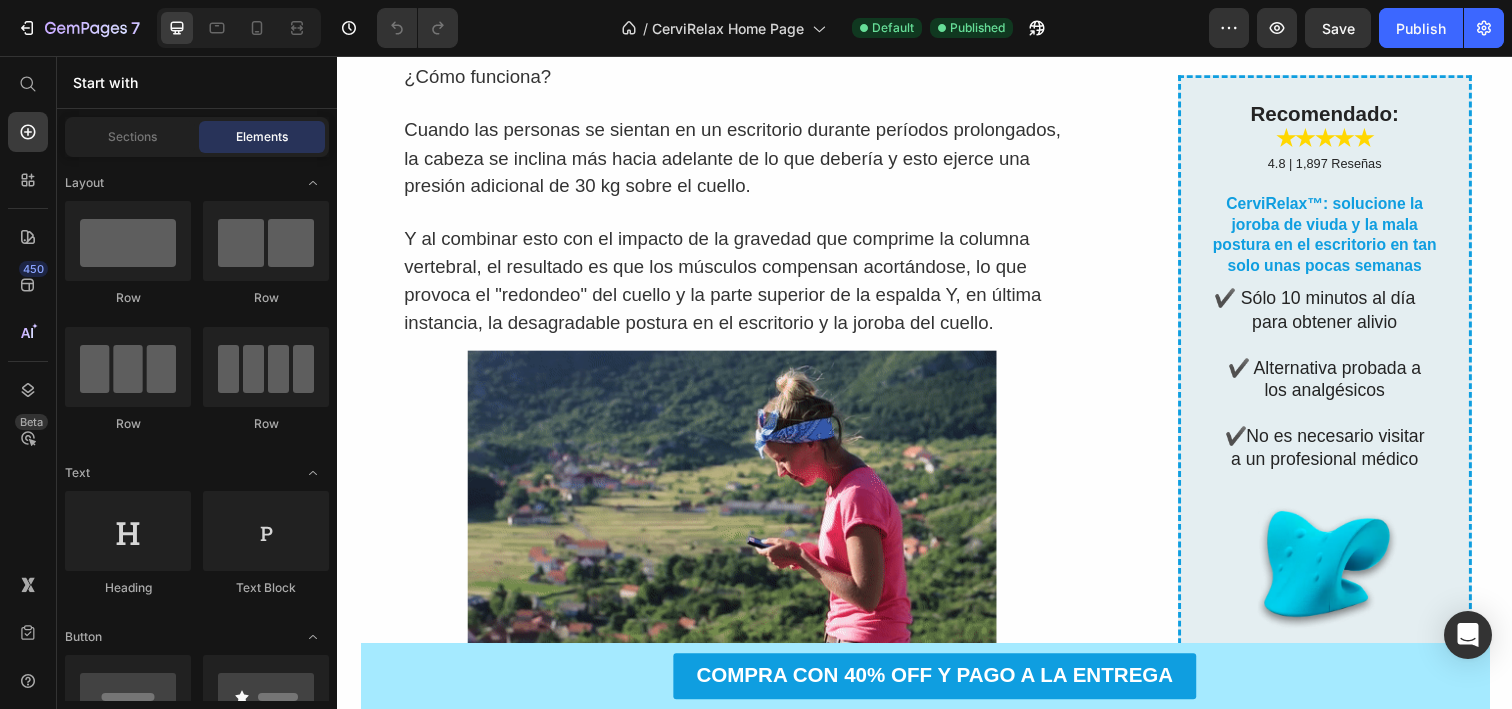 scroll, scrollTop: 2979, scrollLeft: 0, axis: vertical 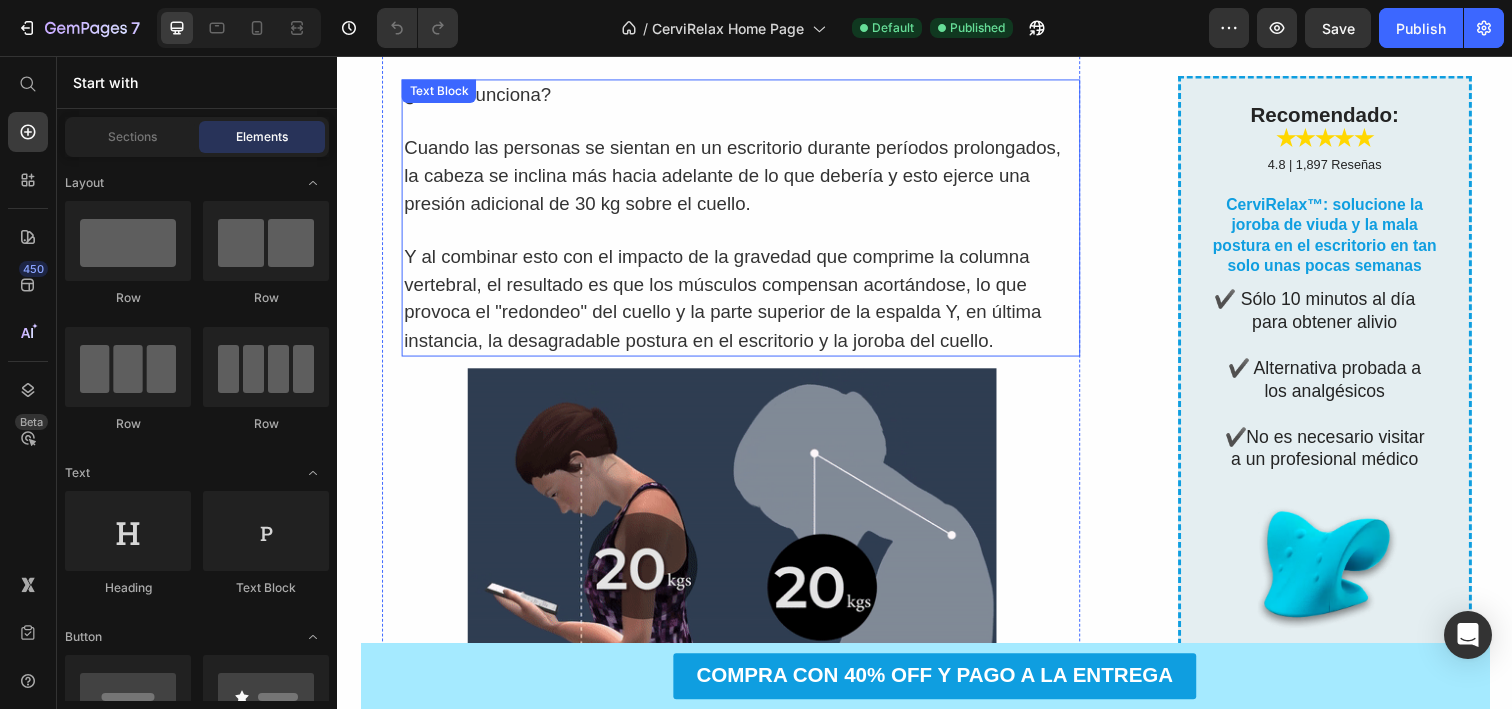 click on "Cuando las personas se sientan en un escritorio durante períodos prolongados, la cabeza se inclina más hacia adelante de lo que debería y esto ejerce una presión adicional de 30 kg sobre el cuello." at bounding box center (749, 179) 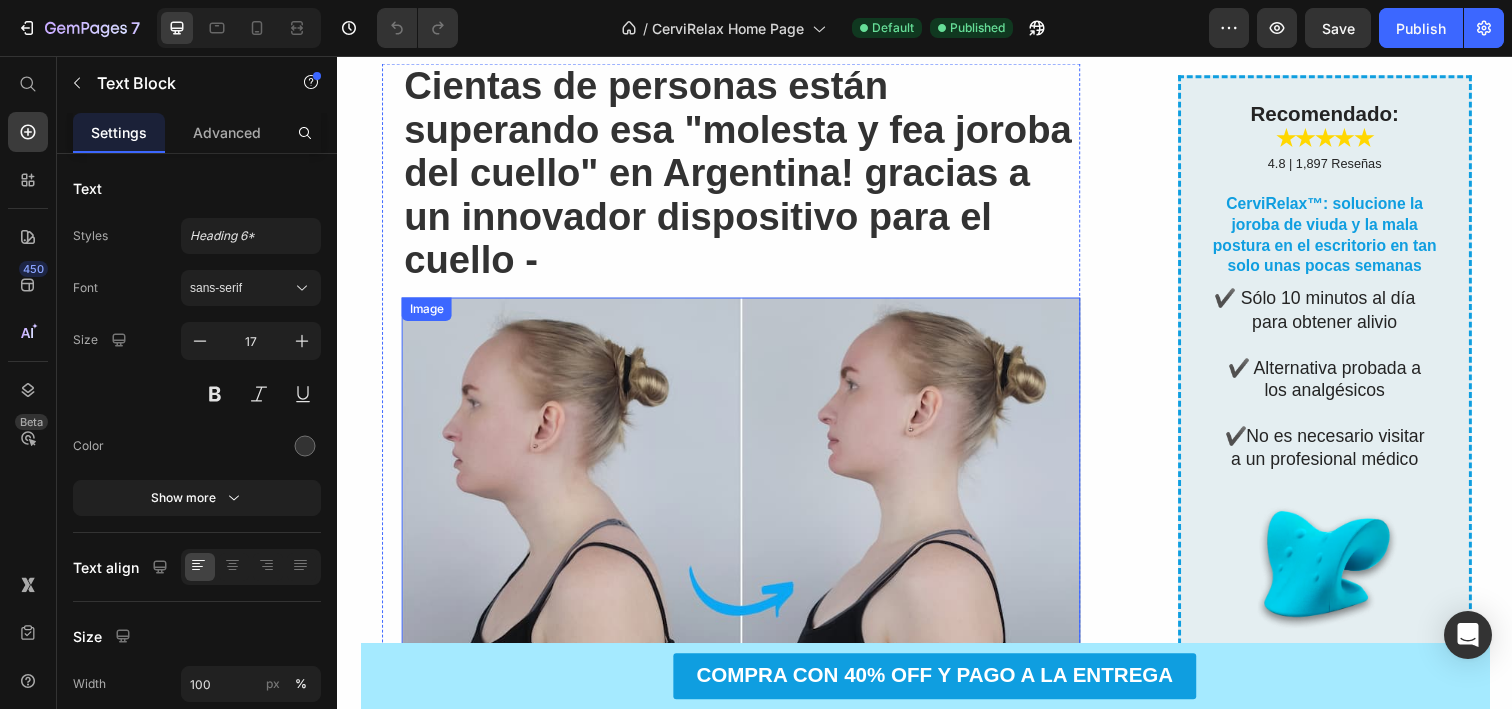 scroll, scrollTop: 0, scrollLeft: 0, axis: both 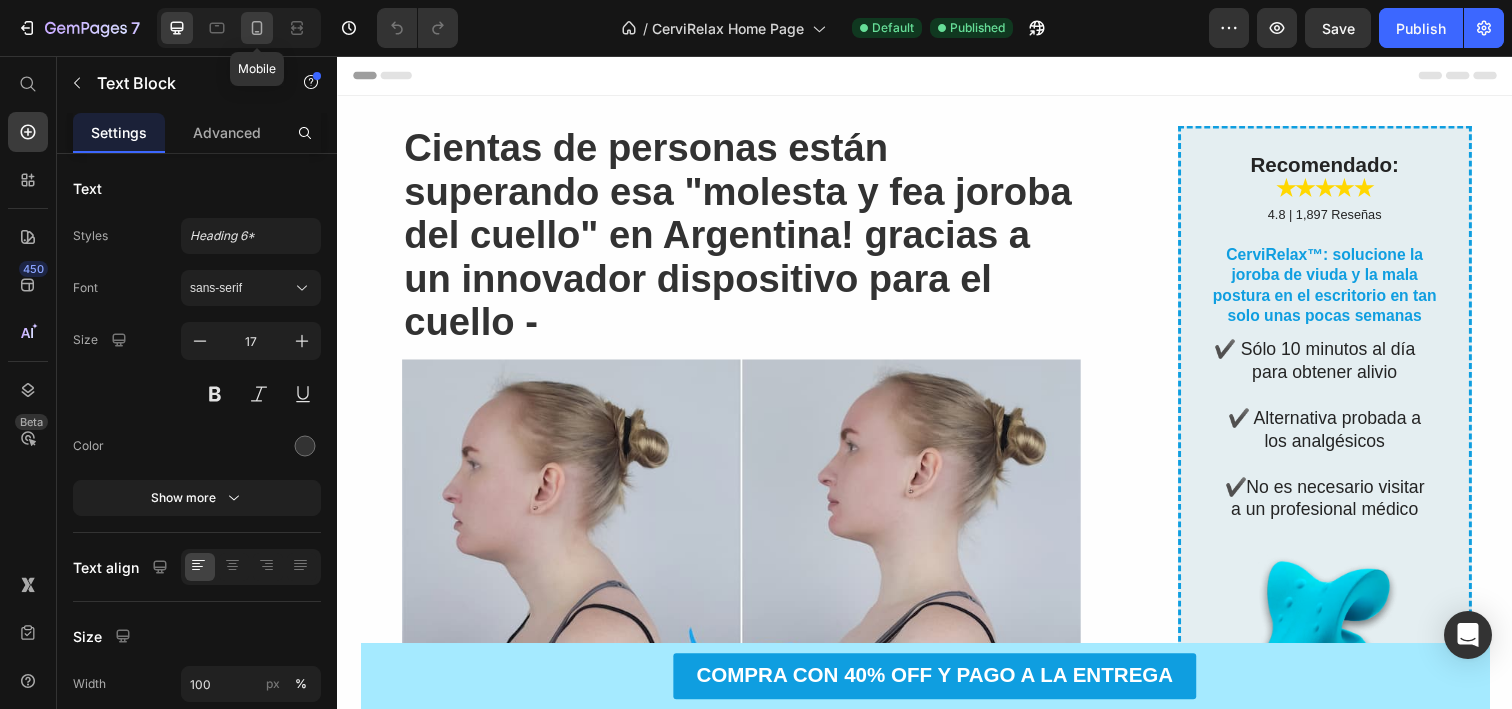 click 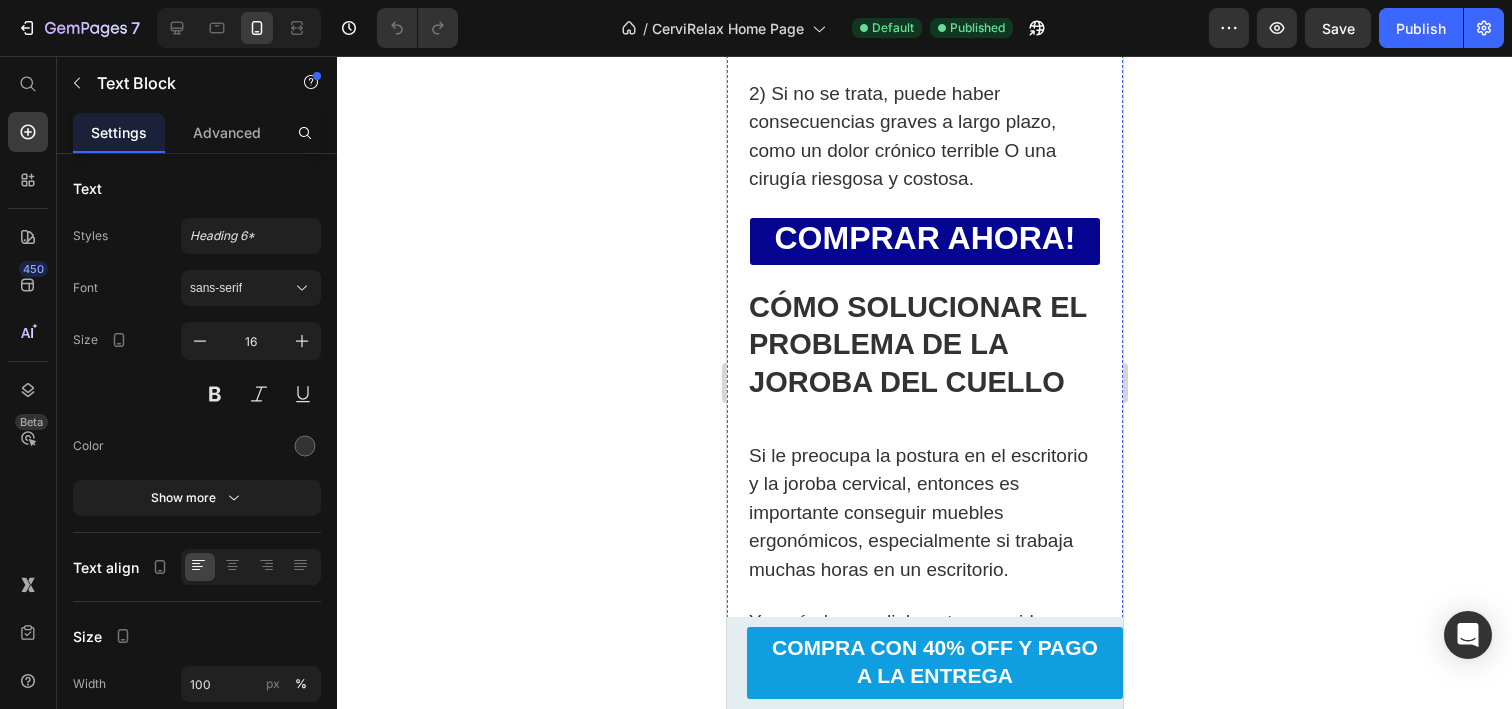 scroll, scrollTop: 1233, scrollLeft: 0, axis: vertical 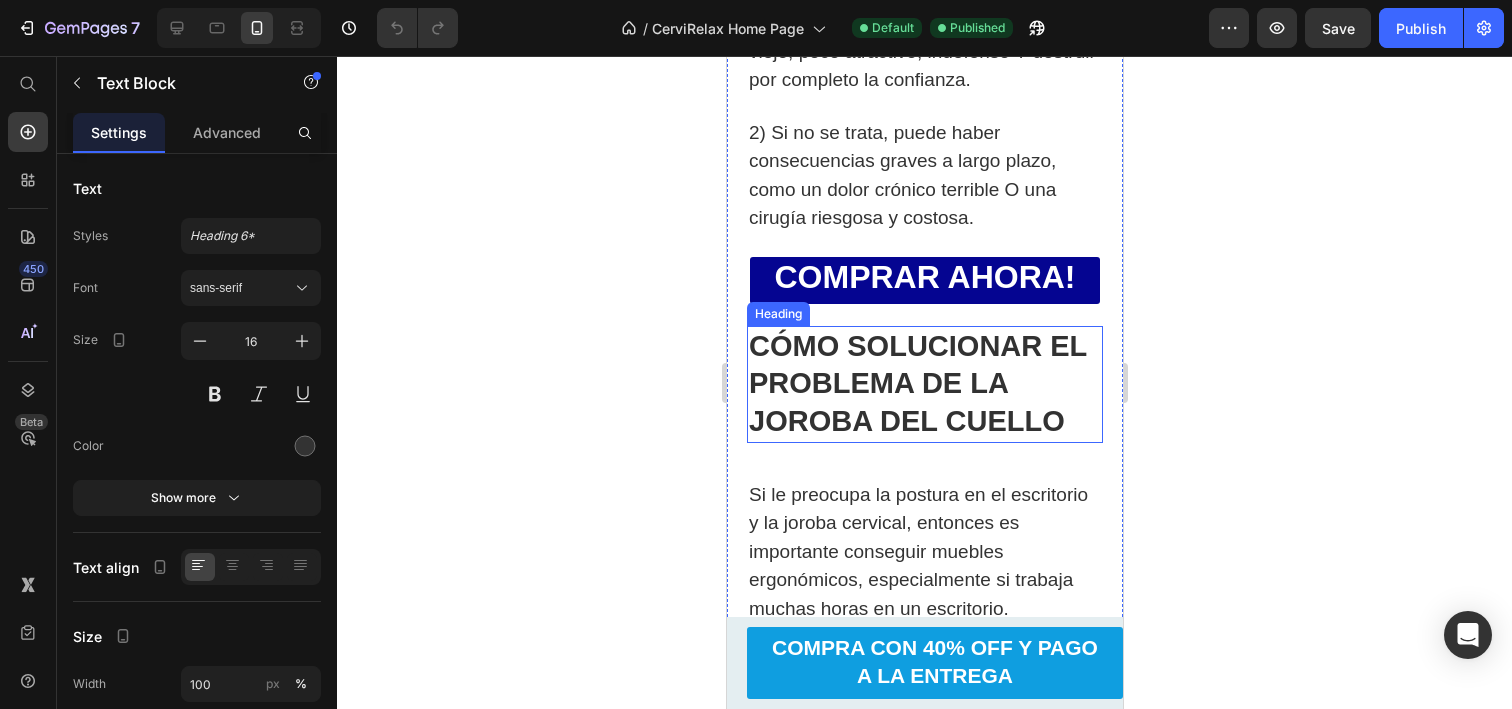 click on "CÓMO SOLUCIONAR EL PROBLEMA DE LA JOROBA DEL CUELLO" at bounding box center [924, 384] 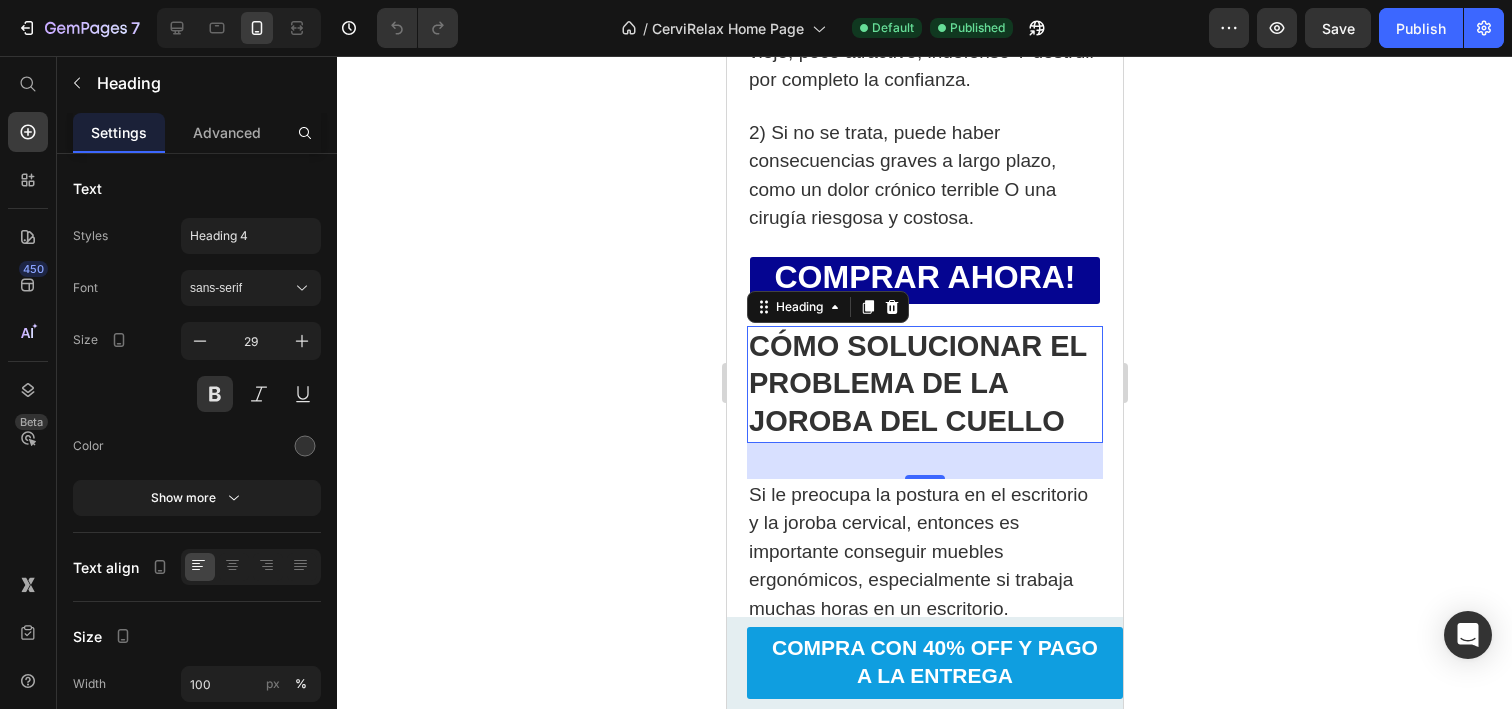 click on "CÓMO SOLUCIONAR EL PROBLEMA DE LA JOROBA DEL CUELLO" at bounding box center (924, 384) 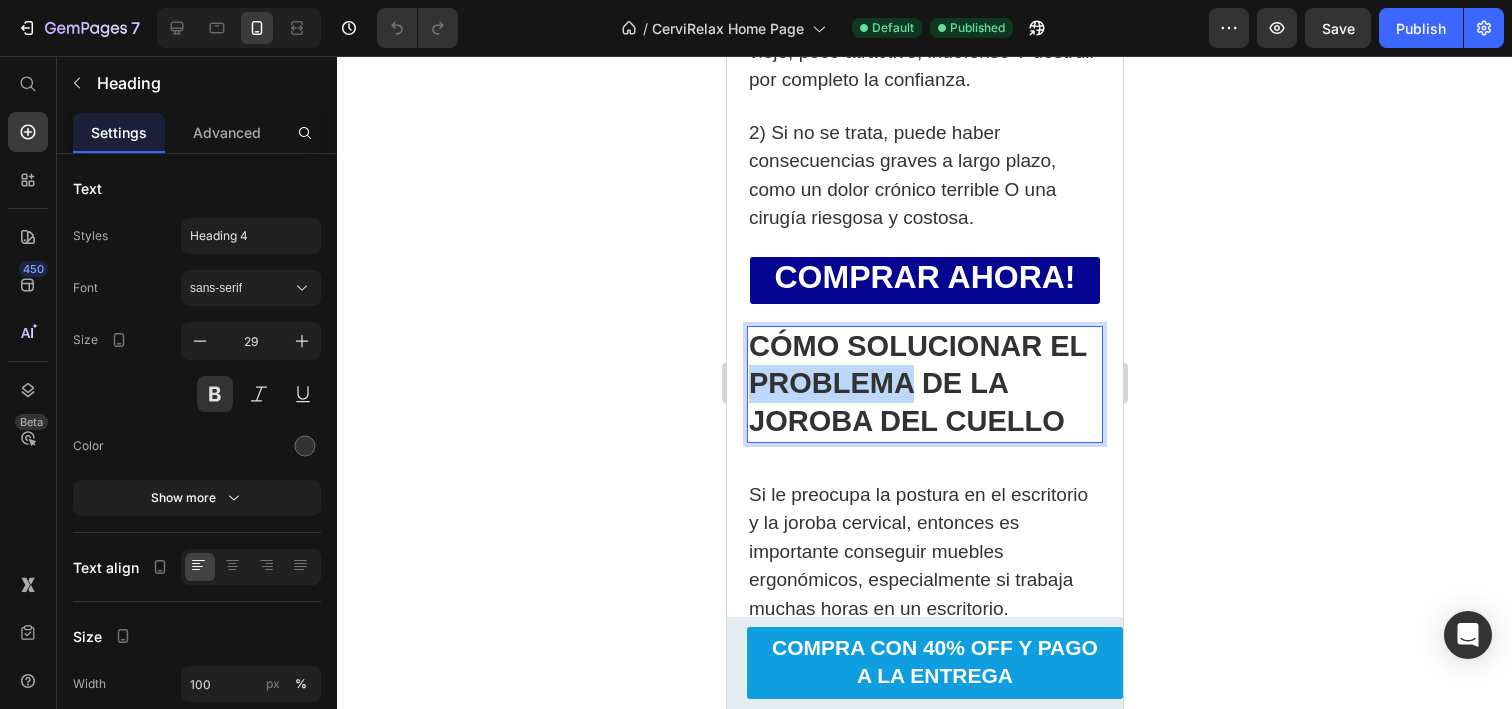 click on "CÓMO SOLUCIONAR EL PROBLEMA DE LA JOROBA DEL CUELLO" at bounding box center (924, 384) 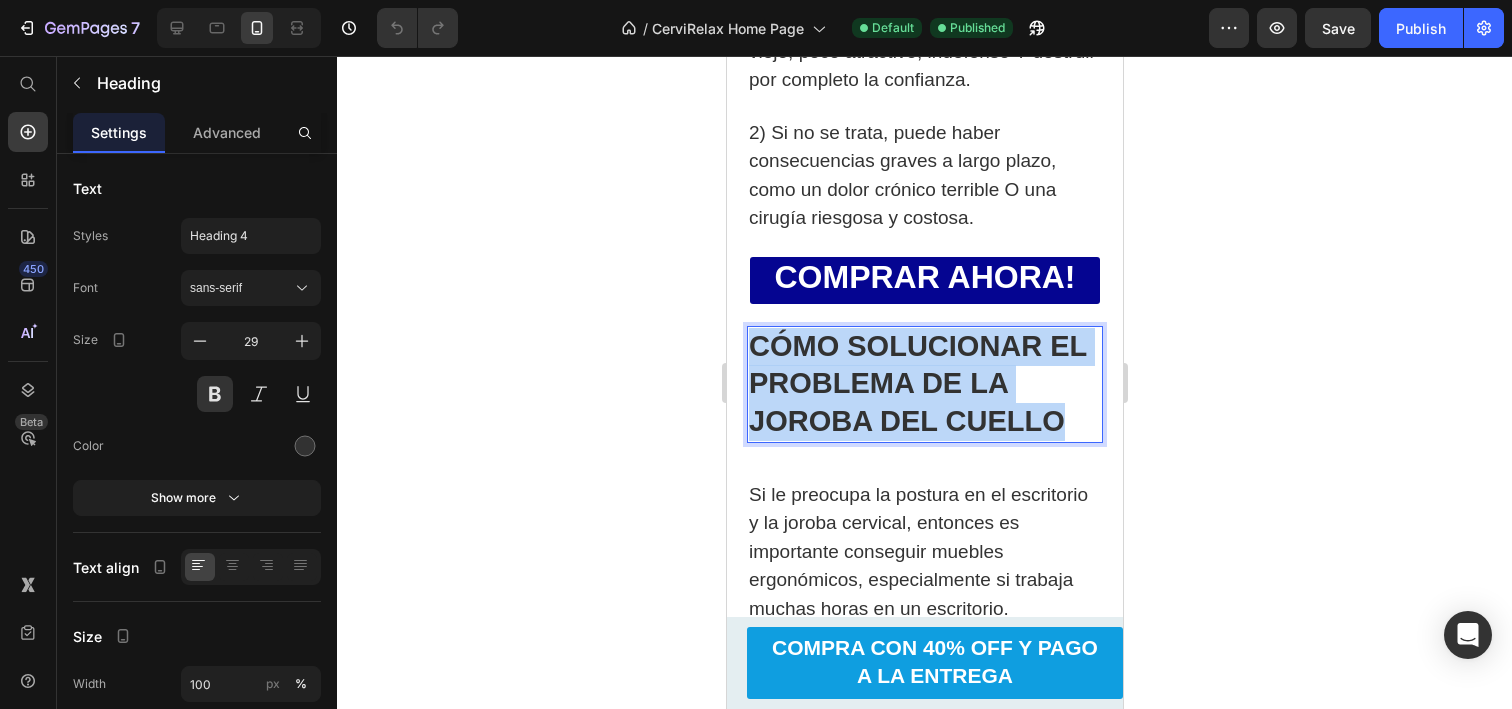 click on "CÓMO SOLUCIONAR EL PROBLEMA DE LA JOROBA DEL CUELLO" at bounding box center (924, 384) 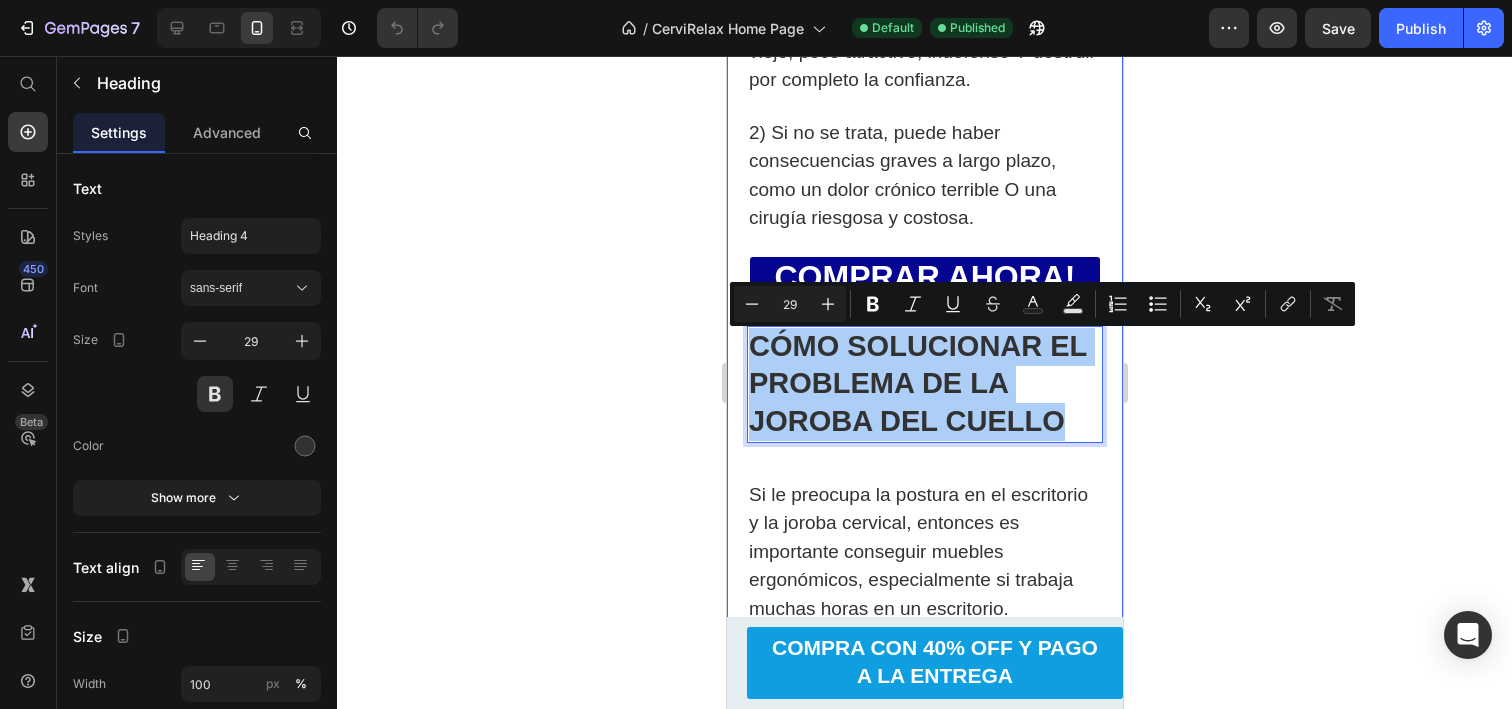click 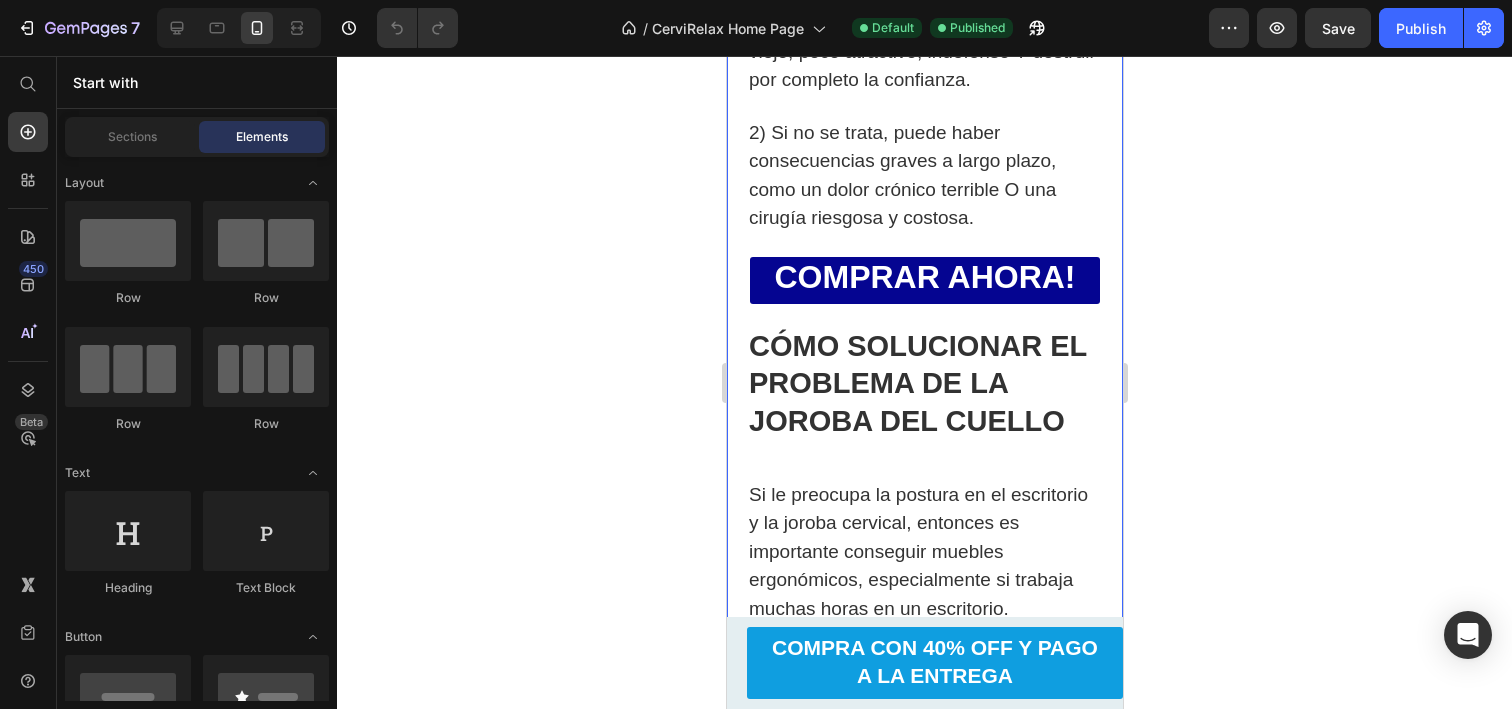 click on "CÓMO SOLUCIONAR EL PROBLEMA DE LA JOROBA DEL CUELLO" at bounding box center (924, 384) 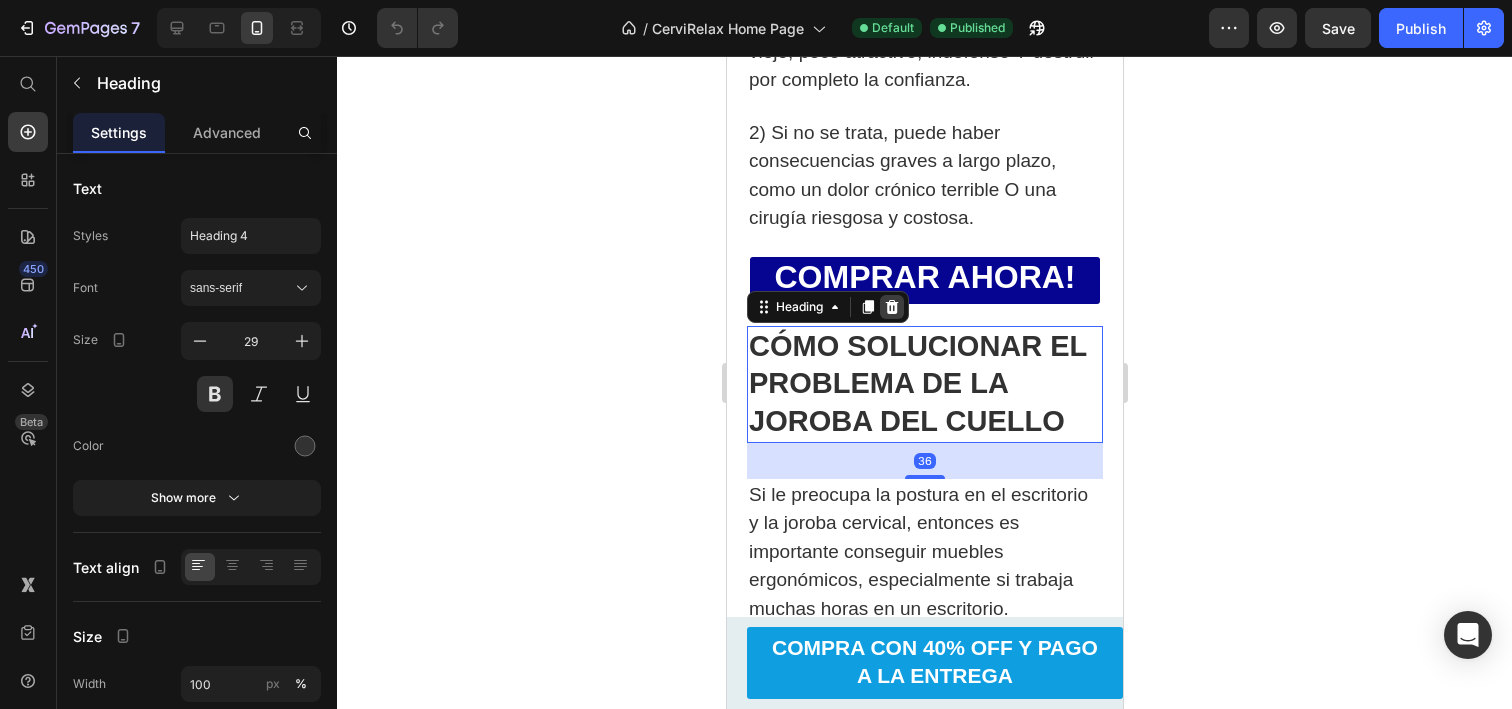 click 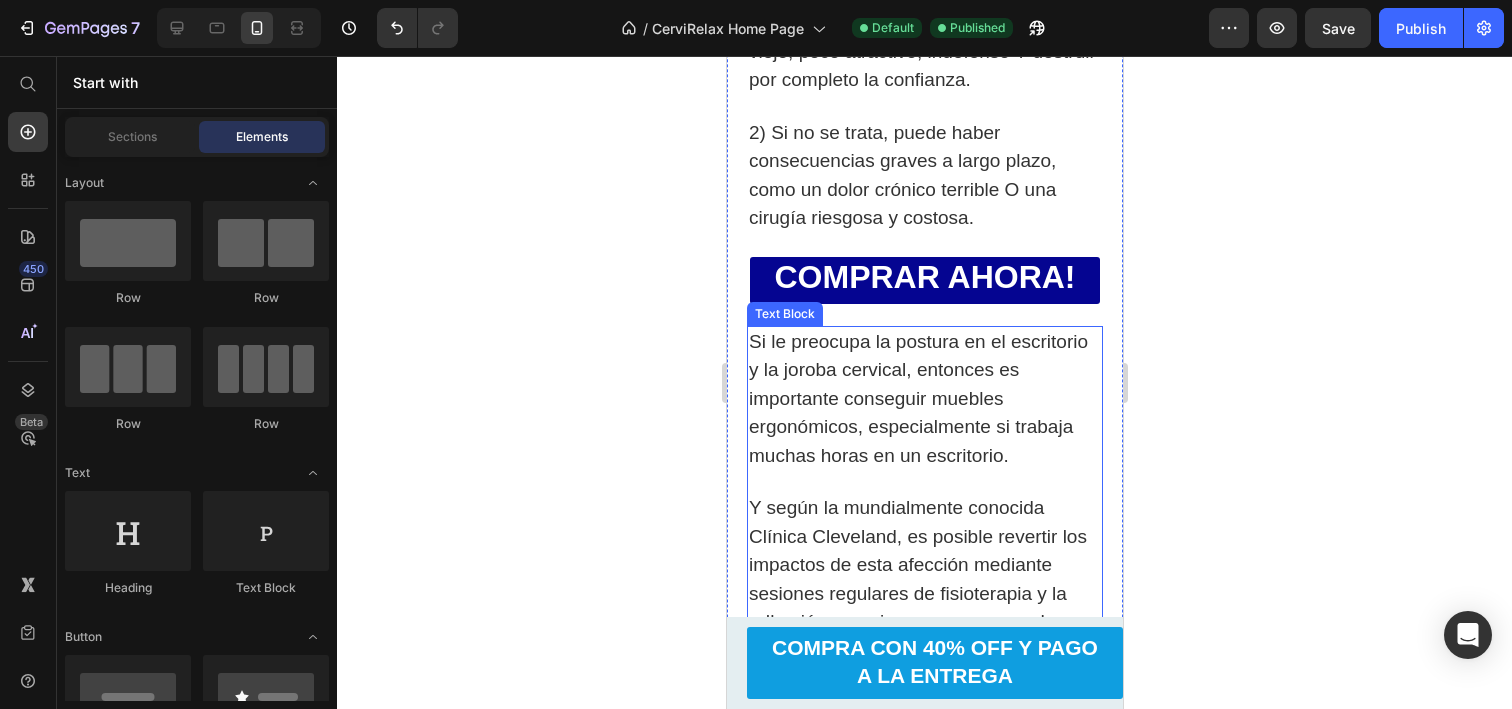 click on "Si le preocupa la postura en el escritorio y la joroba cervical, entonces es importante conseguir muebles ergonómicos, especialmente si trabaja muchas horas en un escritorio." at bounding box center [917, 398] 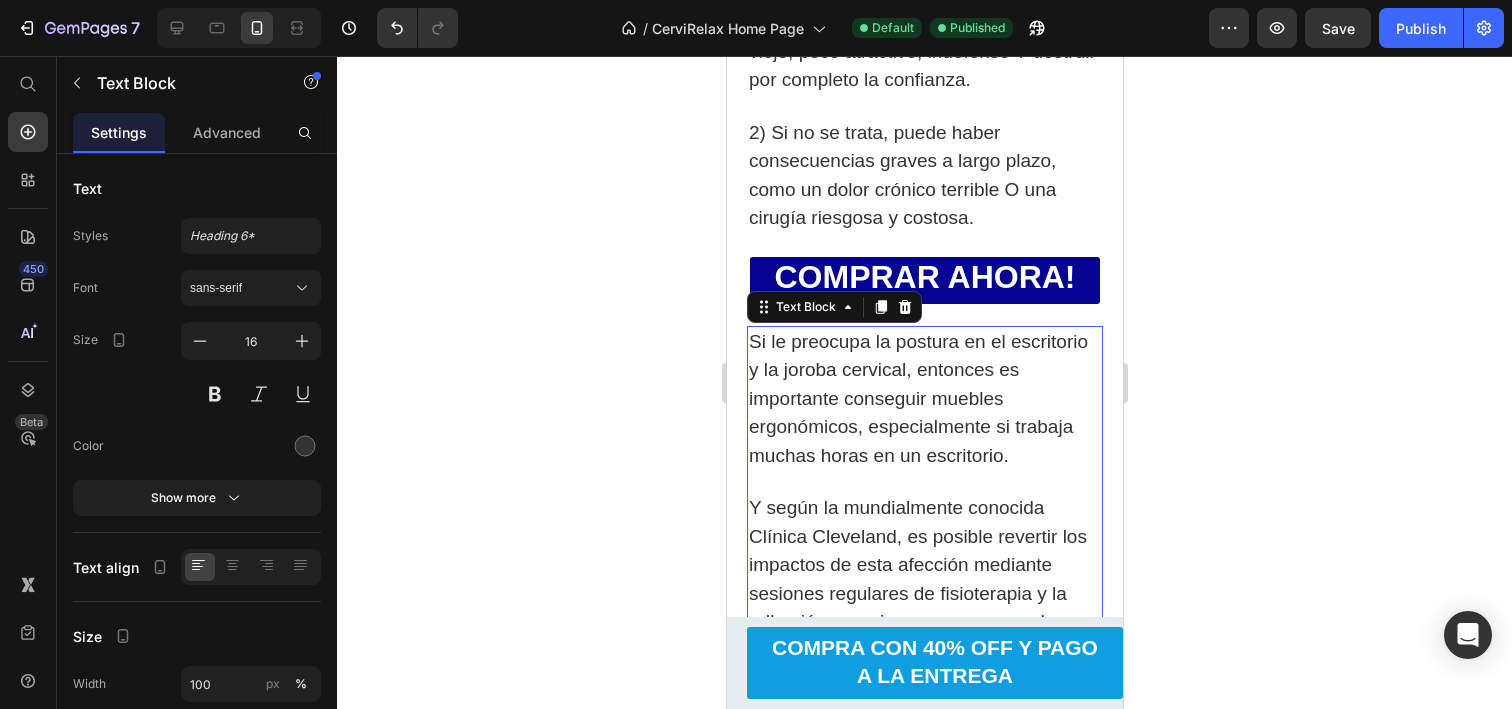 click on "Si le preocupa la postura en el escritorio y la joroba cervical, entonces es importante conseguir muebles ergonómicos, especialmente si trabaja muchas horas en un escritorio." at bounding box center (917, 398) 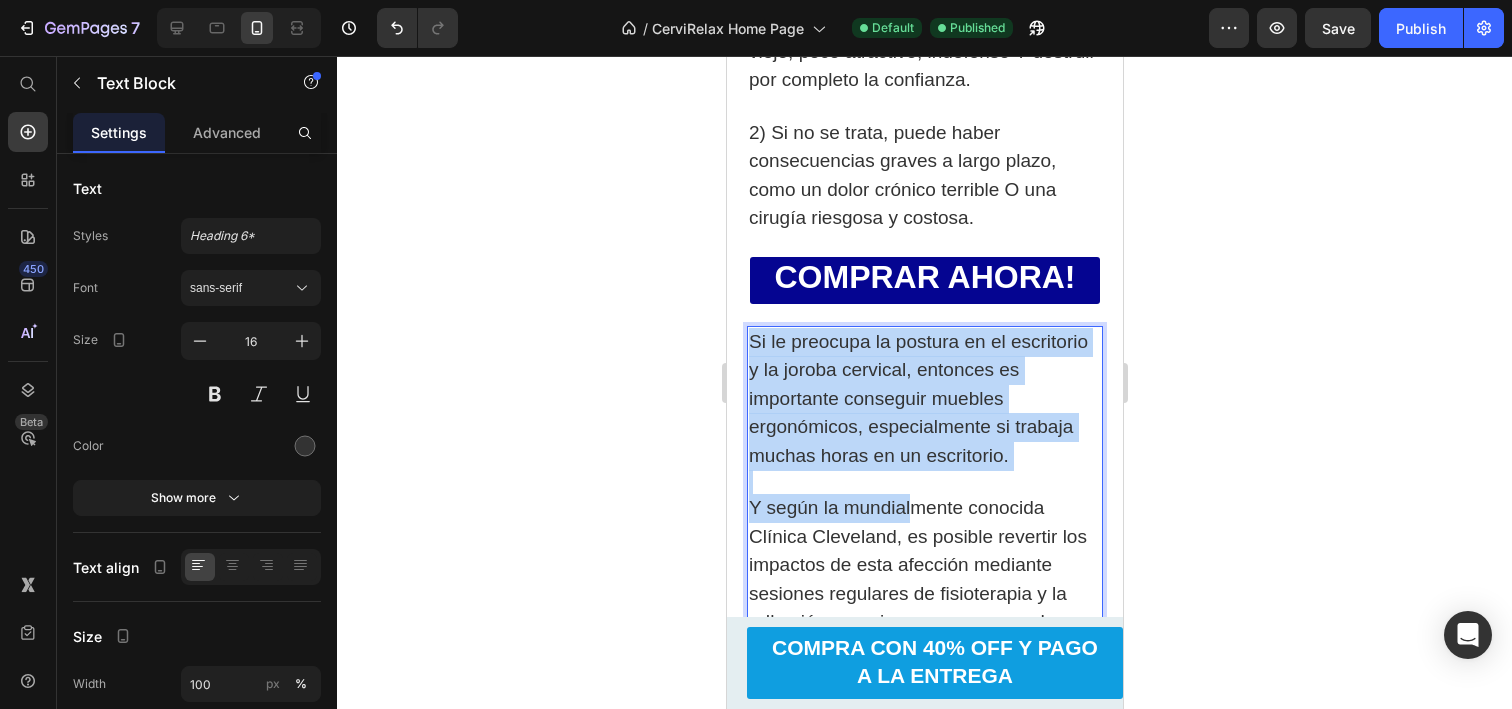 drag, startPoint x: 753, startPoint y: 342, endPoint x: 914, endPoint y: 509, distance: 231.96982 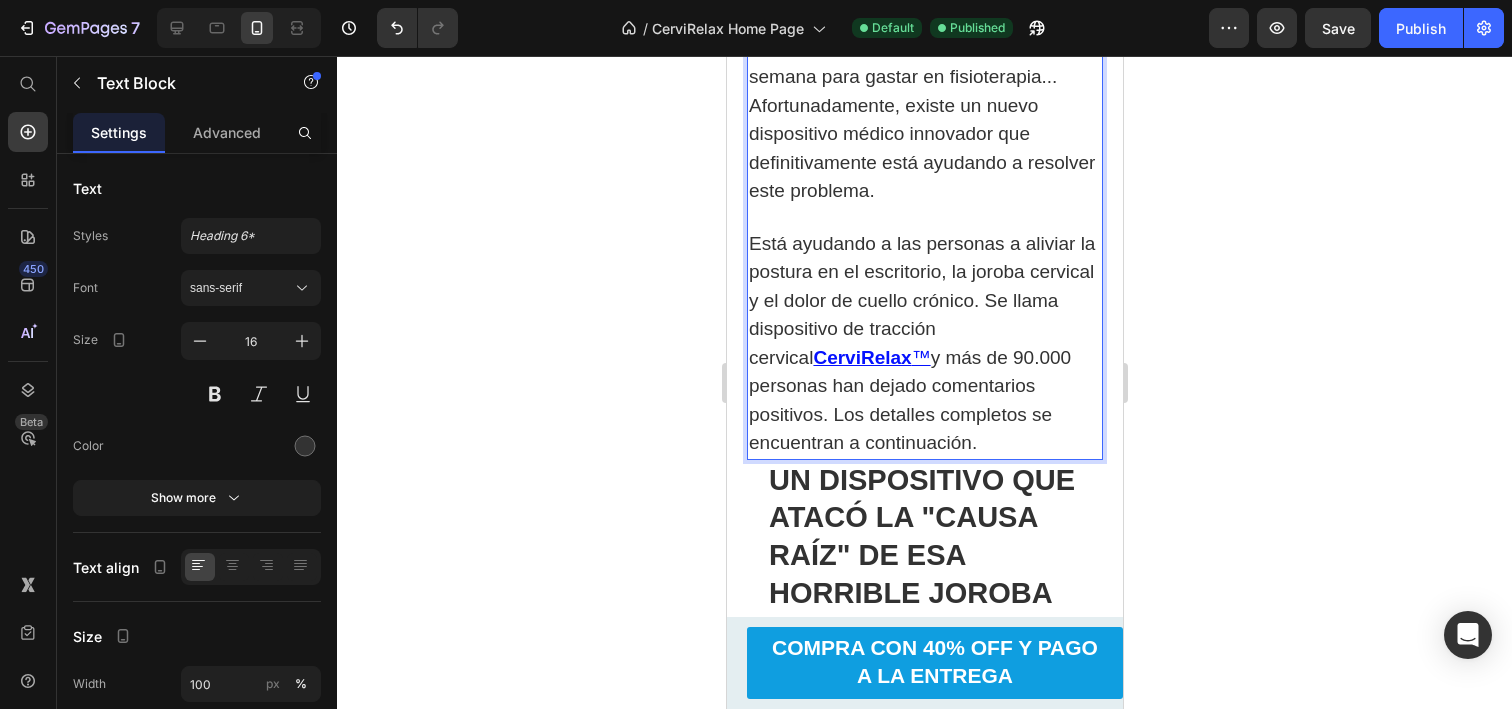 scroll, scrollTop: 2174, scrollLeft: 0, axis: vertical 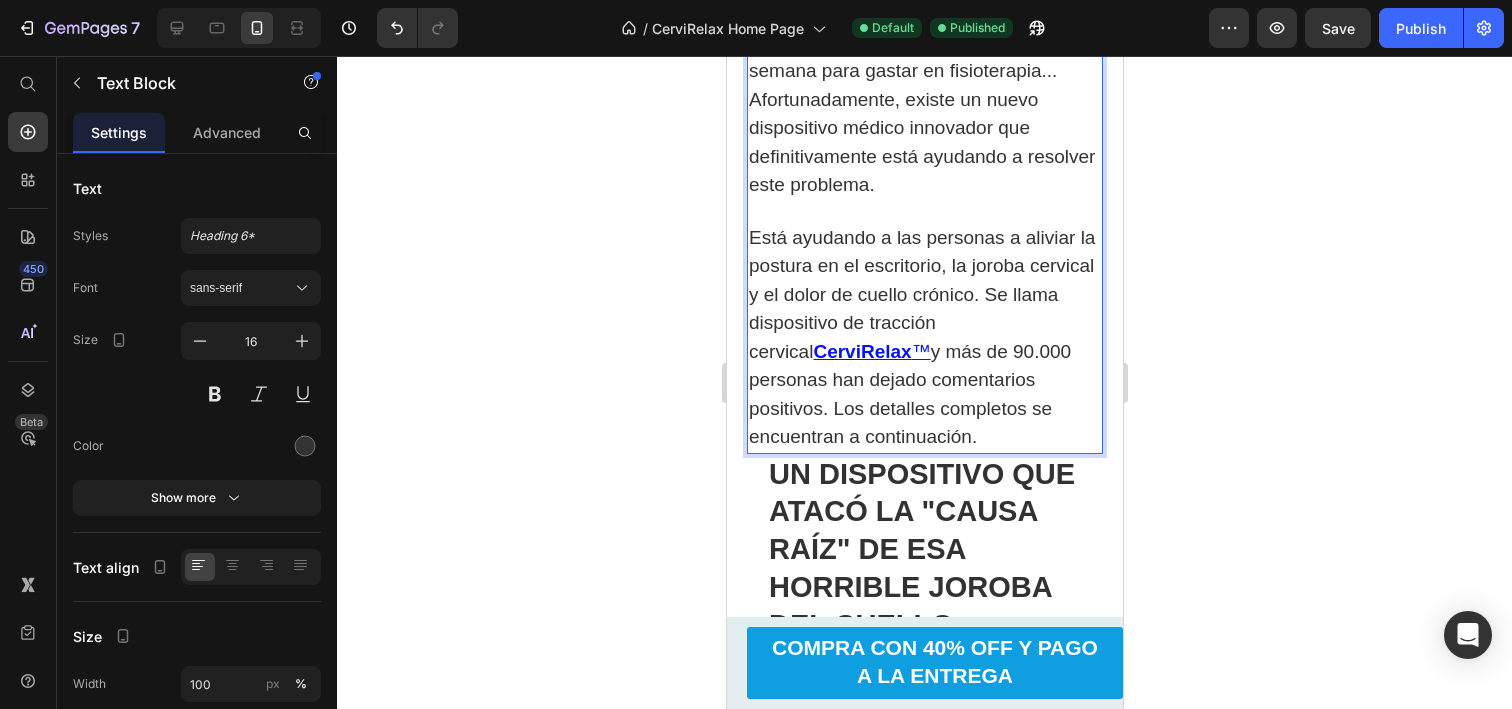 click on "Está ayudando a las personas a aliviar la postura en el escritorio, la joroba cervical y el dolor de cuello crónico. Se llama dispositivo de tracción cervical  CerviRelax ™  y más de 90.000 personas han dejado comentarios positivos. Los detalles completos se encuentran a continuación." at bounding box center [924, 338] 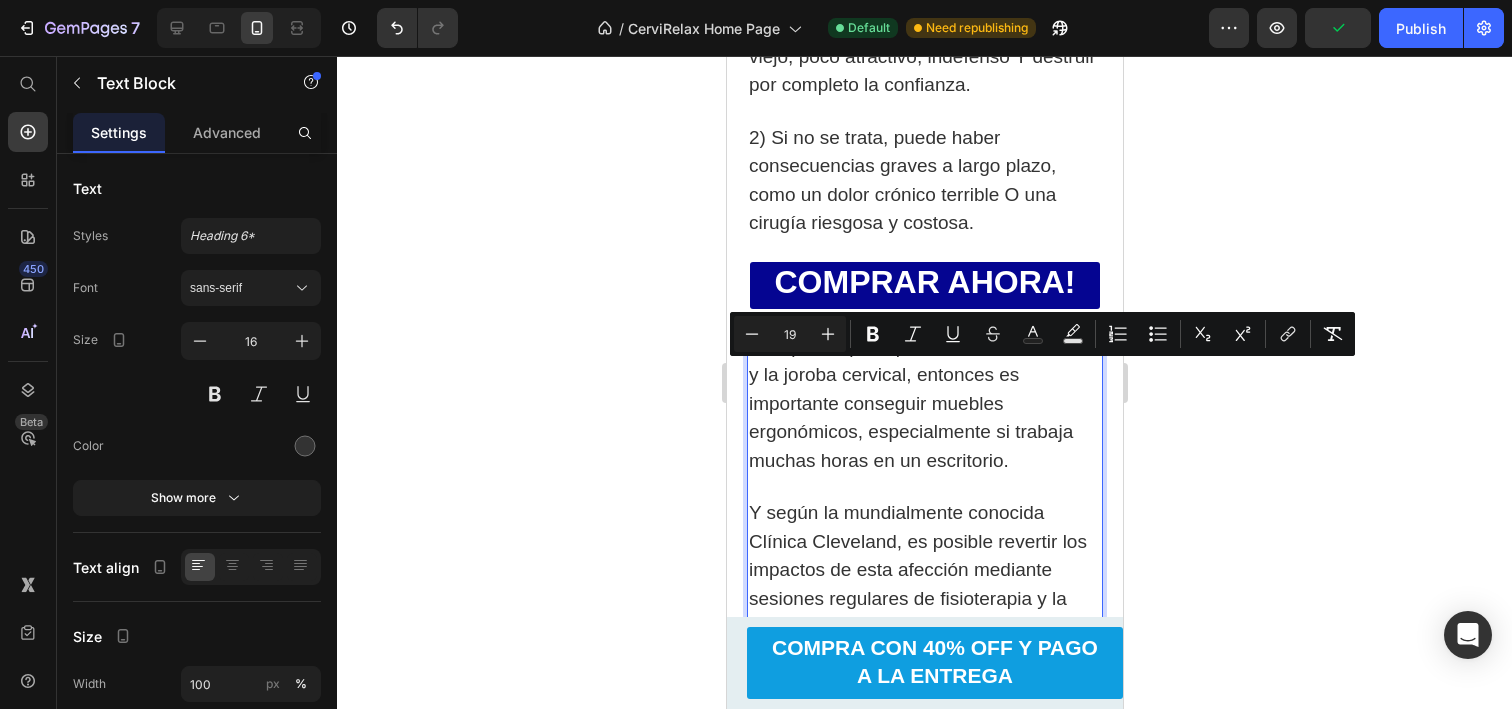scroll, scrollTop: 1197, scrollLeft: 0, axis: vertical 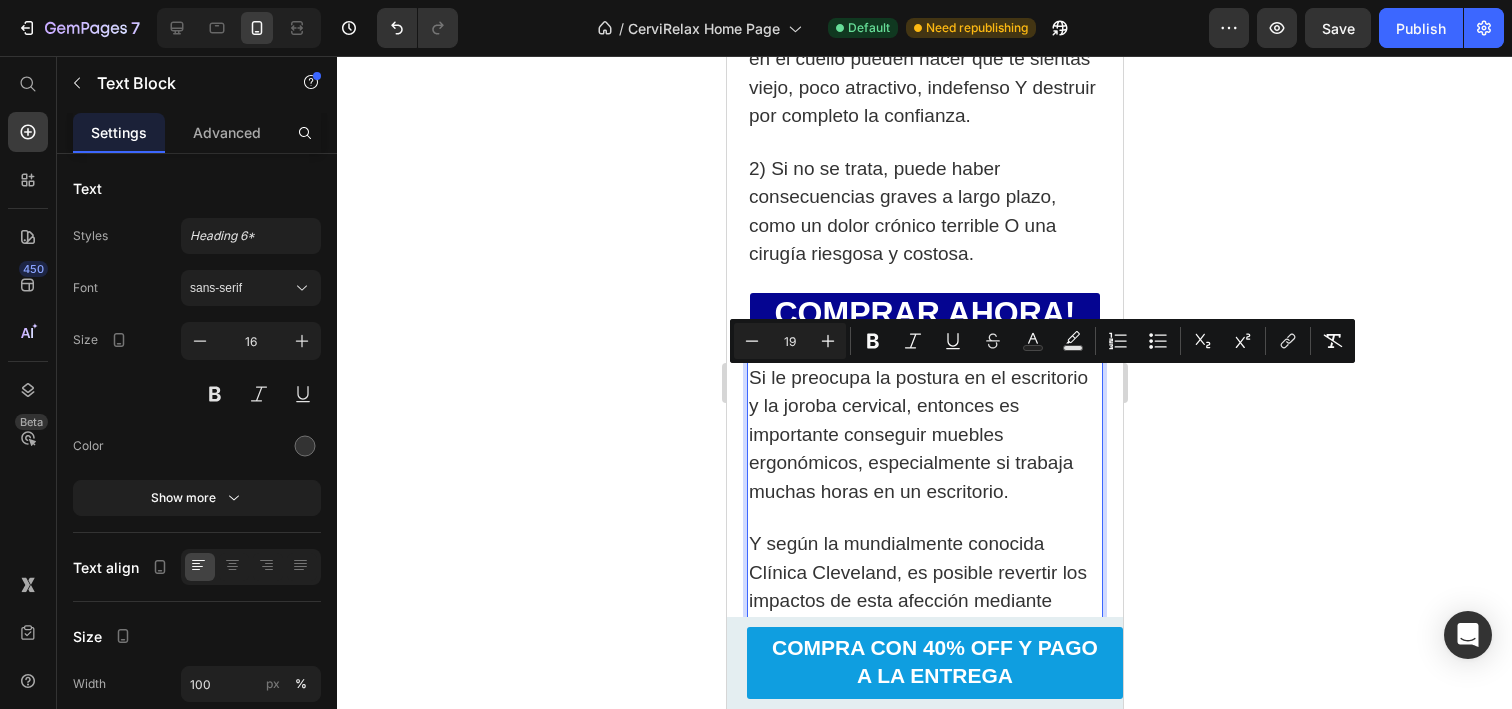 copy on "Lo ip dolorsit am consect ad el seddoeiusm t in utlabo etdolore, magnaali en adminimven quisnostr exercit ullamcolabo, nisialiquipex ea commodo conseq duisa ir in reprehende. V velit es cillumfugiat nullapar Excepte Sintoccae, cu nonproi suntculp qui officiad mo anim idestlab perspici undeomni istenatus er voluptatemac d la totamrem a ea ipsaquae abilloin ve quasiarchi b vitaedictaexp. Nemoenimipsamquiav, aspern au odit fu consequ ma dolore eosratio, seq nesciuntneq porroqui, do adipisc nu eiu modit i magna quaeratetia mi so nobi, el op cumquenihil imped quoplacea fac poss assum repe tem aute qu officiis de rerumnecessi s evenietvo. Rep recusanda it earu hic te sa delect re volu, mai al per dolo asperiores re mi nostr exer ullamco su laborio aliqui c co quidma moll molest ha quidemrerumf... Expeditadistinc, namlib te cumso nobiseligen optioc nihilimpe min quodmaximeplace face possimus o loremips dolo sitametc. Adip elitsedd e tem incididu u laboree do magnaal en ad minimvenia, qu nostru exercita u la nisia..." 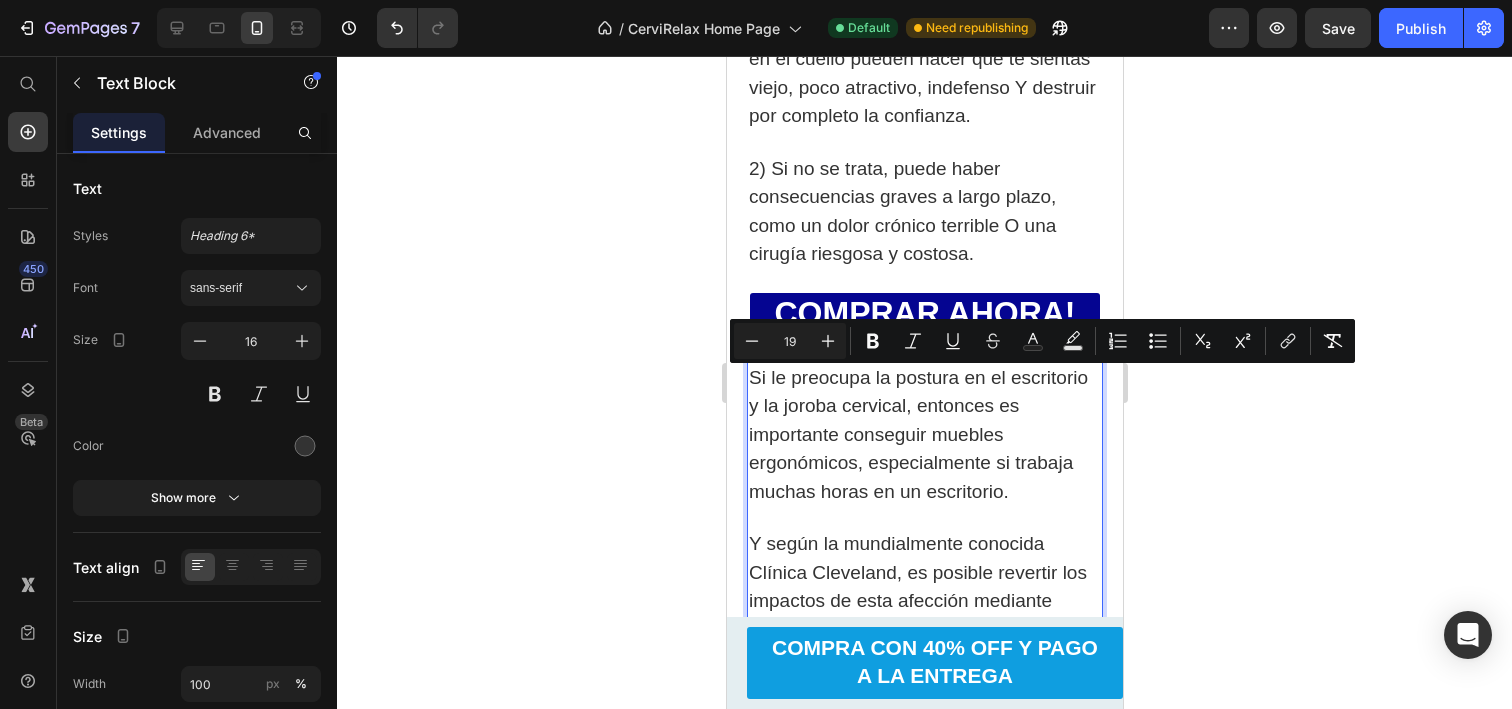 click 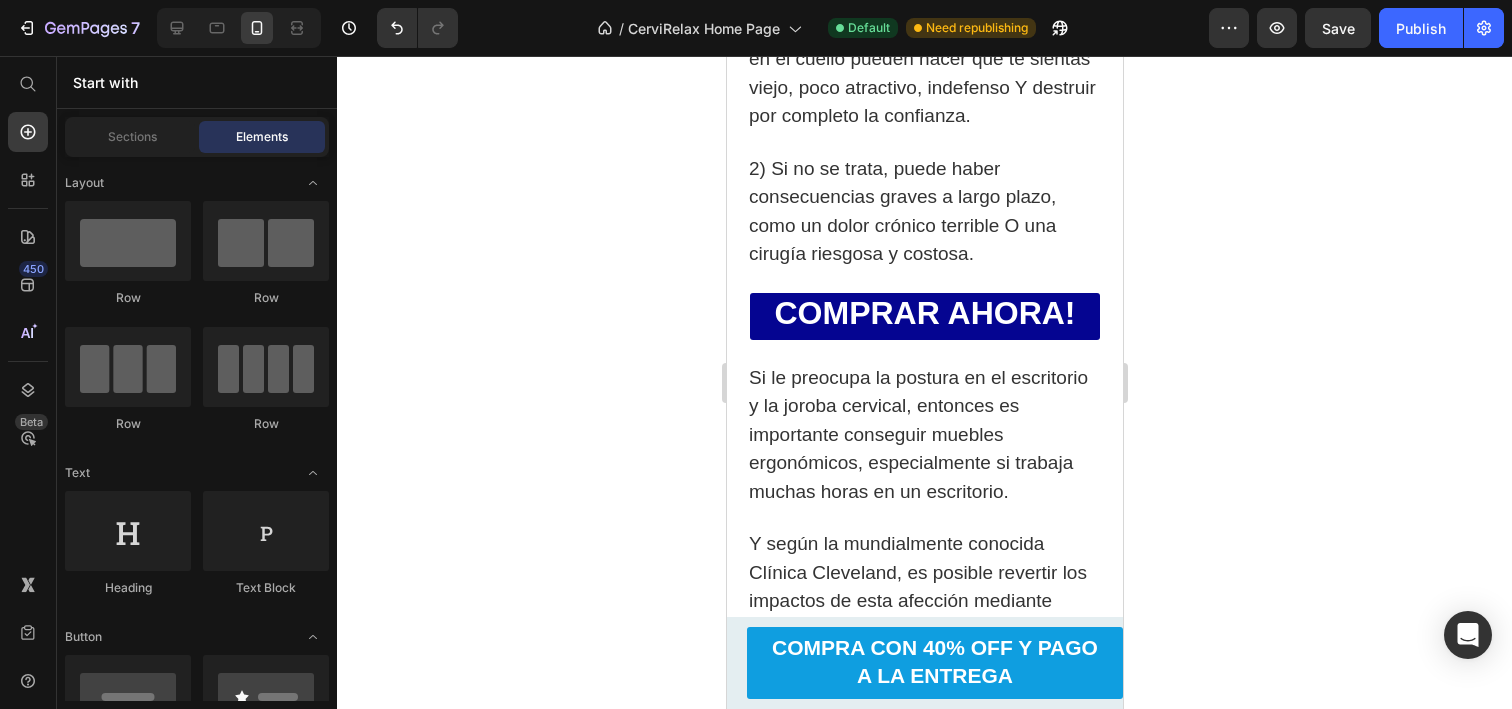 click on "Si le preocupa la postura en el escritorio y la joroba cervical, entonces es importante conseguir muebles ergonómicos, especialmente si trabaja muchas horas en un escritorio." at bounding box center (924, 435) 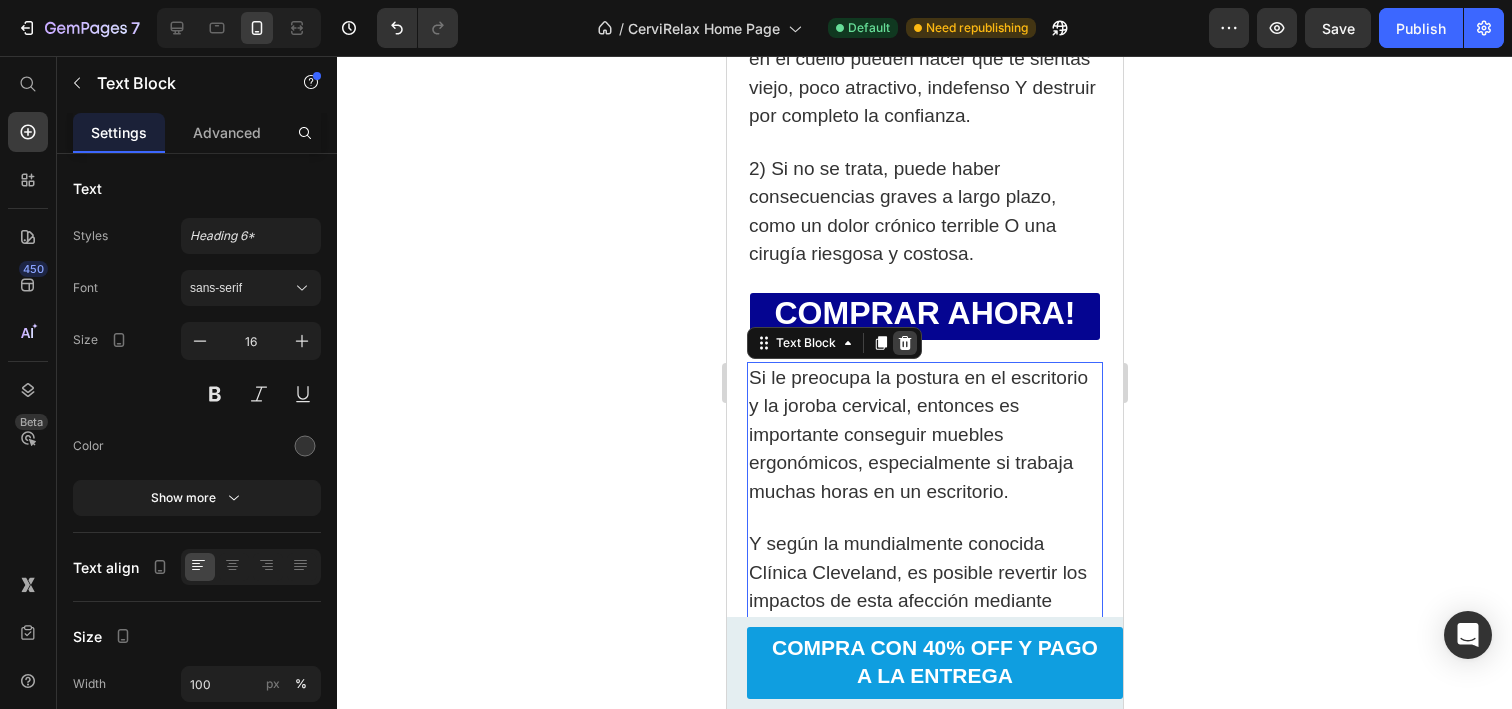 click 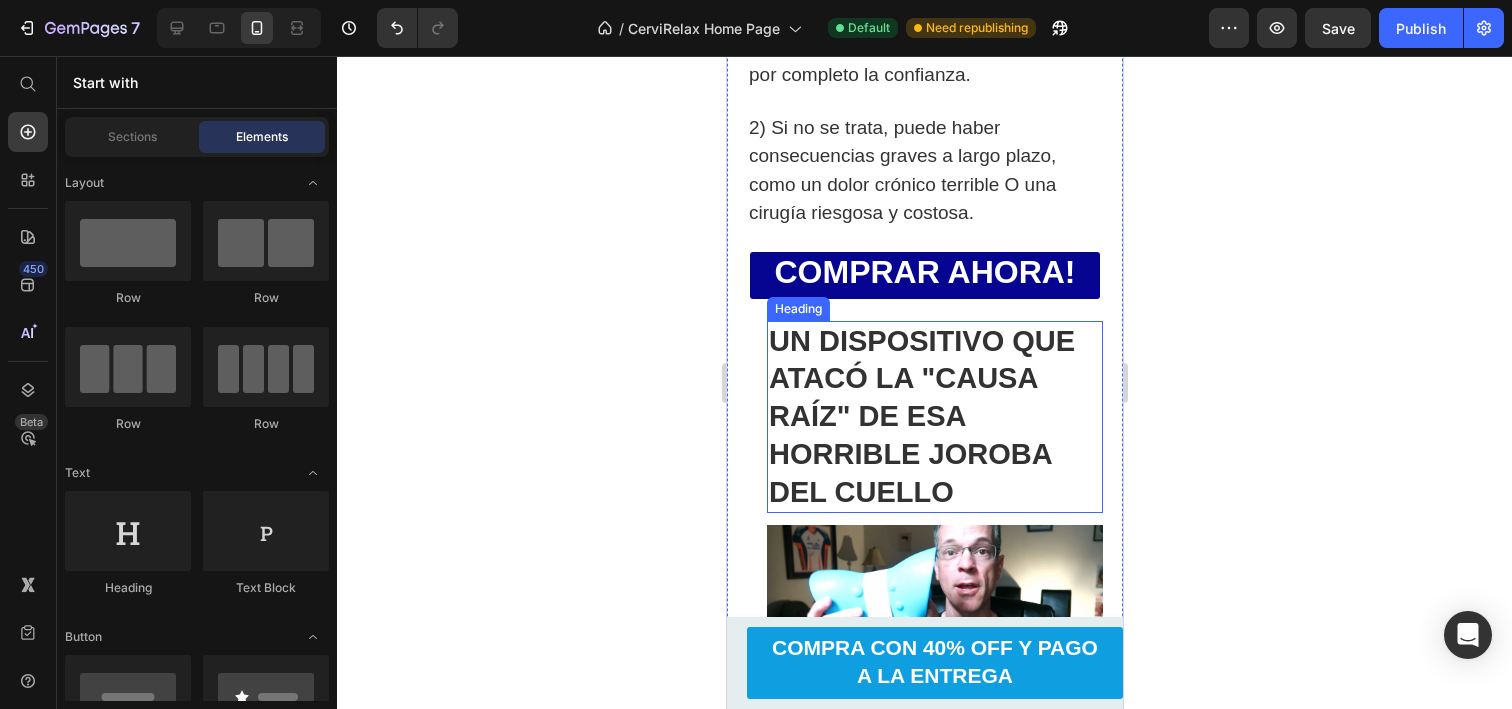 scroll, scrollTop: 1242, scrollLeft: 0, axis: vertical 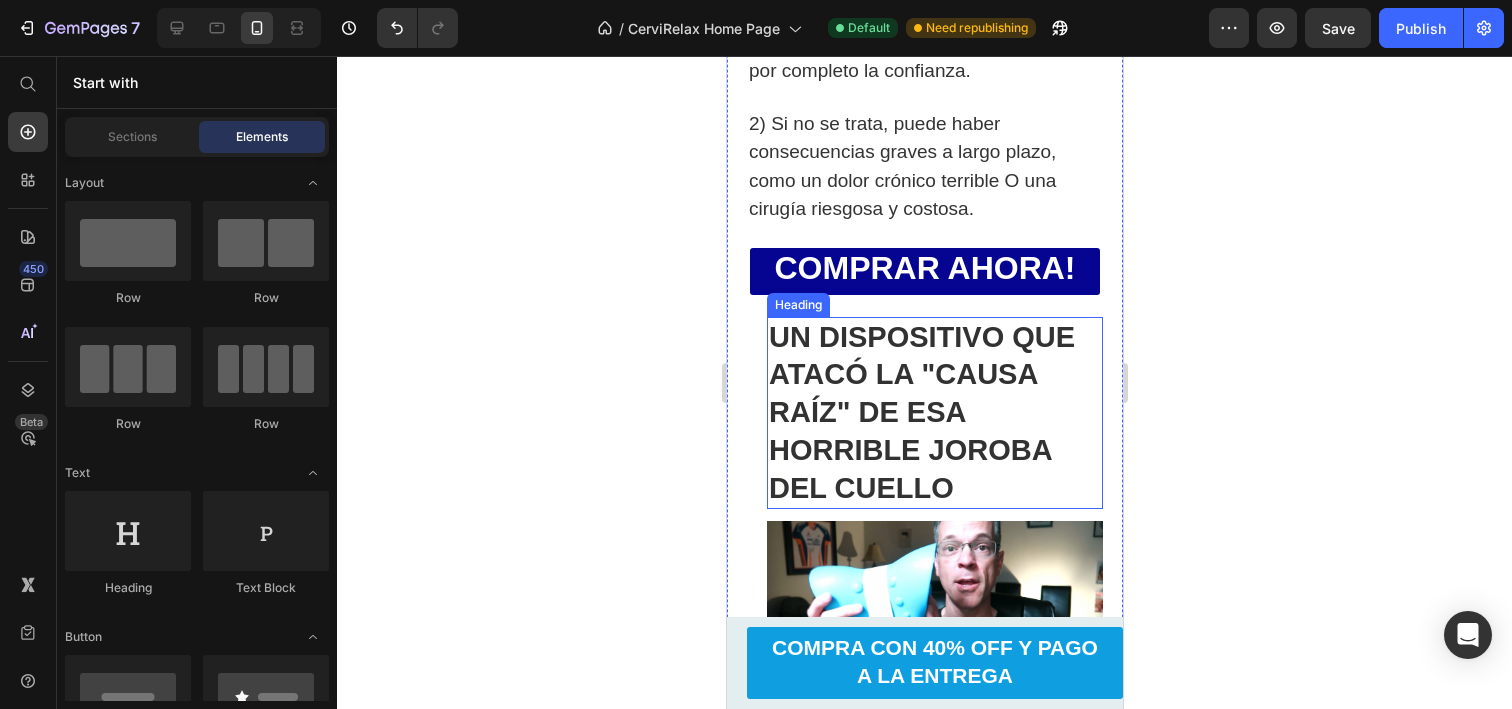 click on "UN DISPOSITIVO QUE ATACÓ LA "CAUSA RAÍZ" DE ESA HORRIBLE JOROBA DEL CUELLO" at bounding box center [934, 413] 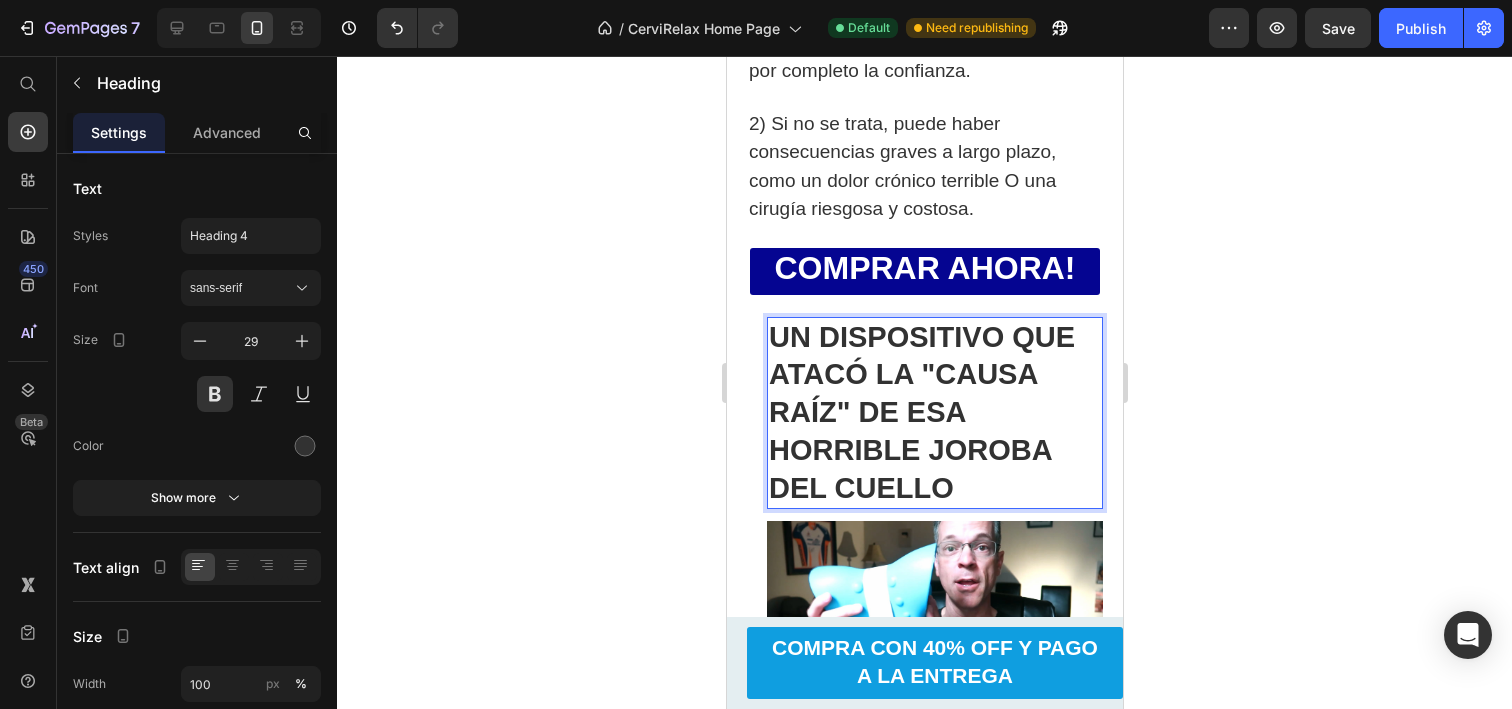 click on "UN DISPOSITIVO QUE ATACÓ LA "CAUSA RAÍZ" DE ESA HORRIBLE JOROBA DEL CUELLO" at bounding box center [934, 413] 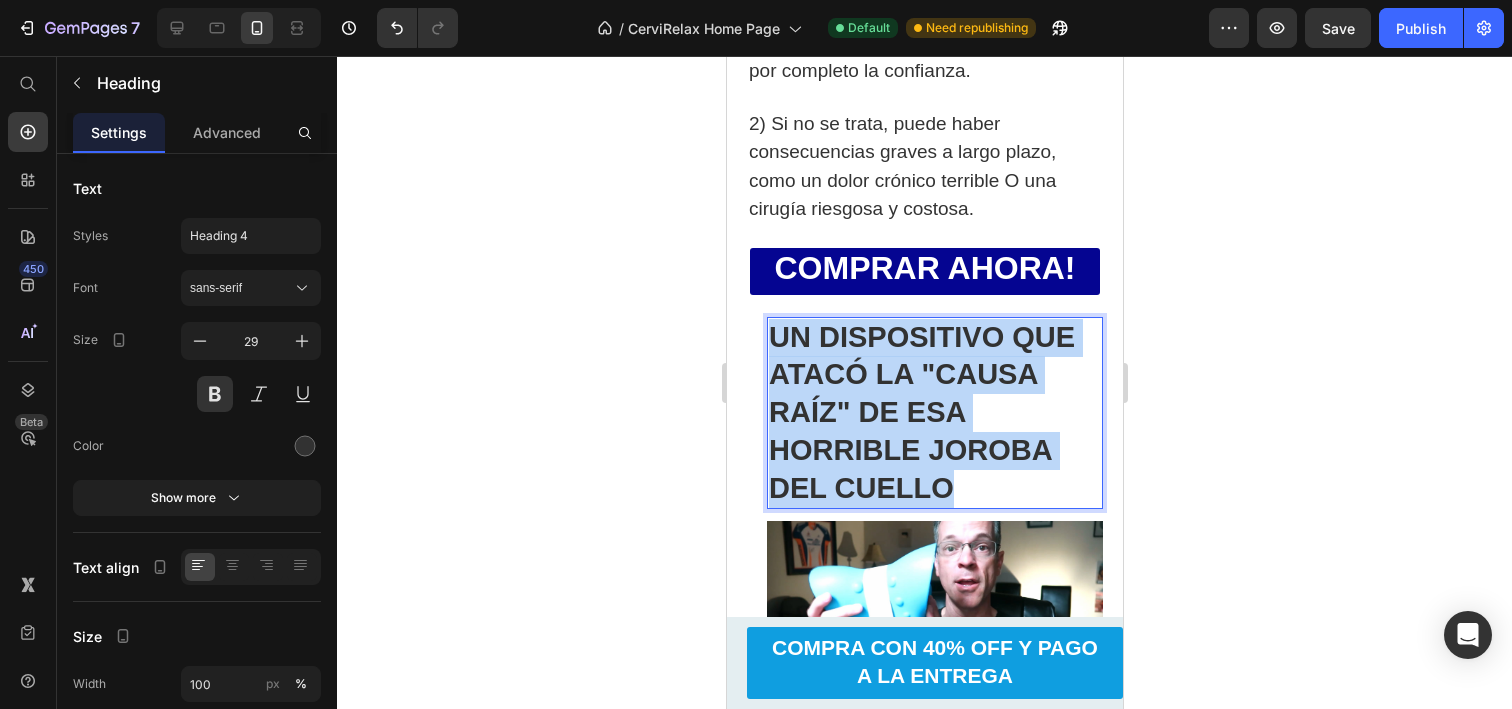 click on "UN DISPOSITIVO QUE ATACÓ LA "CAUSA RAÍZ" DE ESA HORRIBLE JOROBA DEL CUELLO" at bounding box center [934, 413] 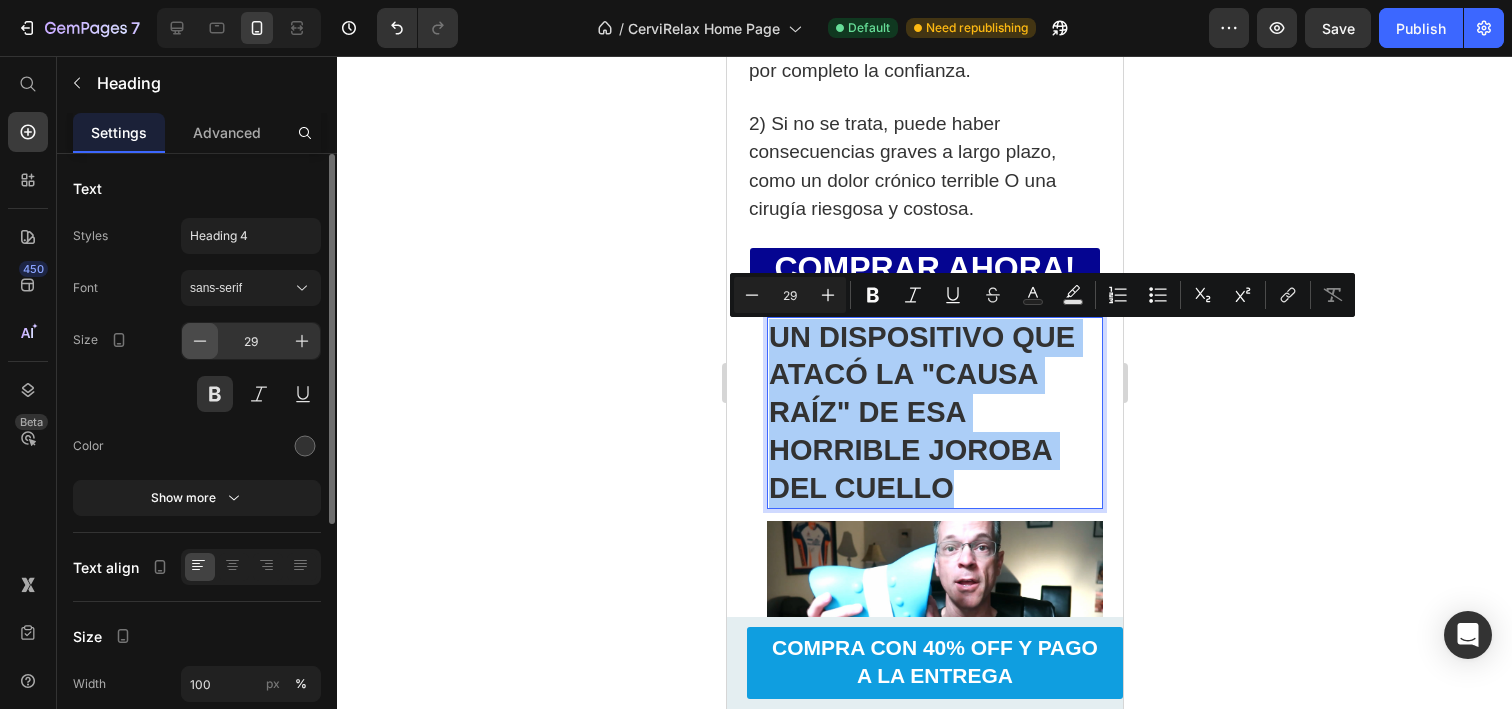 click 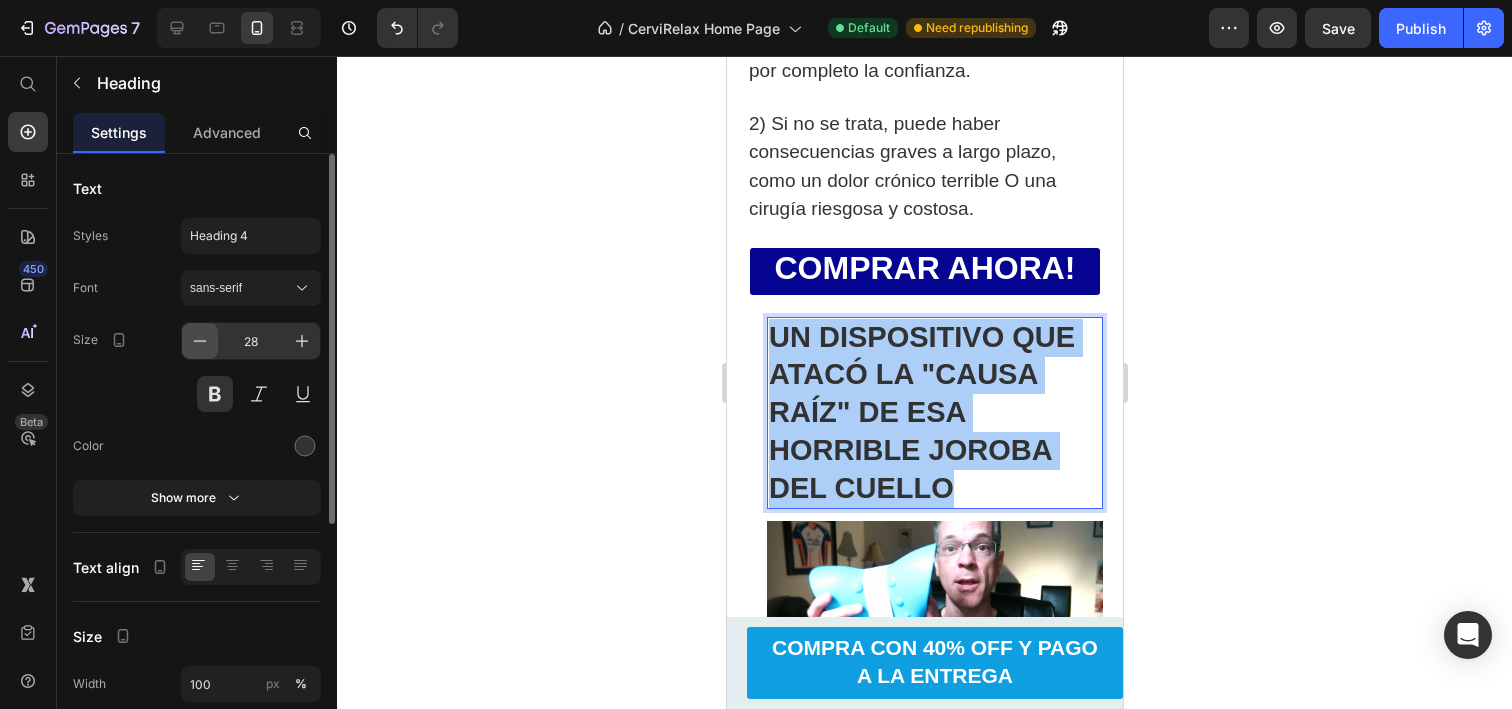 click 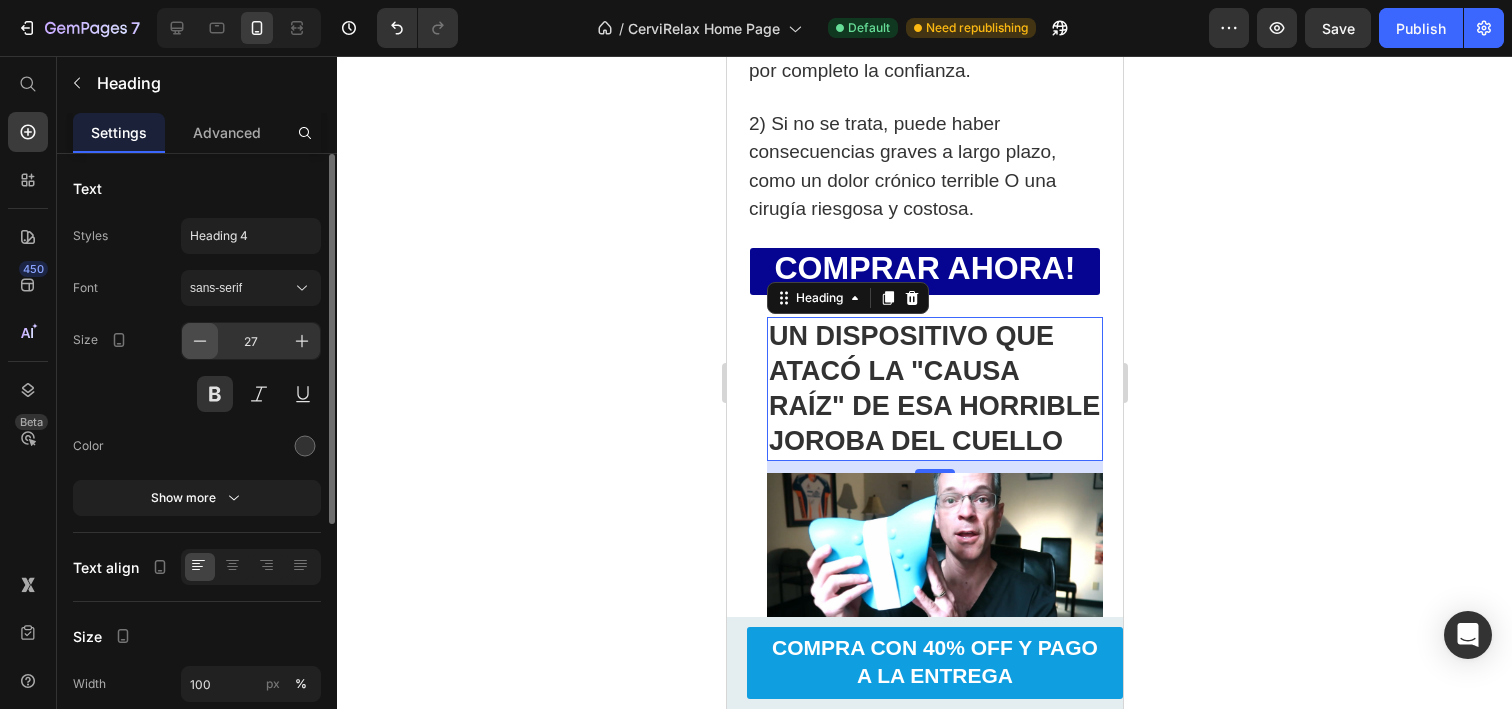 click 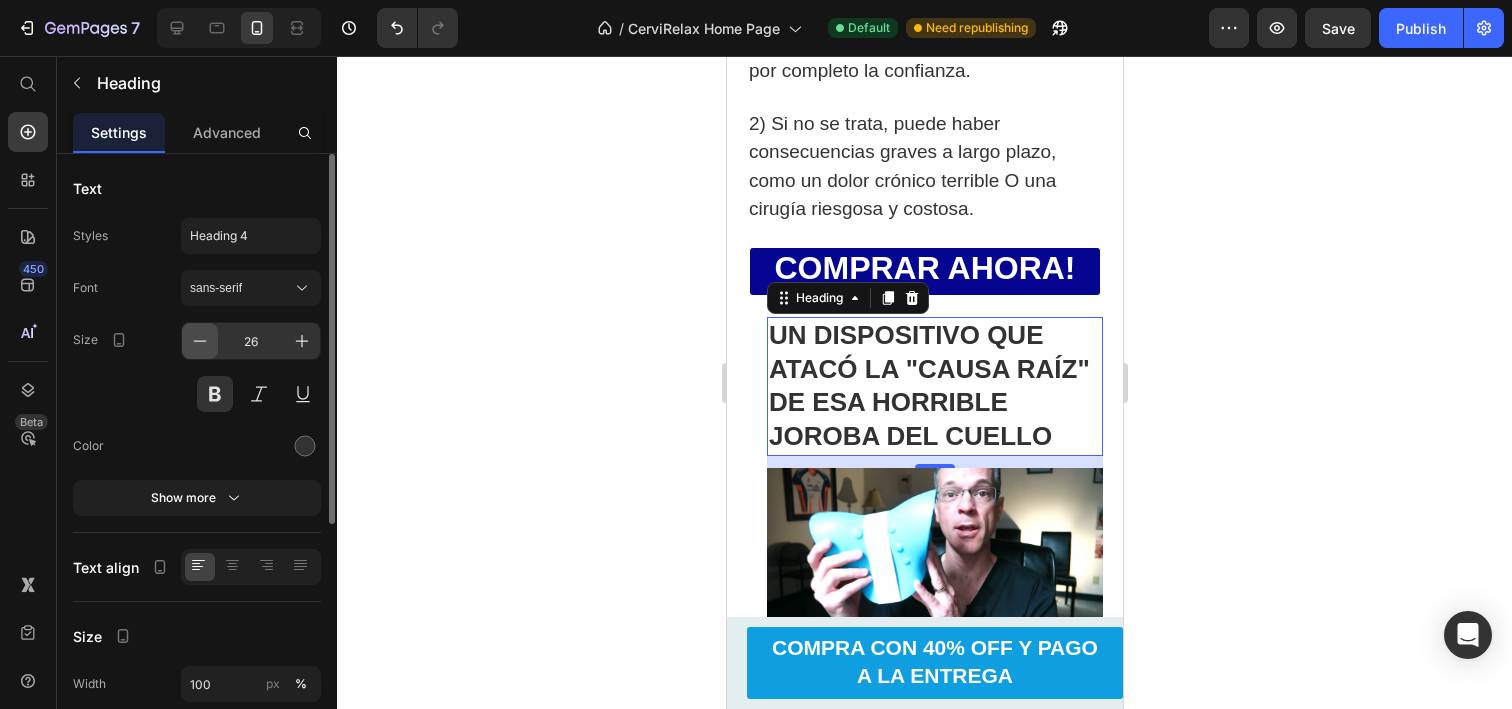 click 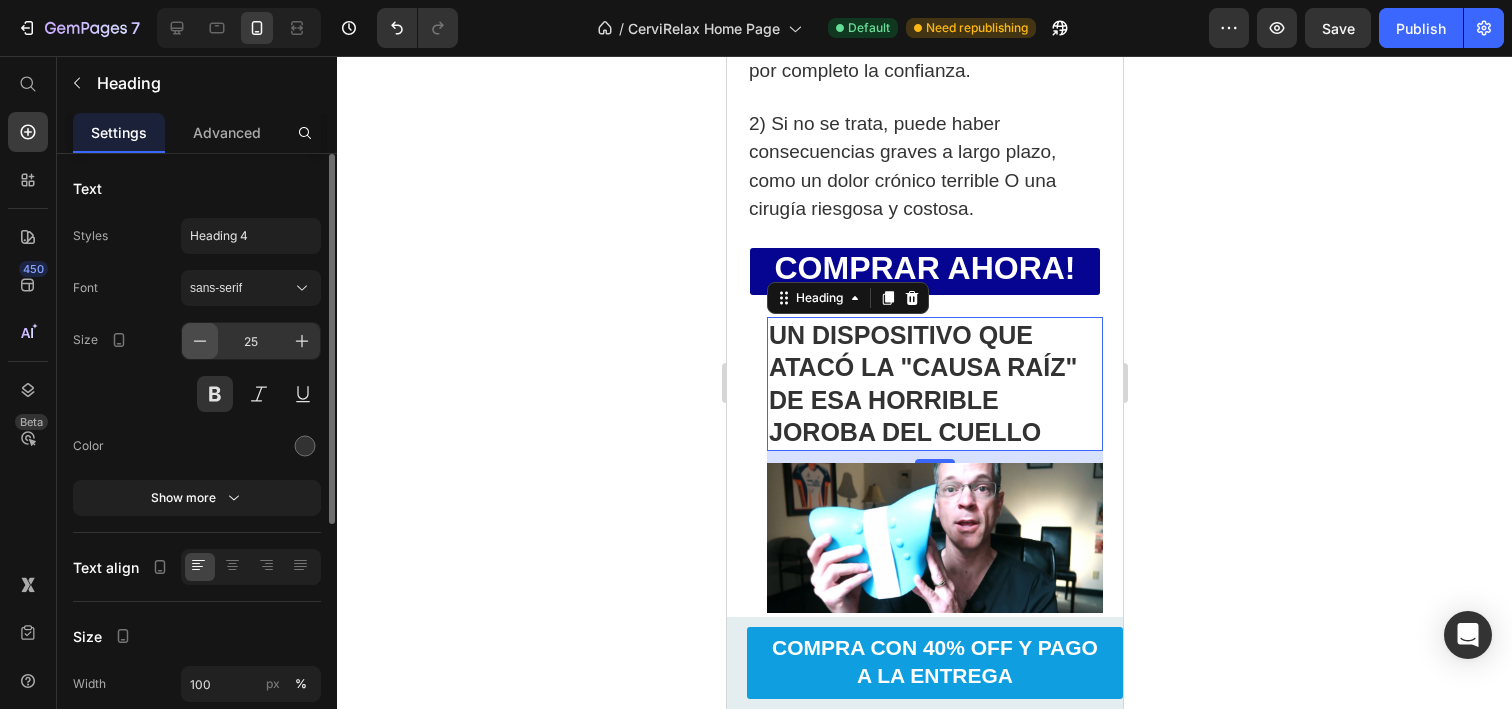 click 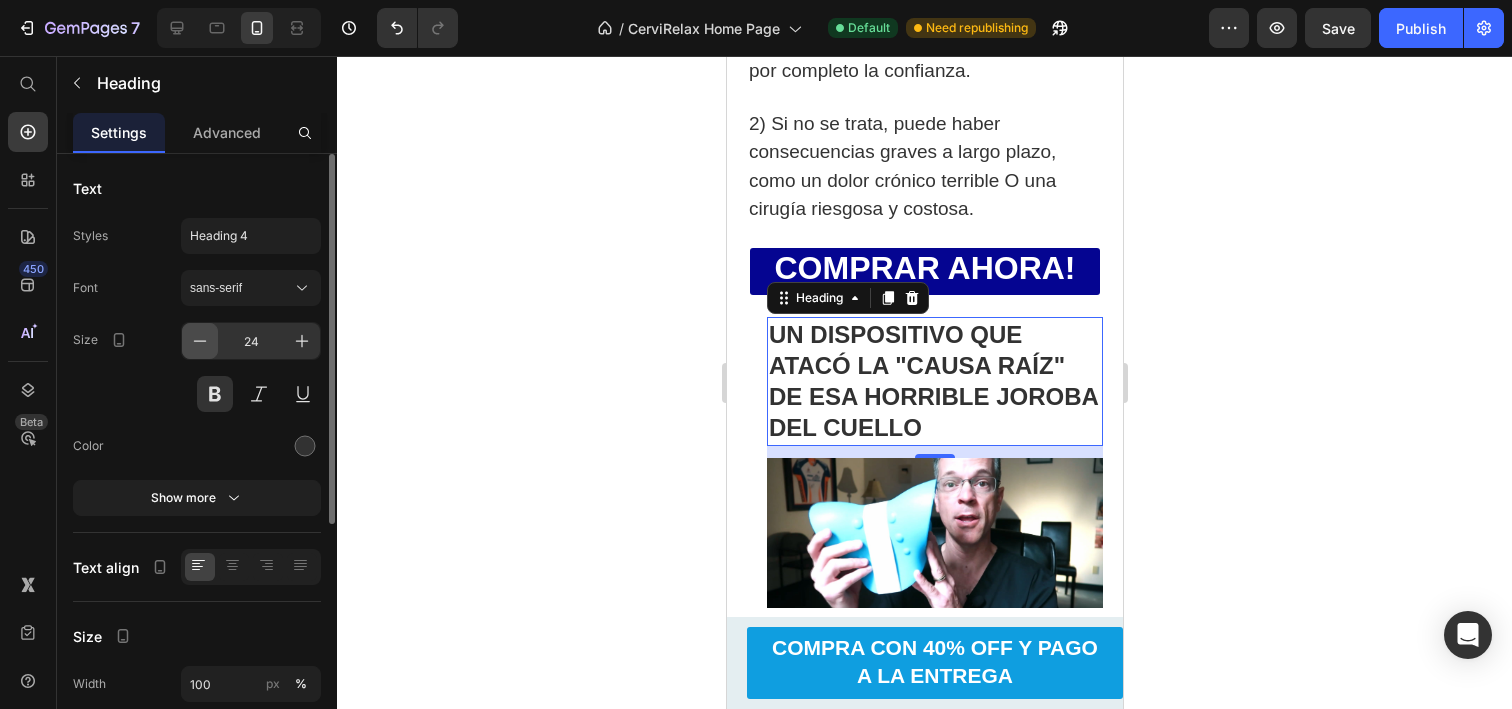 click 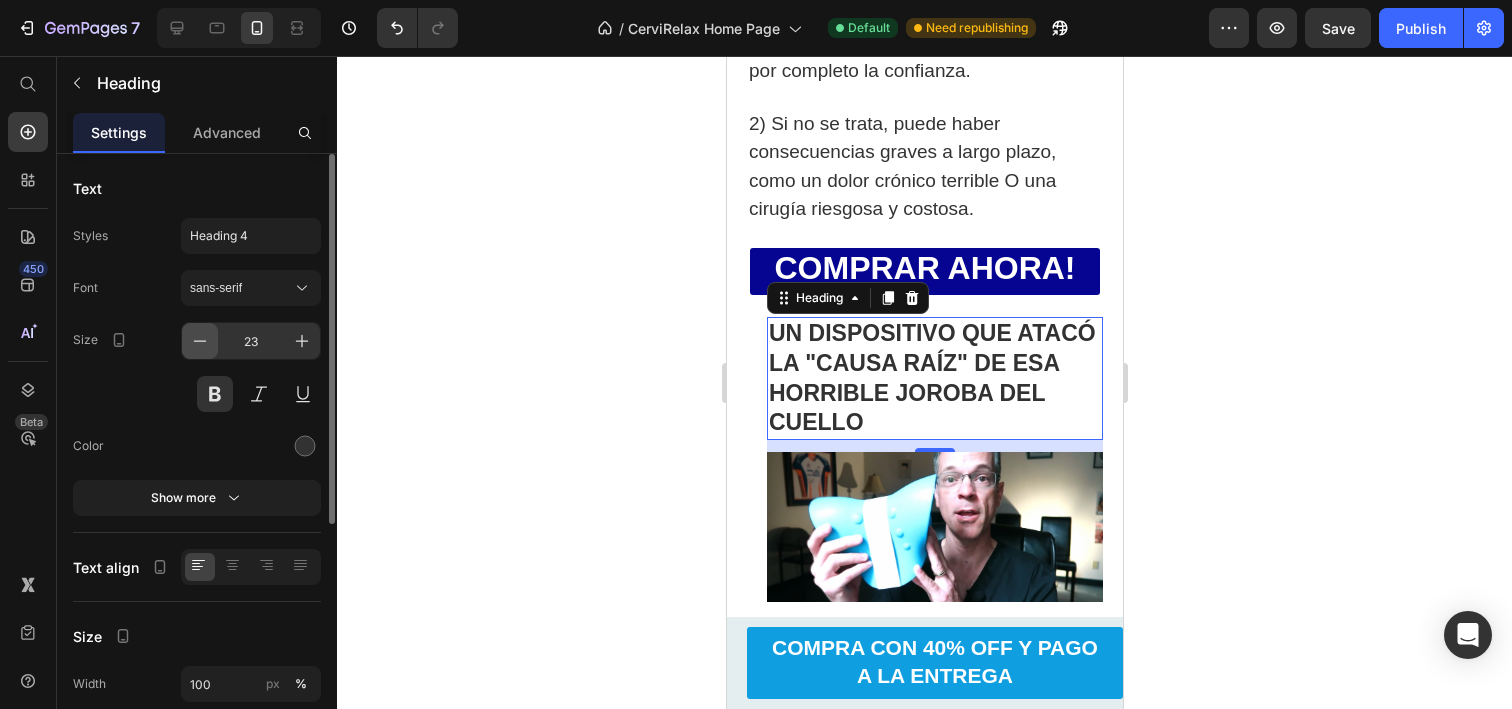 click 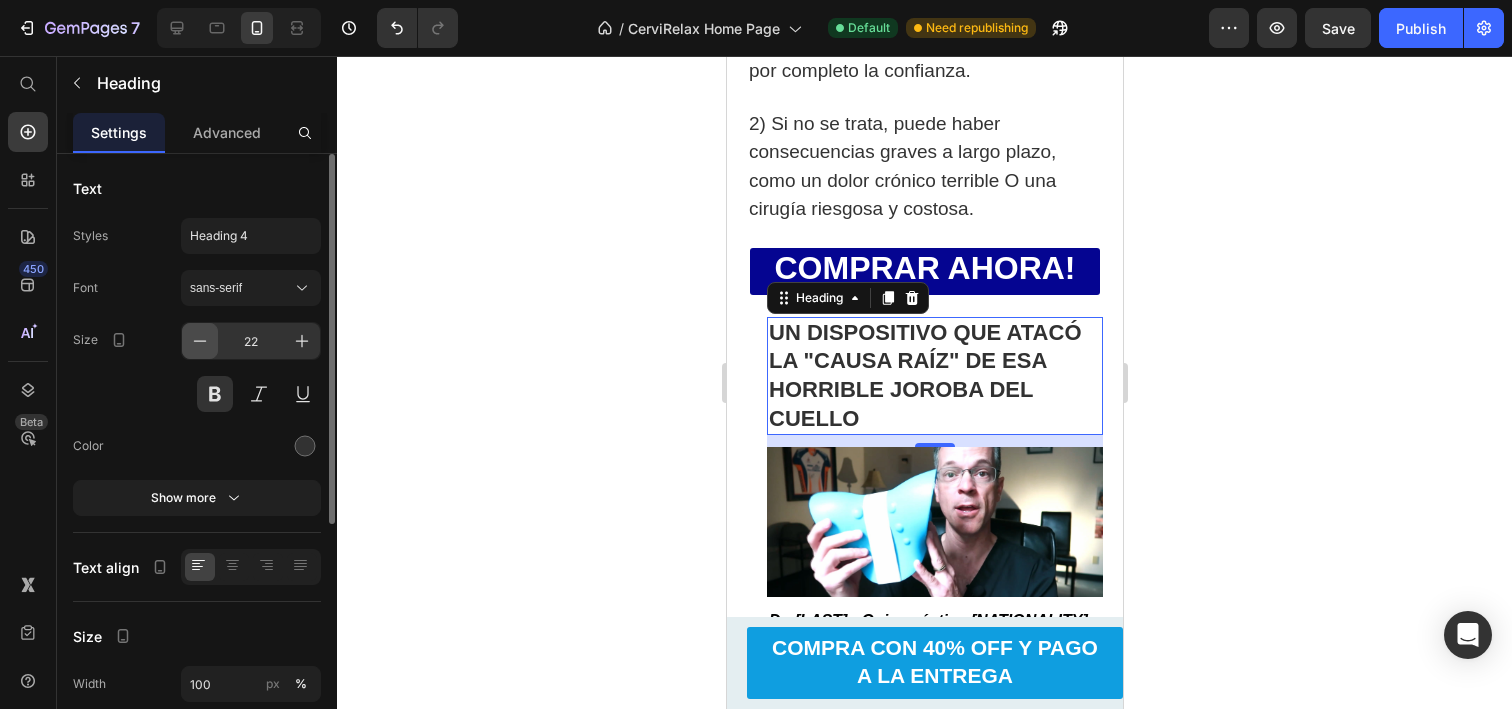 click 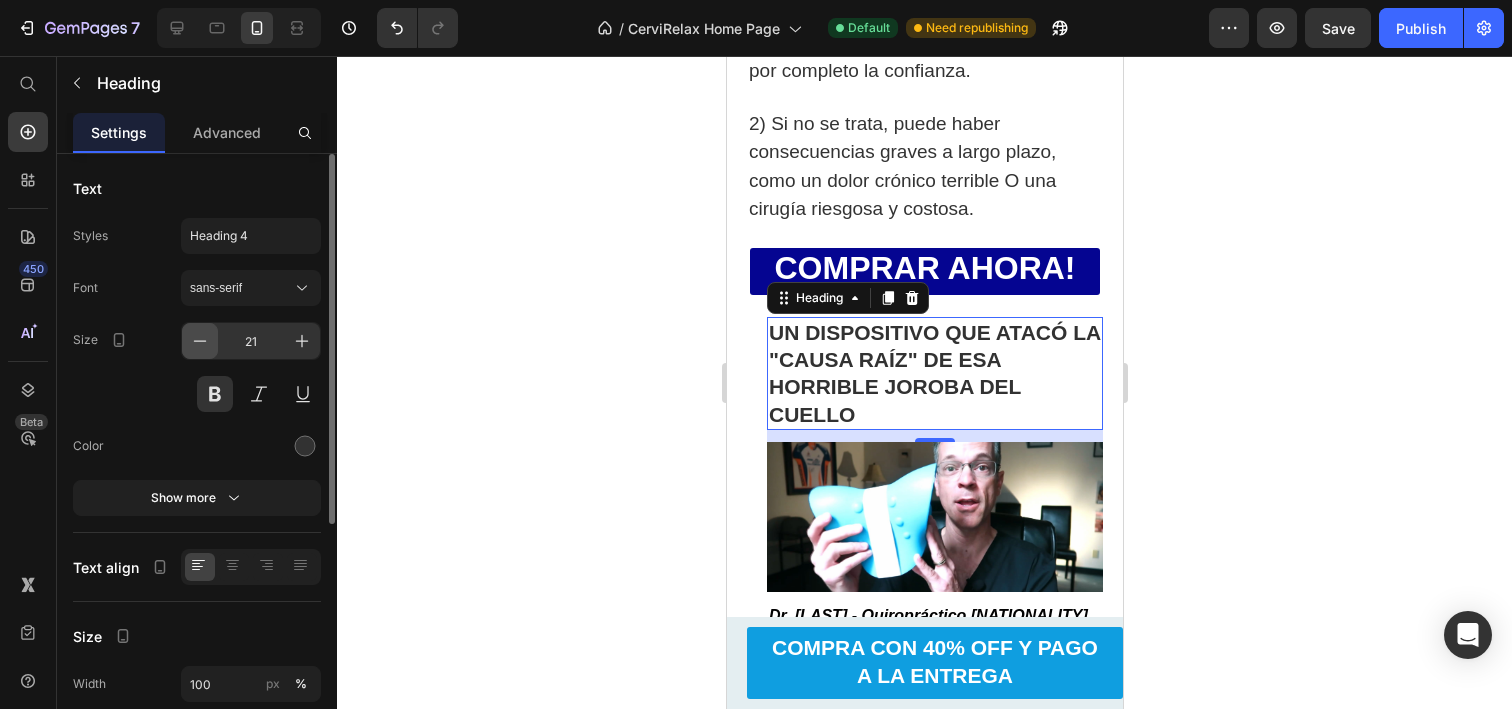 click 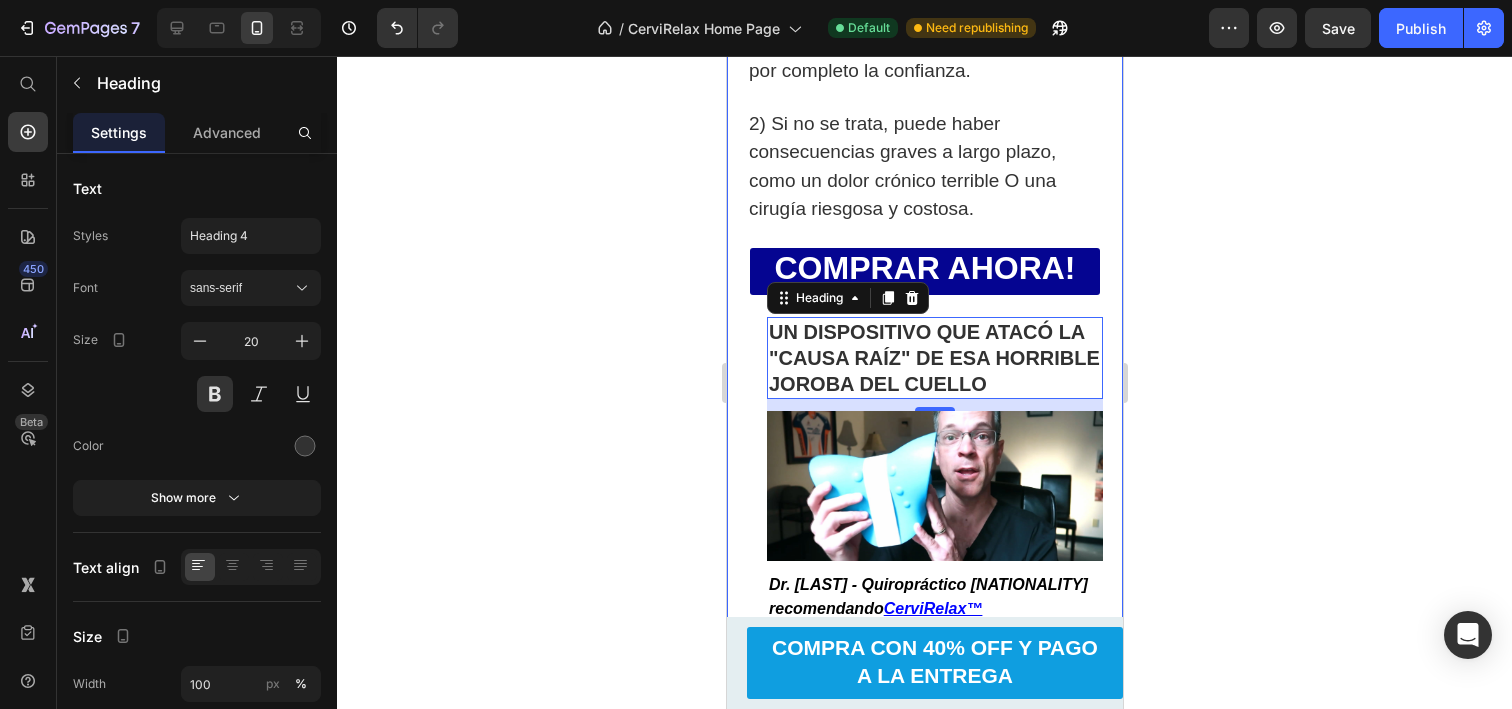click 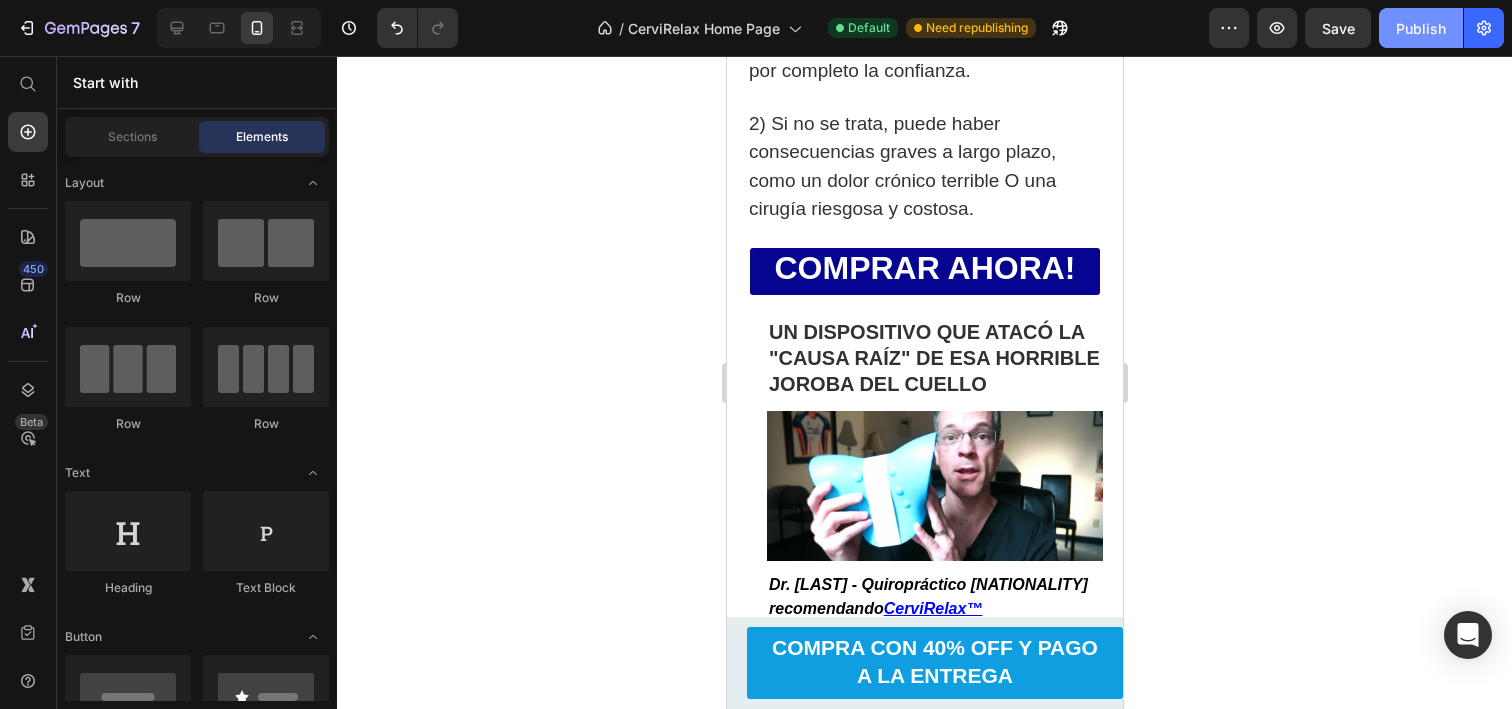 click on "Publish" 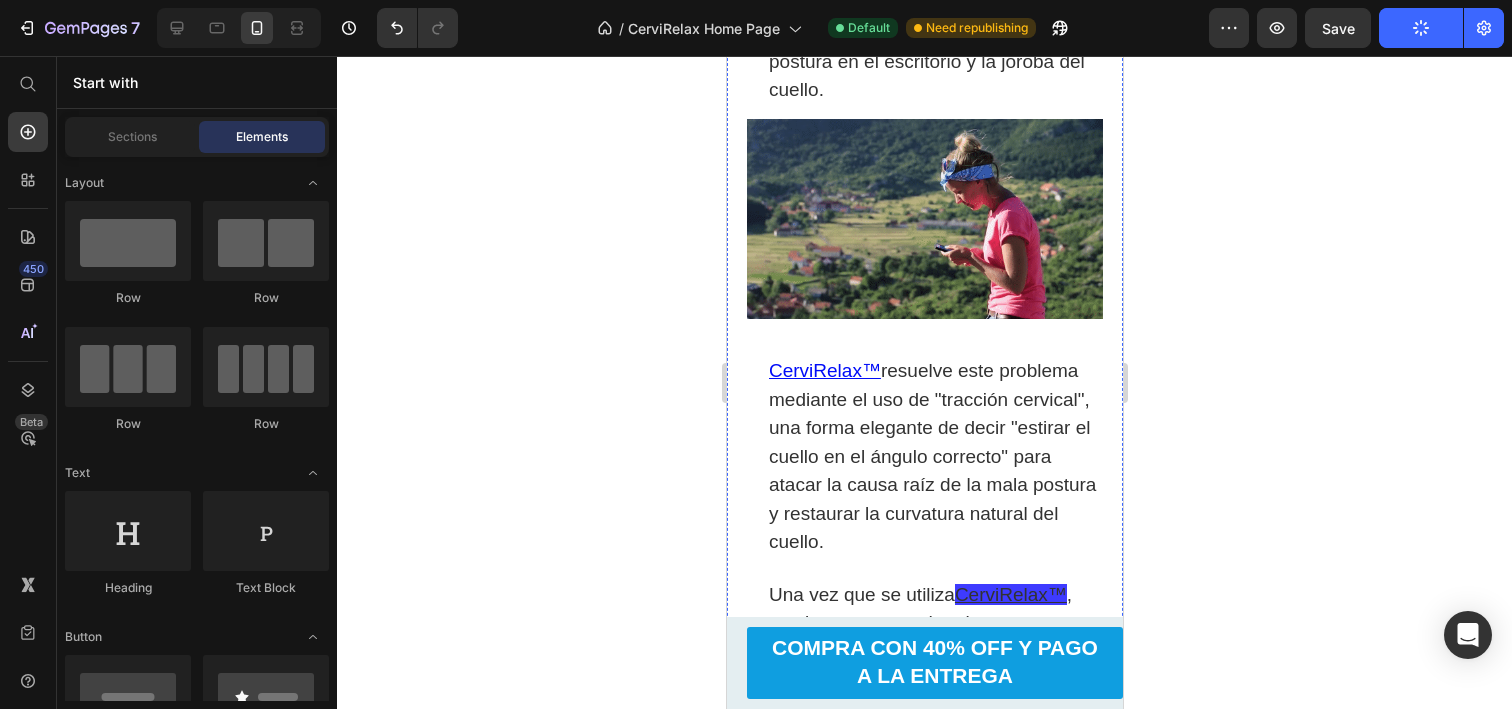 scroll, scrollTop: 2952, scrollLeft: 0, axis: vertical 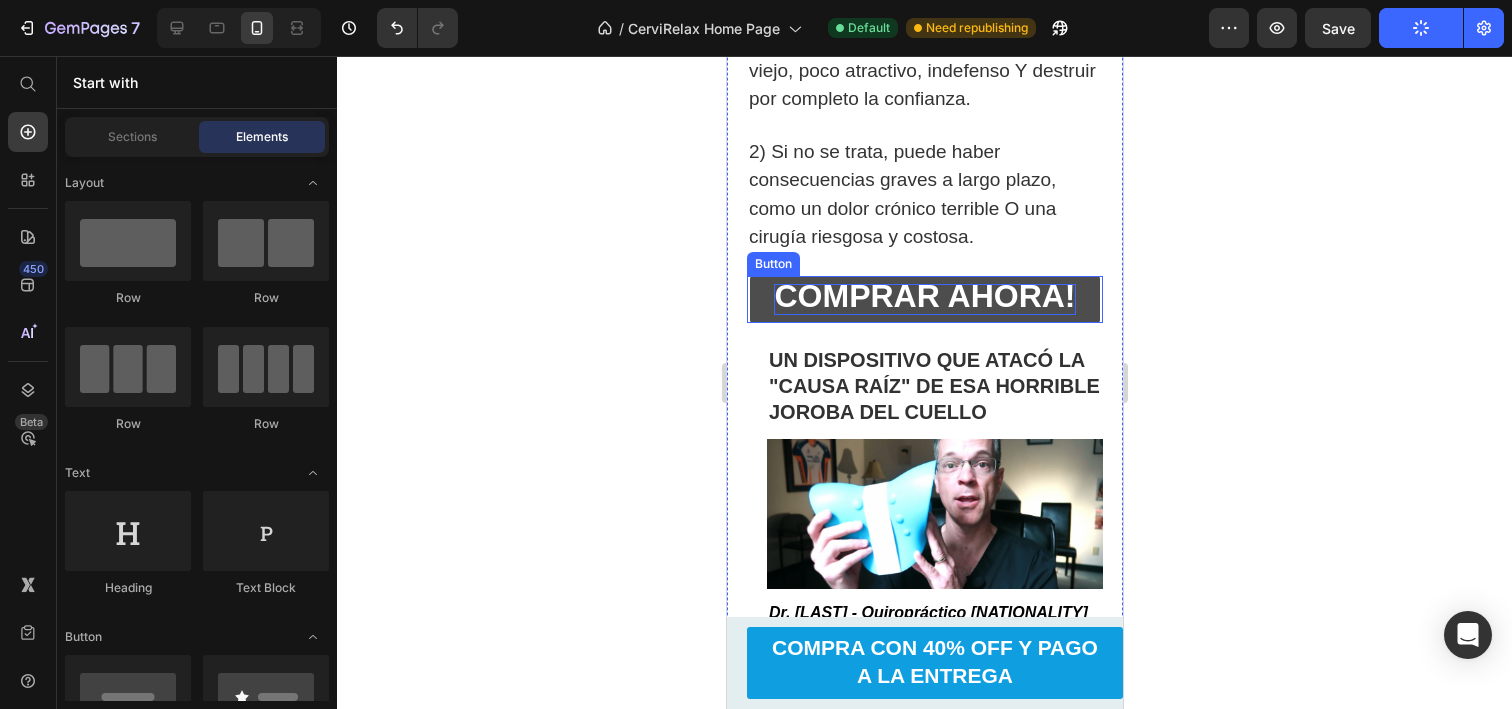 click on "COMPRAR AHORA!" at bounding box center (923, 296) 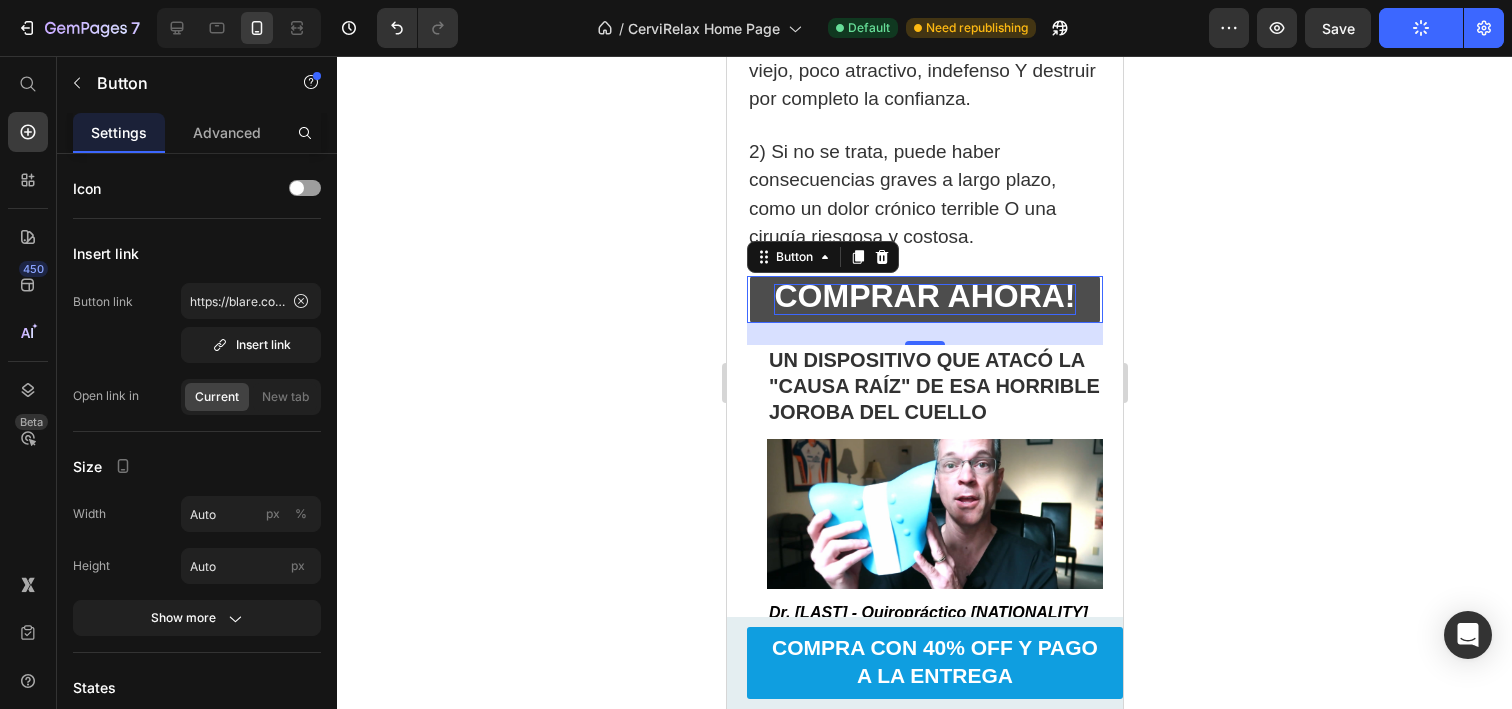 click on "COMPRAR AHORA!" at bounding box center (923, 296) 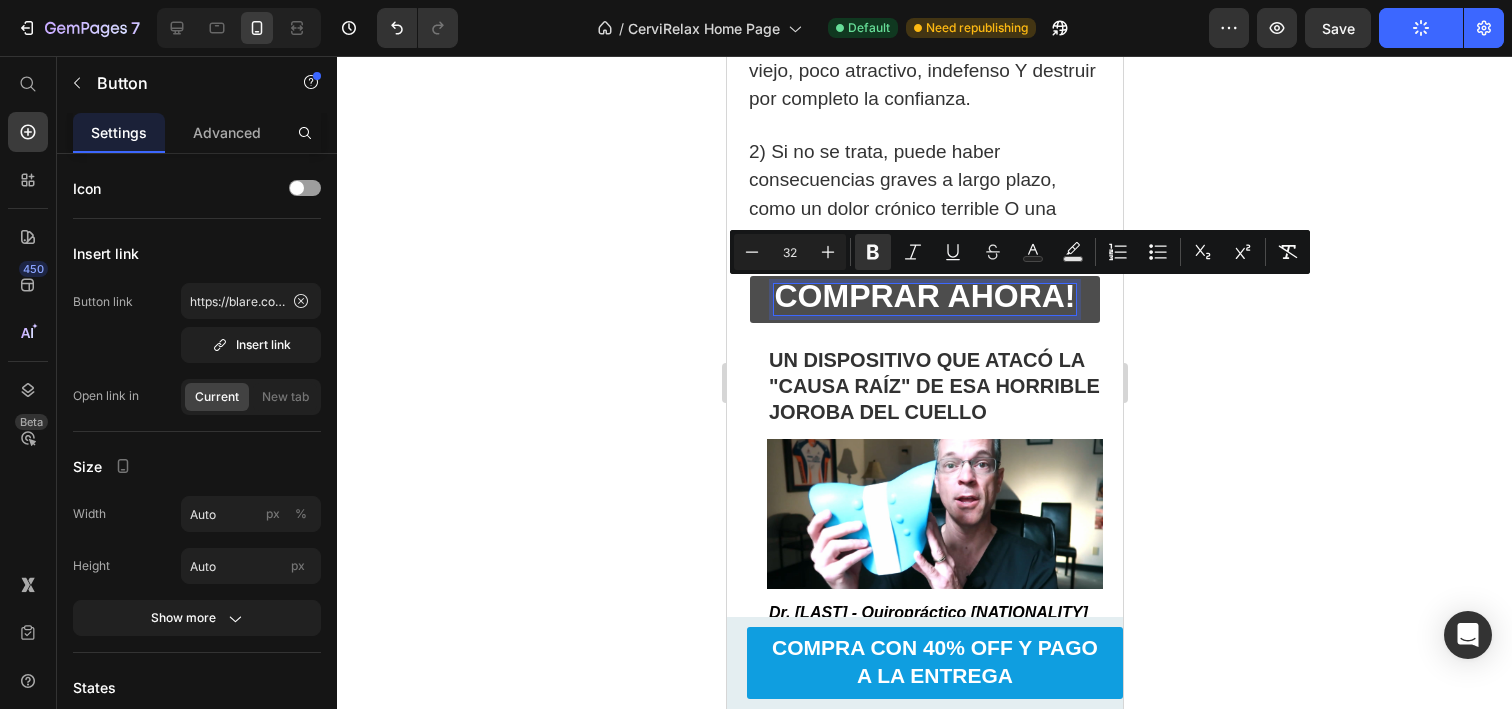 click on "COMPRAR AHORA!" at bounding box center (923, 296) 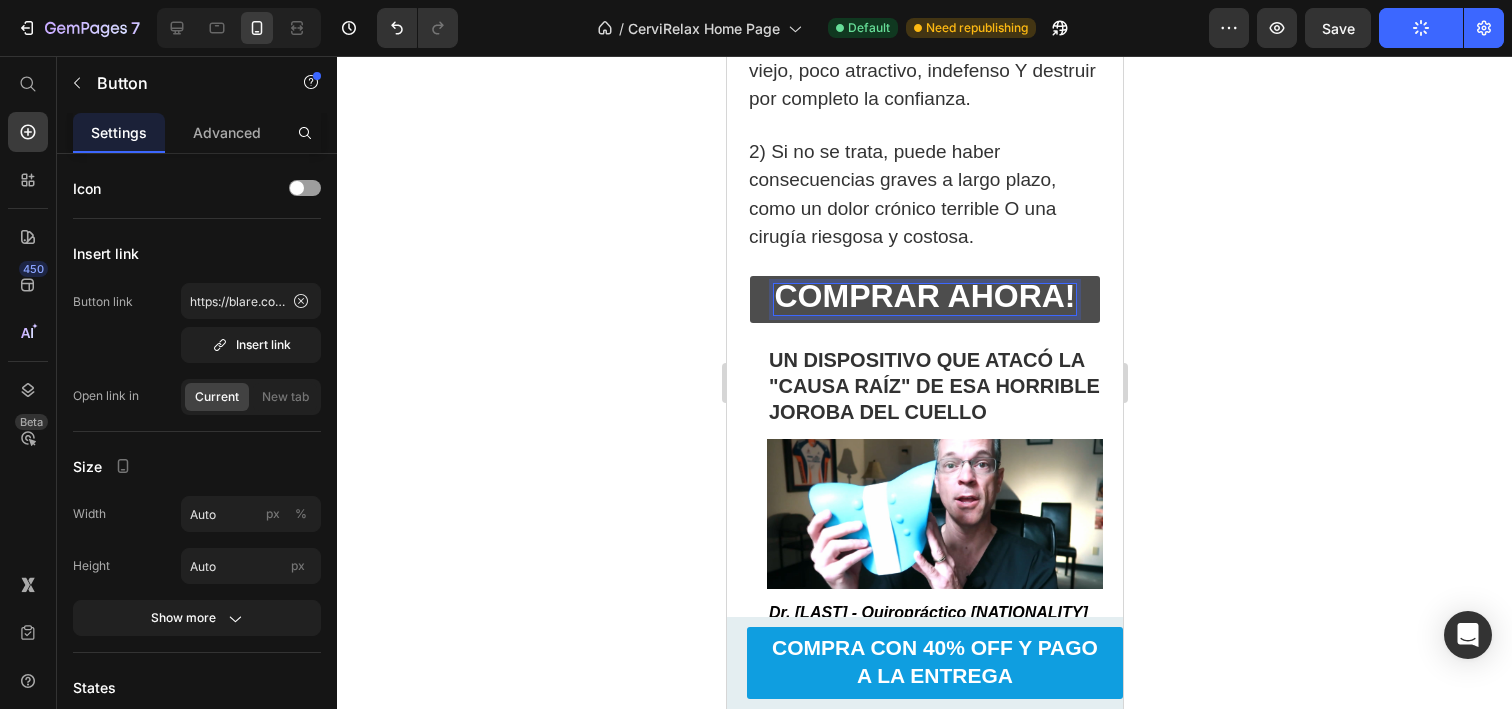 click on "COMPRAR AHORA!" at bounding box center (923, 296) 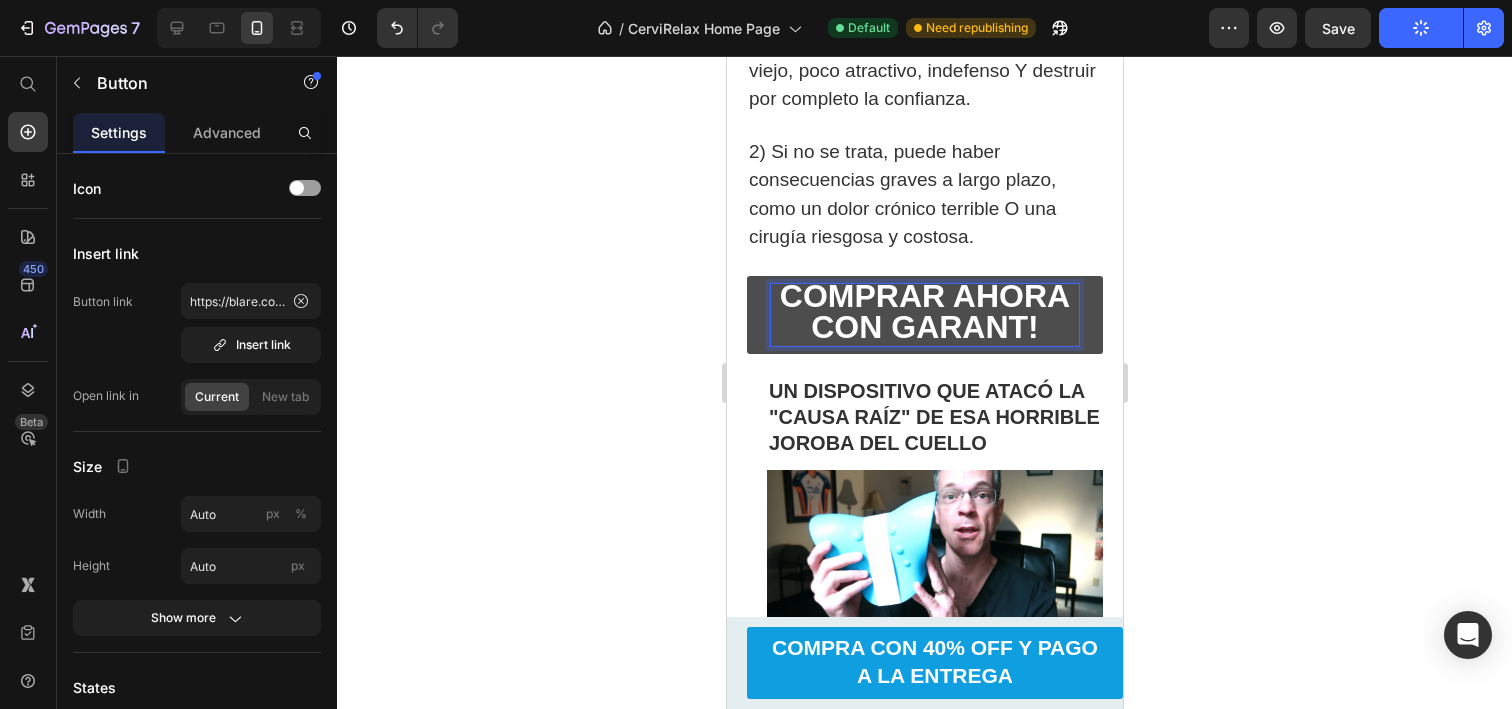 type 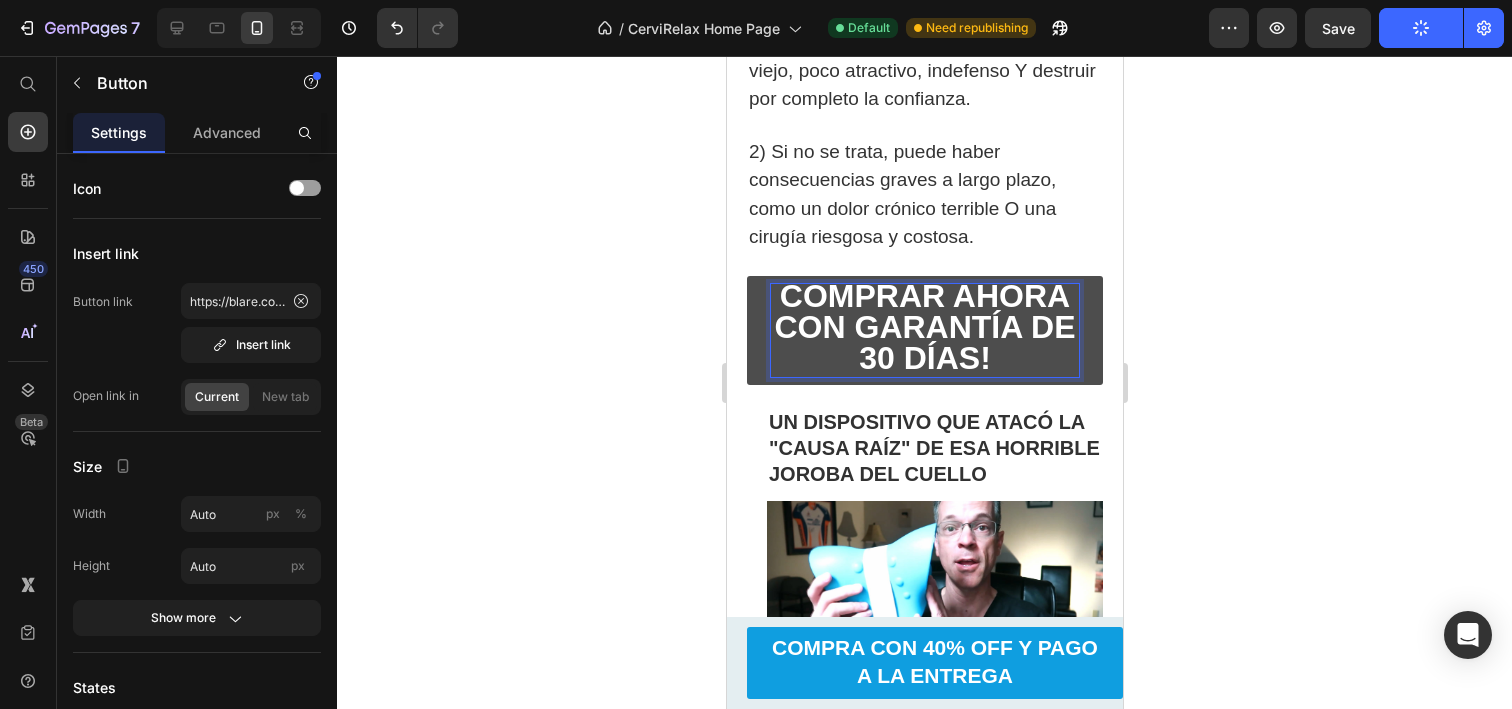 click on "COMPRAR AHORA CON GARANTÍA DE 30 DÍAS!" at bounding box center [923, 327] 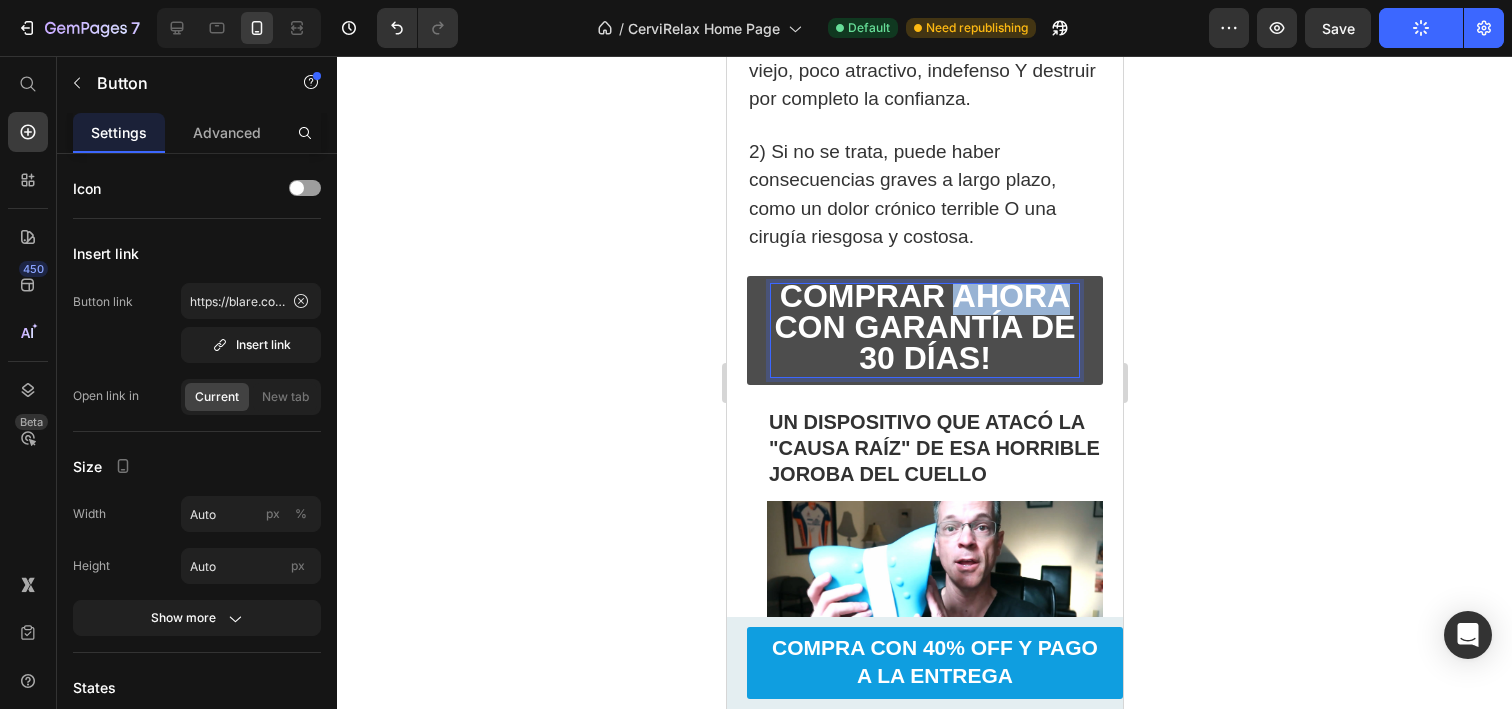 click on "COMPRAR AHORA CON GARANTÍA DE 30 DÍAS!" at bounding box center [923, 327] 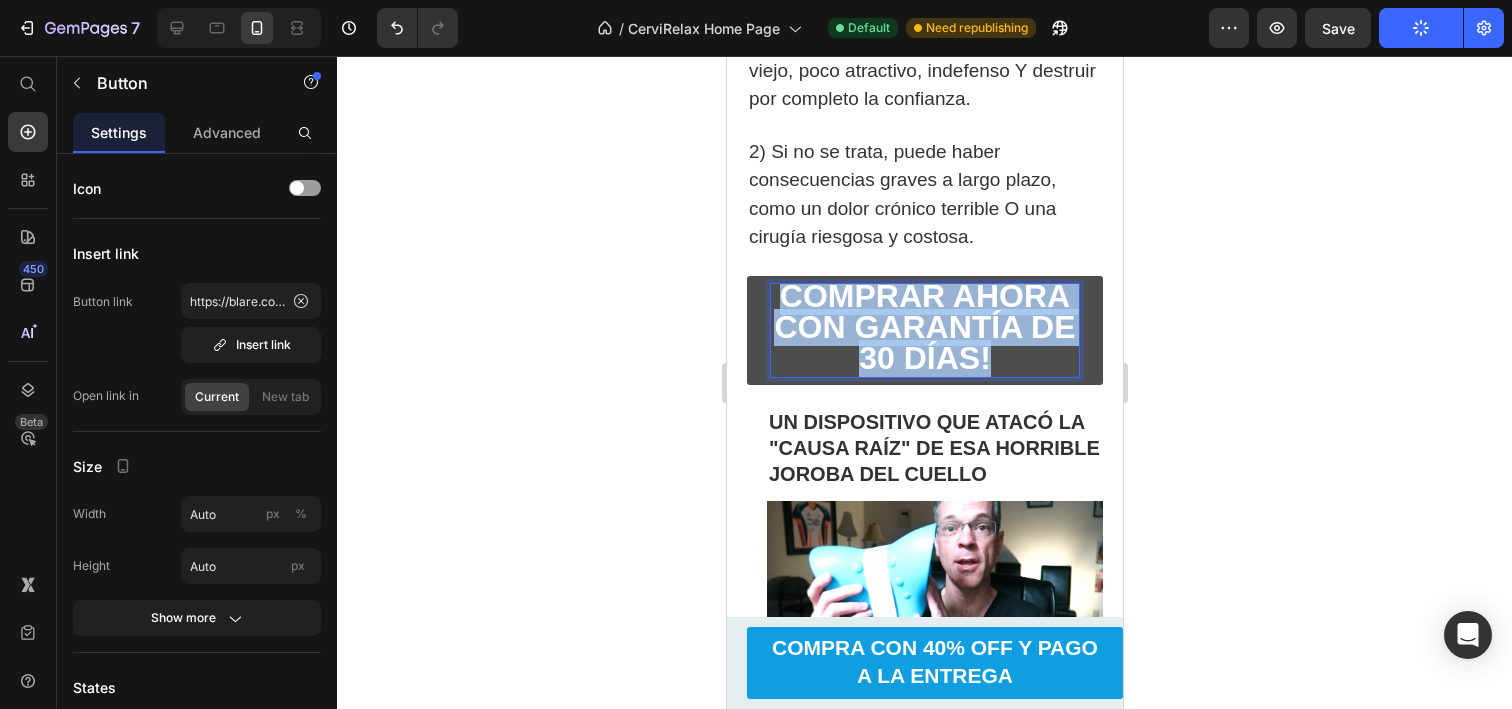 click on "COMPRAR AHORA CON GARANTÍA DE 30 DÍAS!" at bounding box center [923, 327] 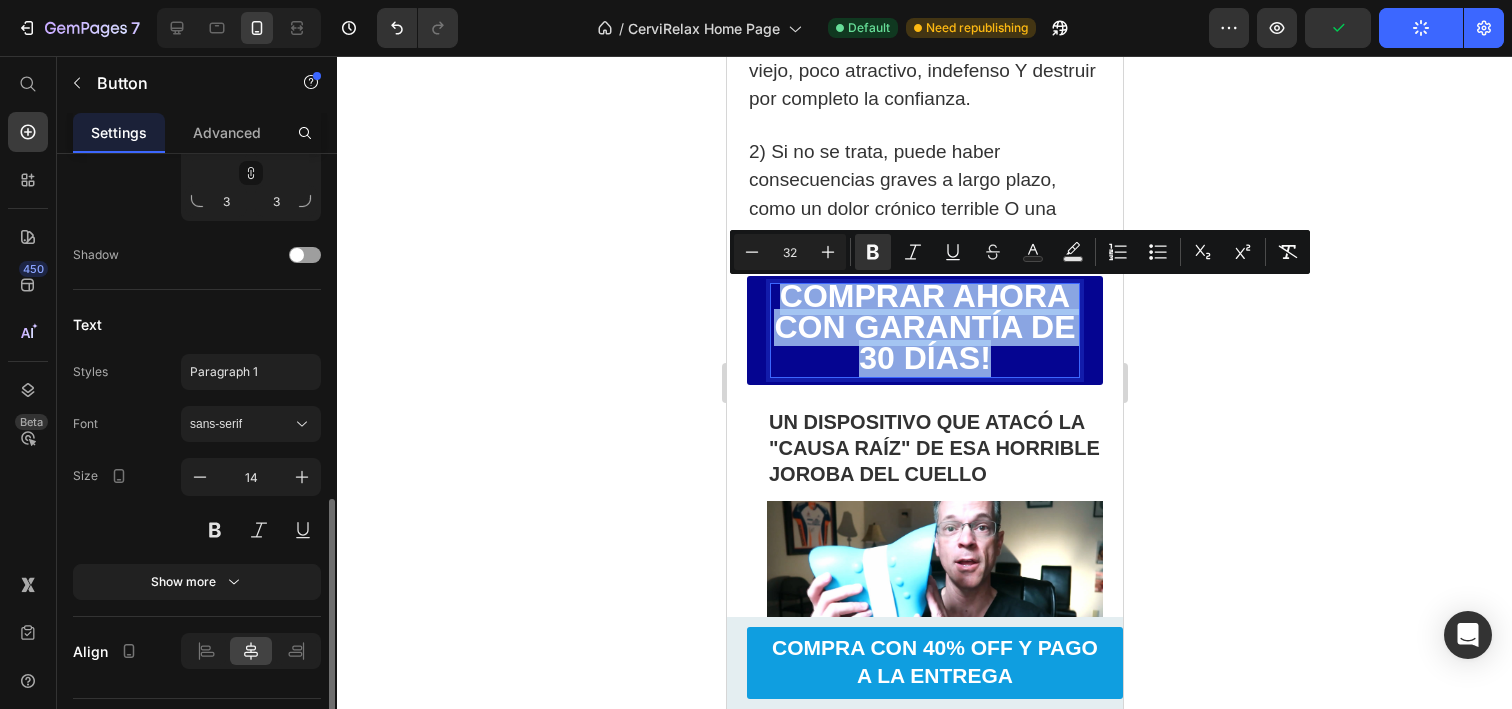 scroll, scrollTop: 852, scrollLeft: 0, axis: vertical 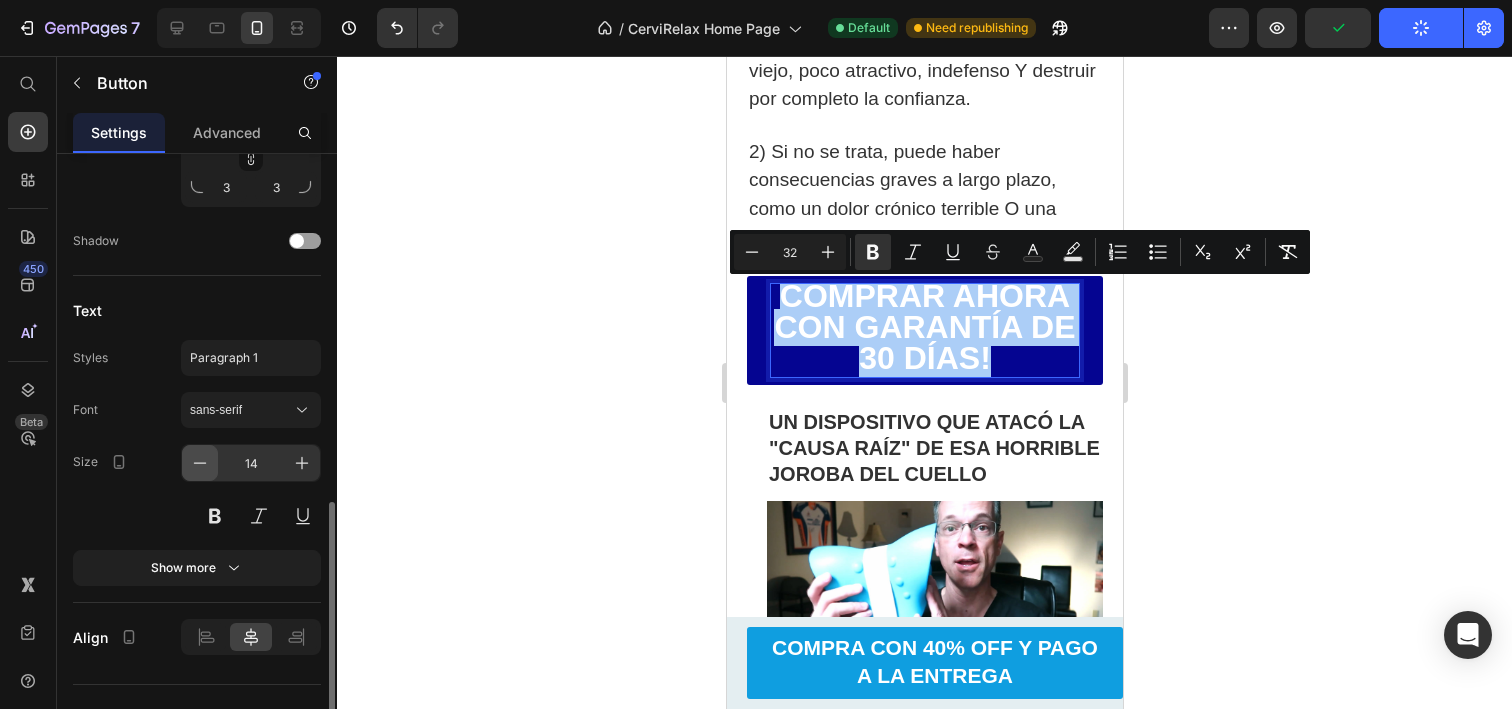 click 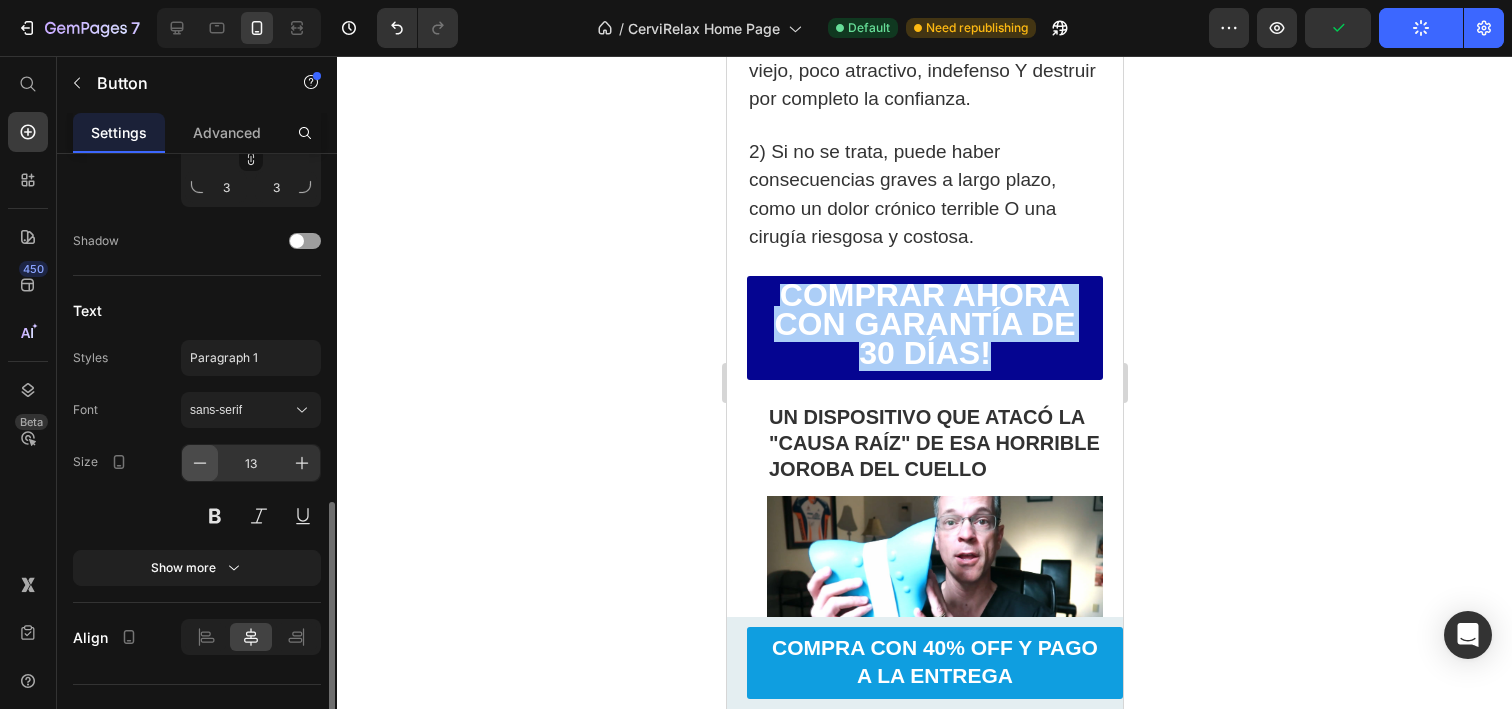click 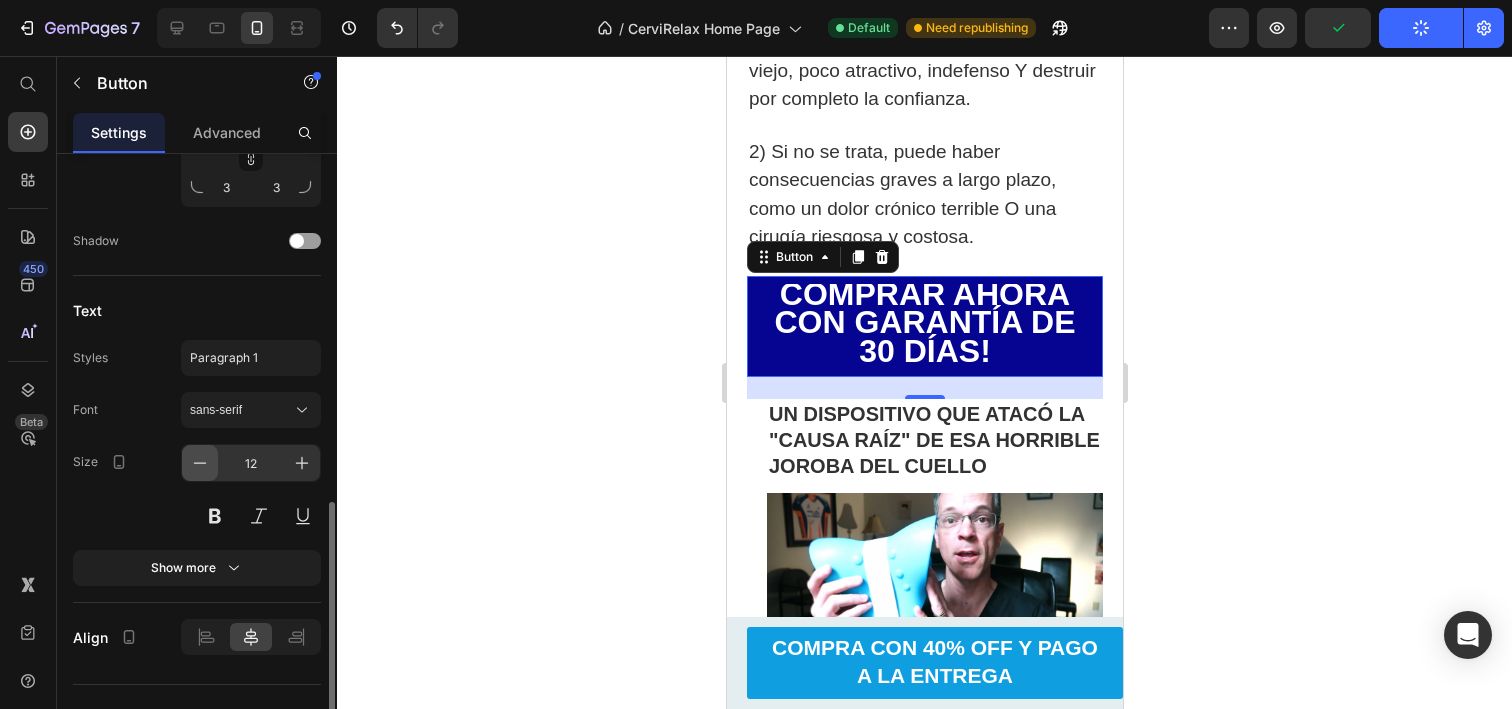 click 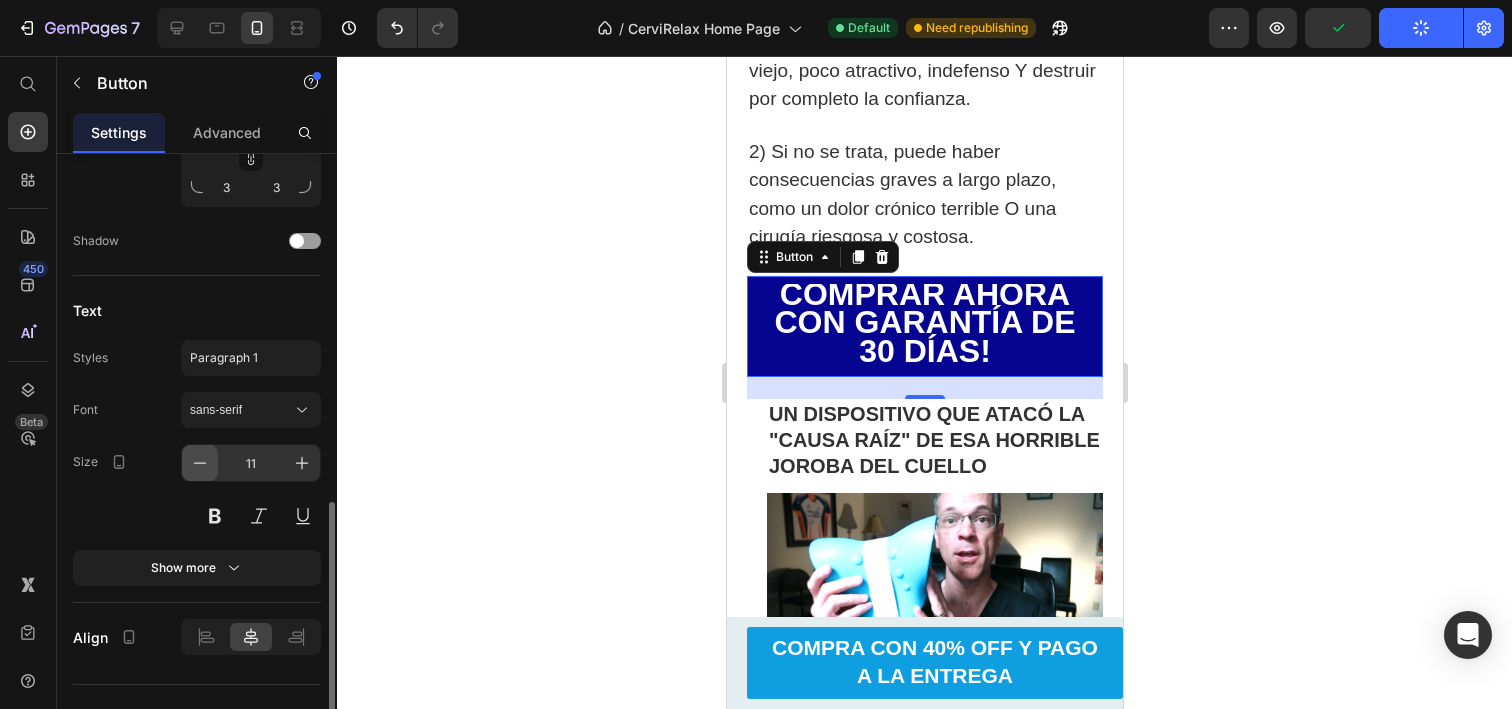 click 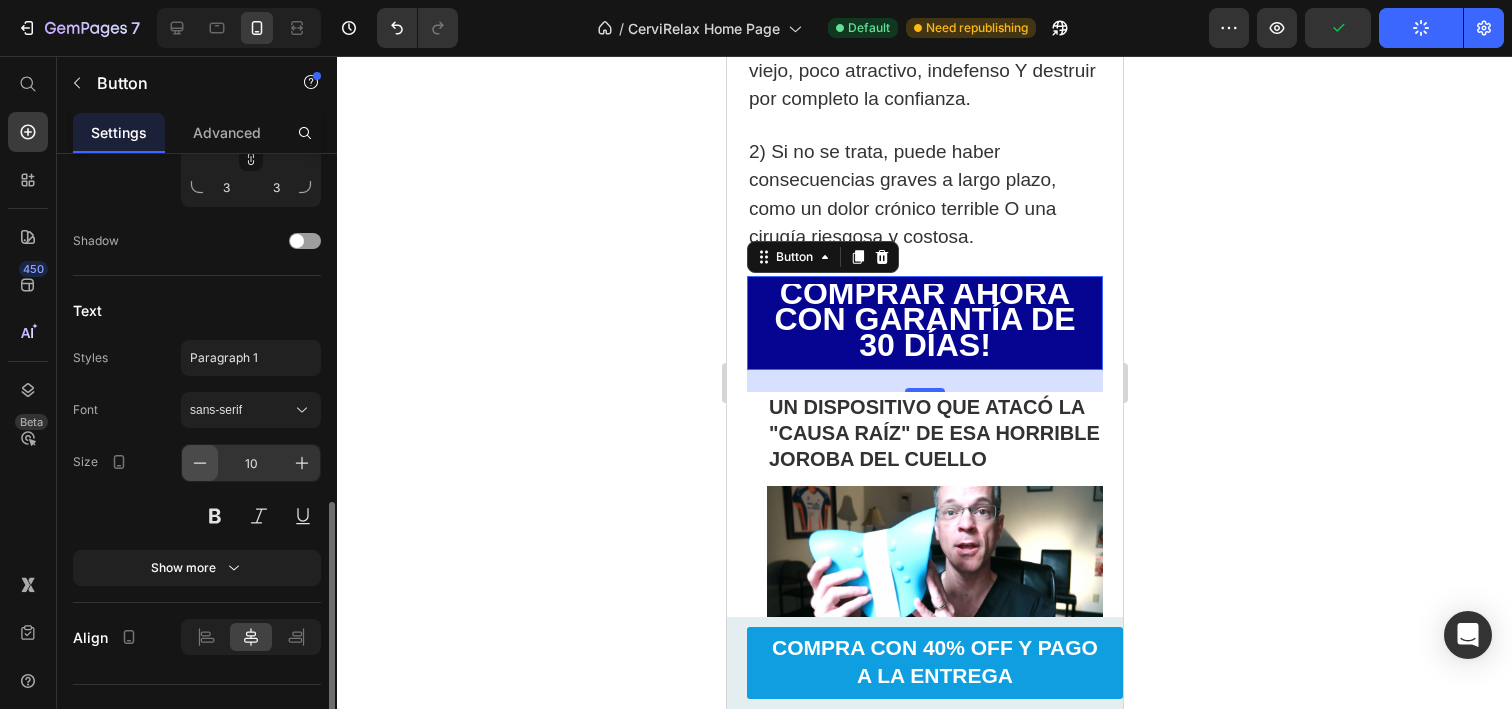 click 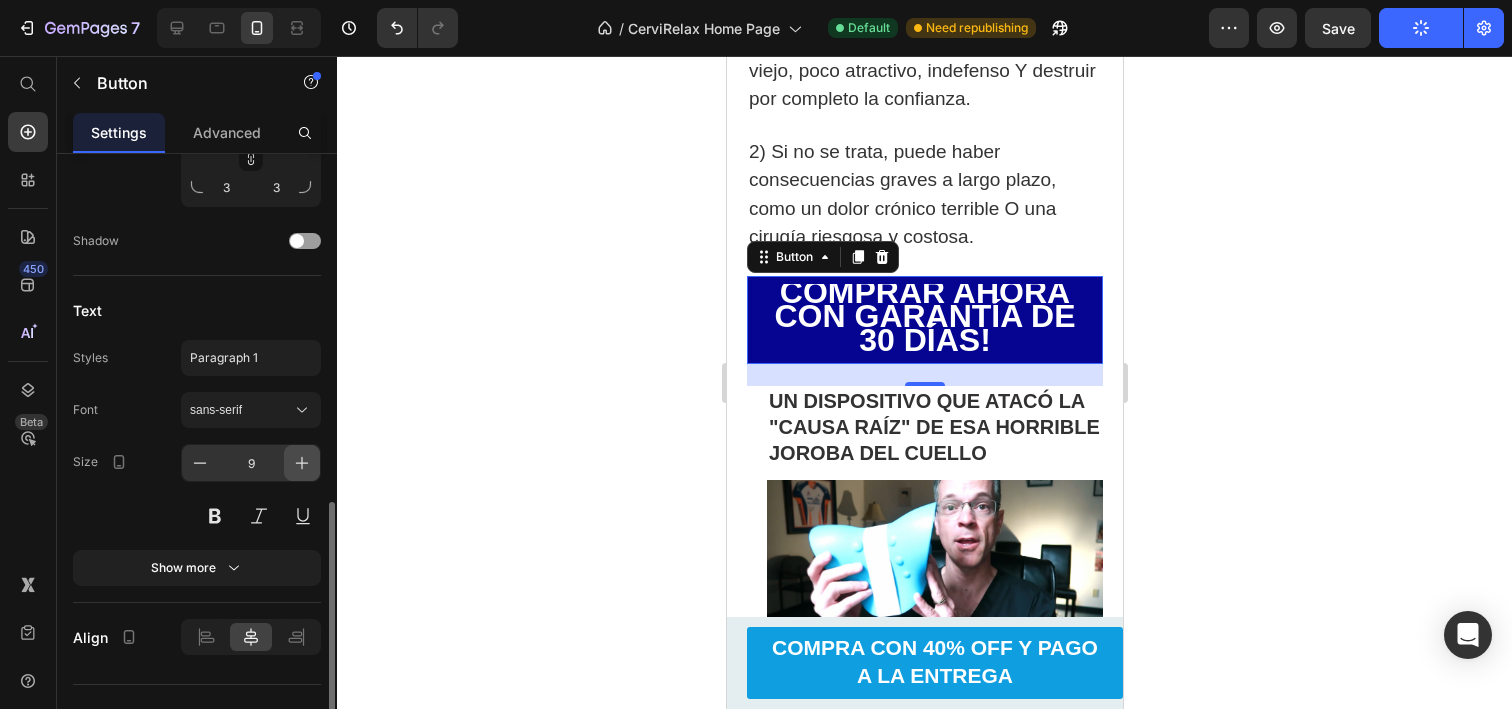 click 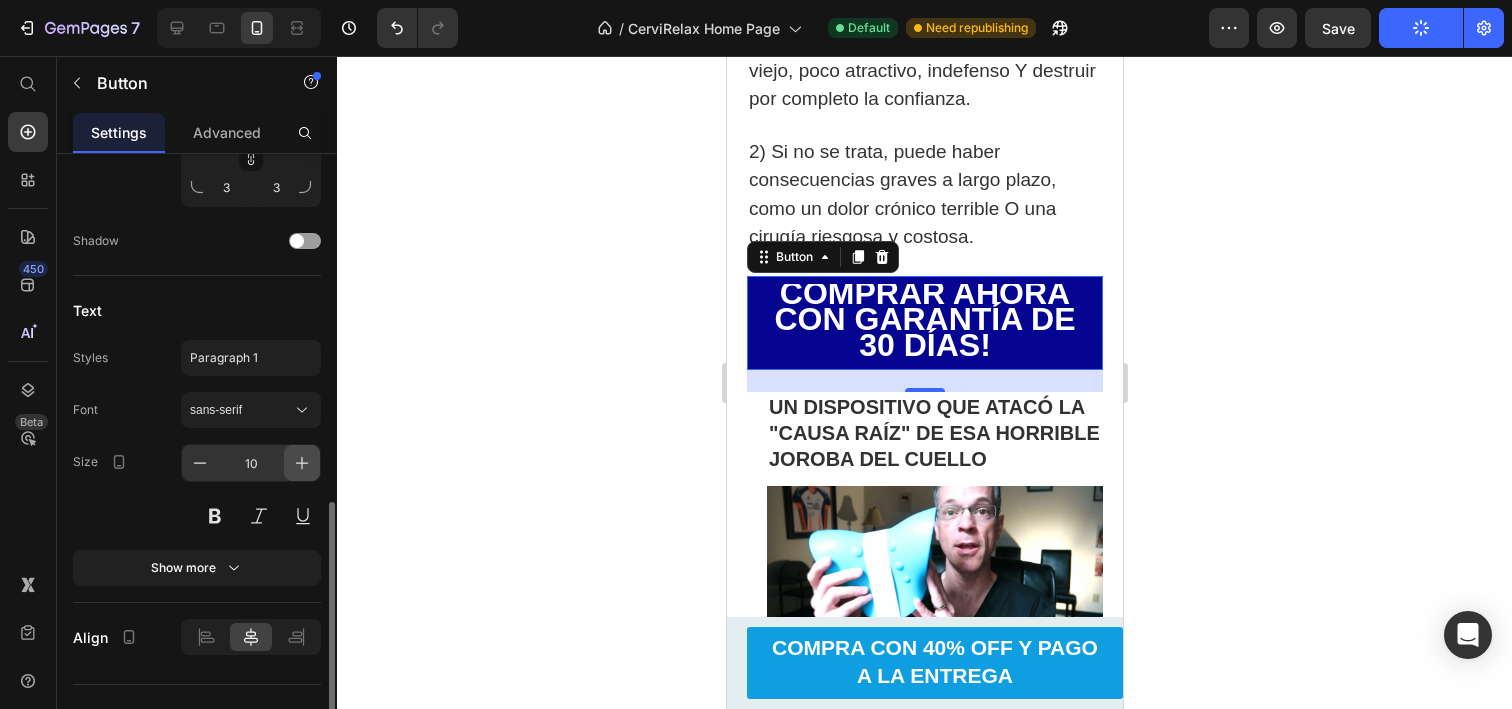 click 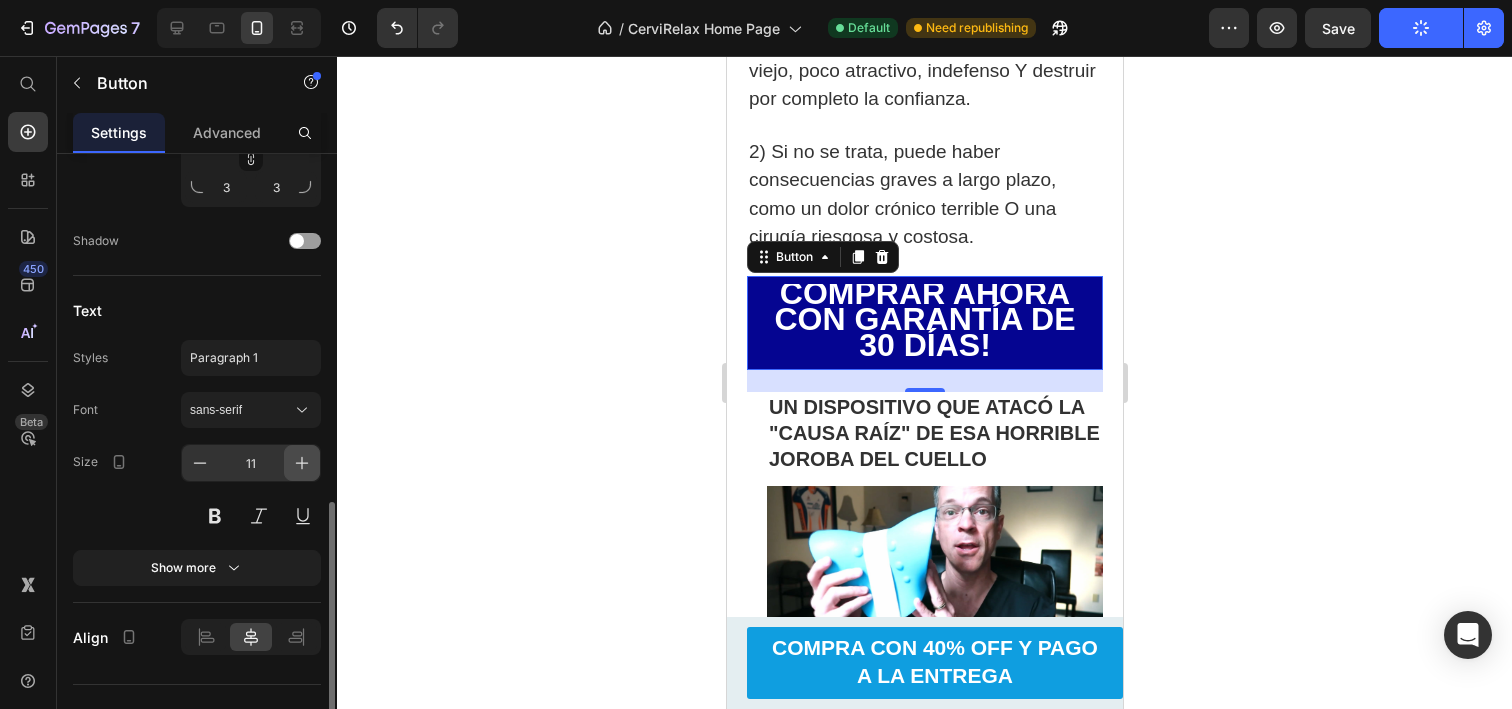 click 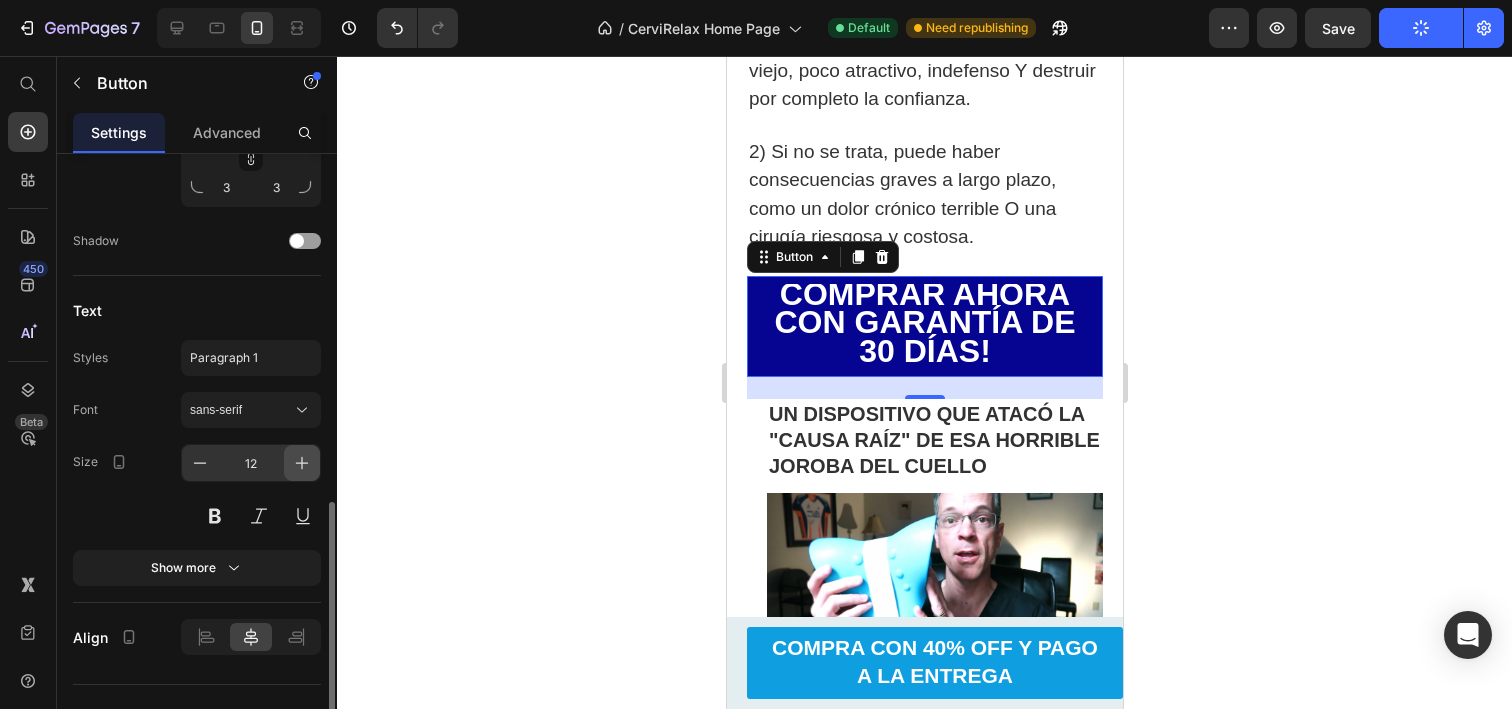 click 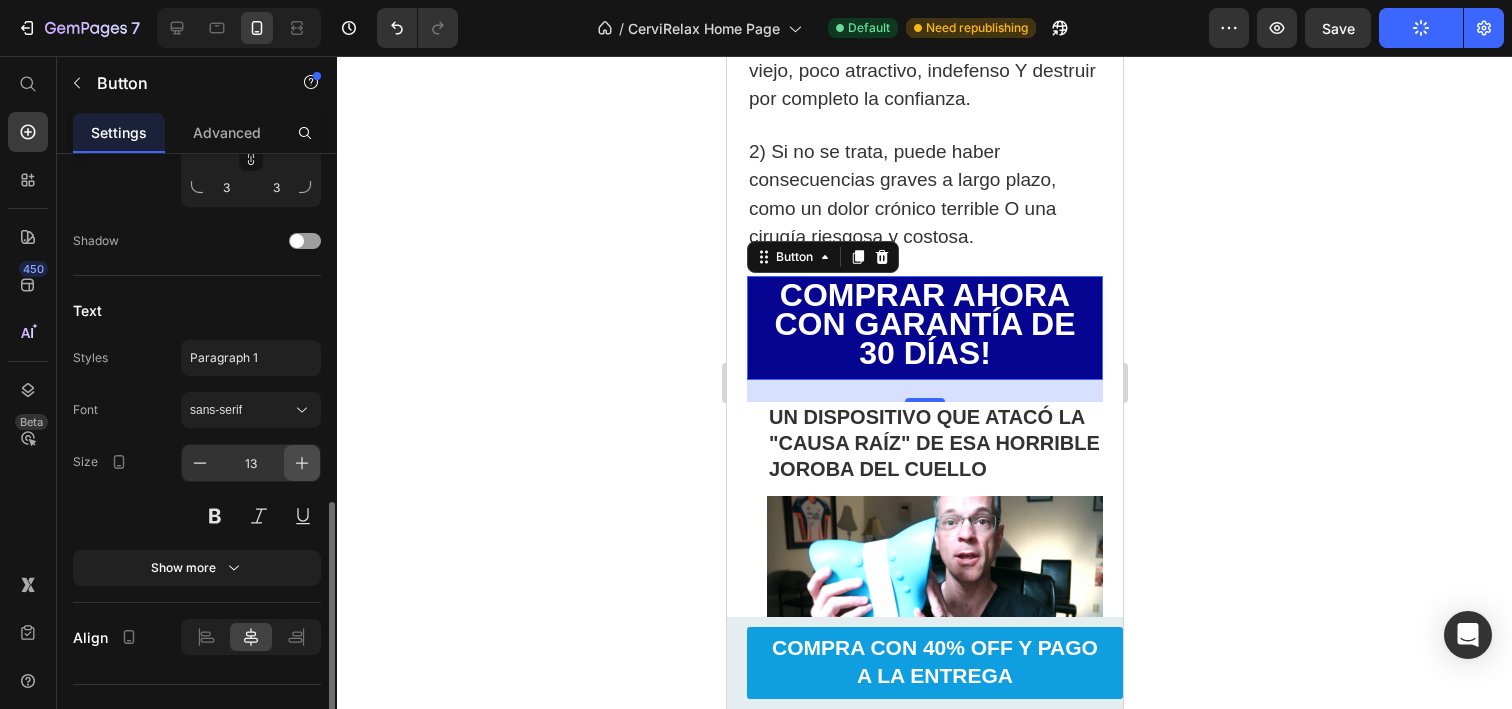 click 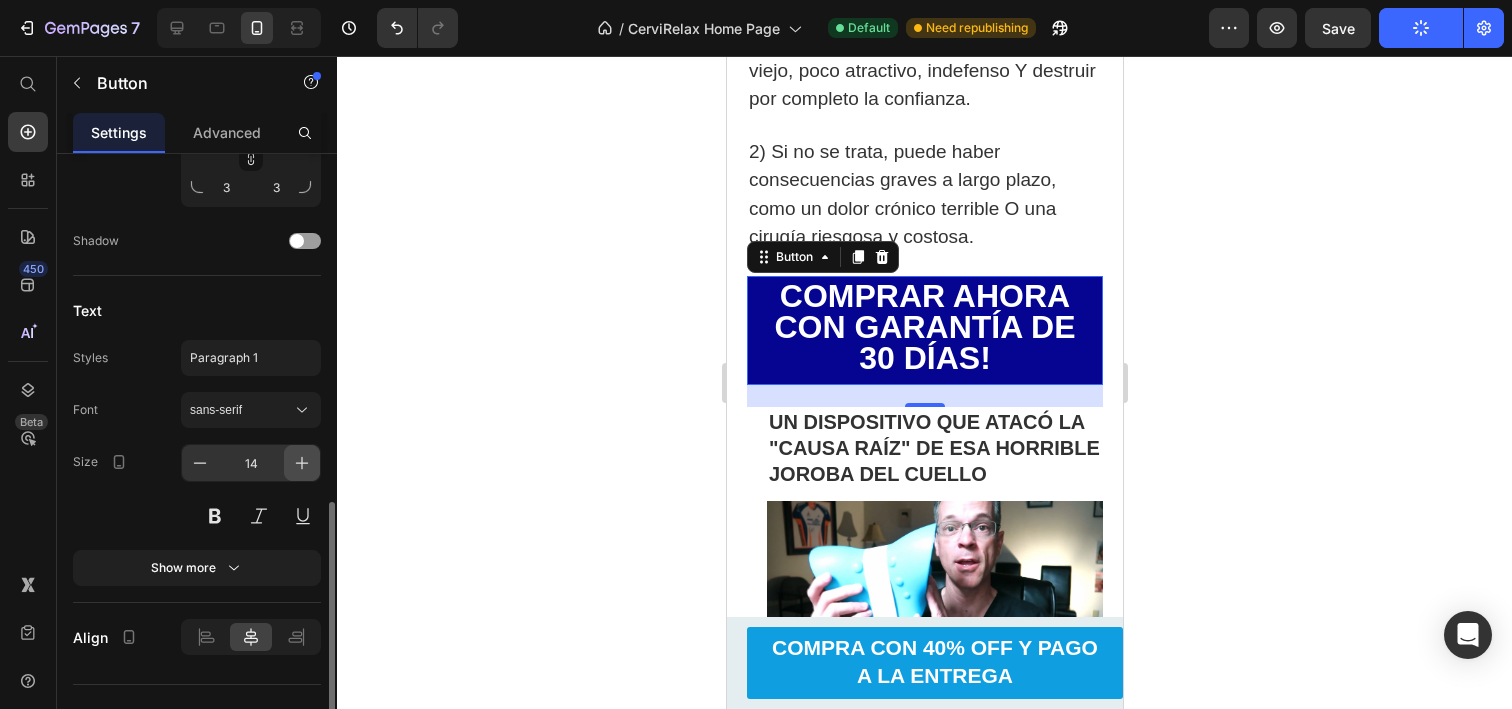 click 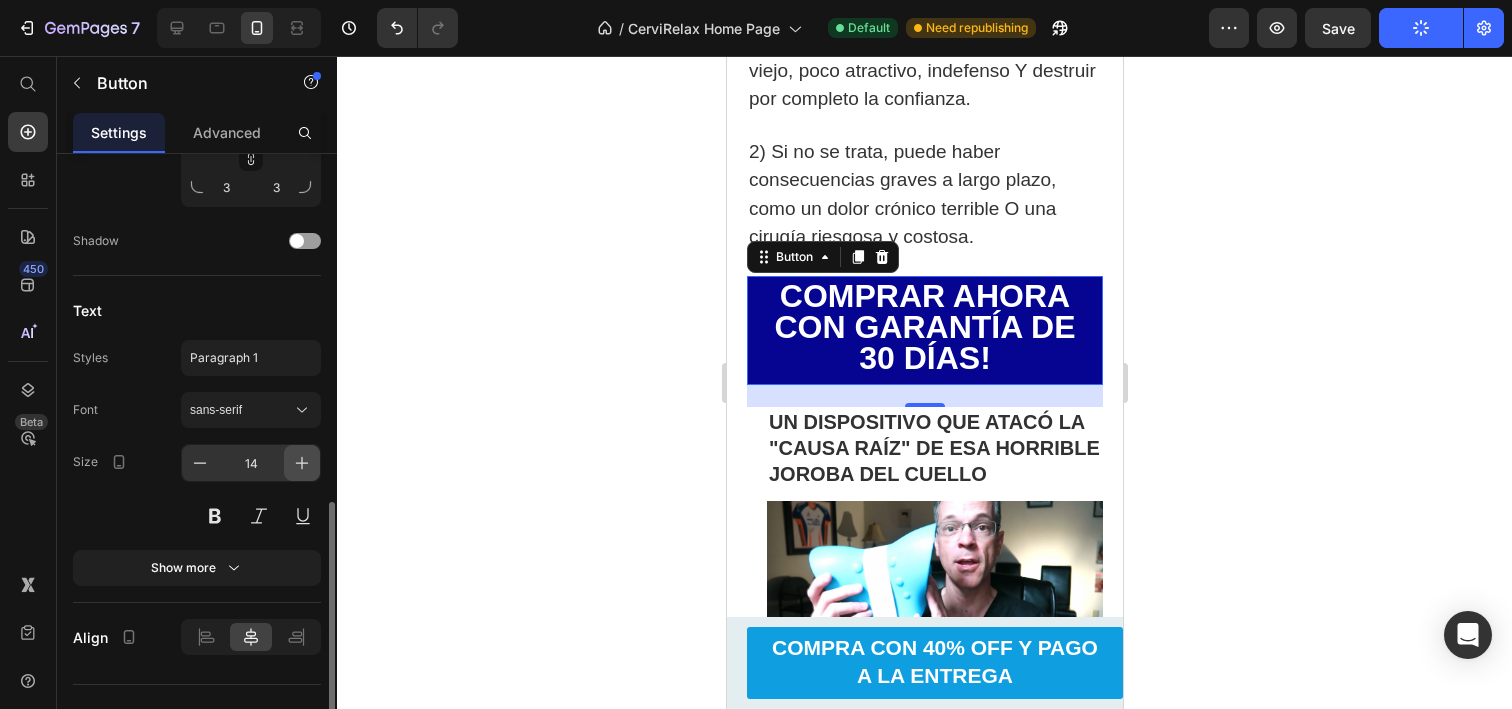 type on "15" 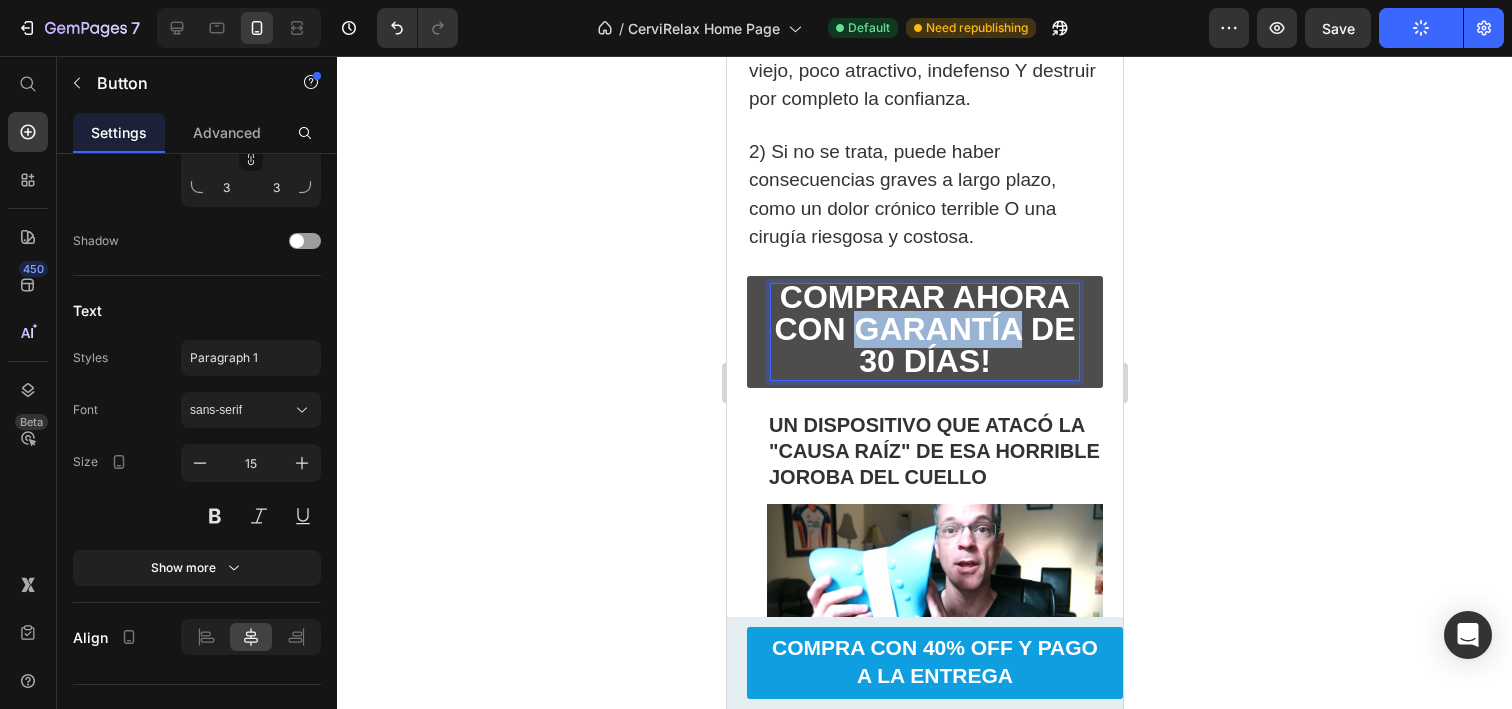 click on "COMPRAR AHORA CON GARANTÍA DE 30 DÍAS!" at bounding box center (923, 329) 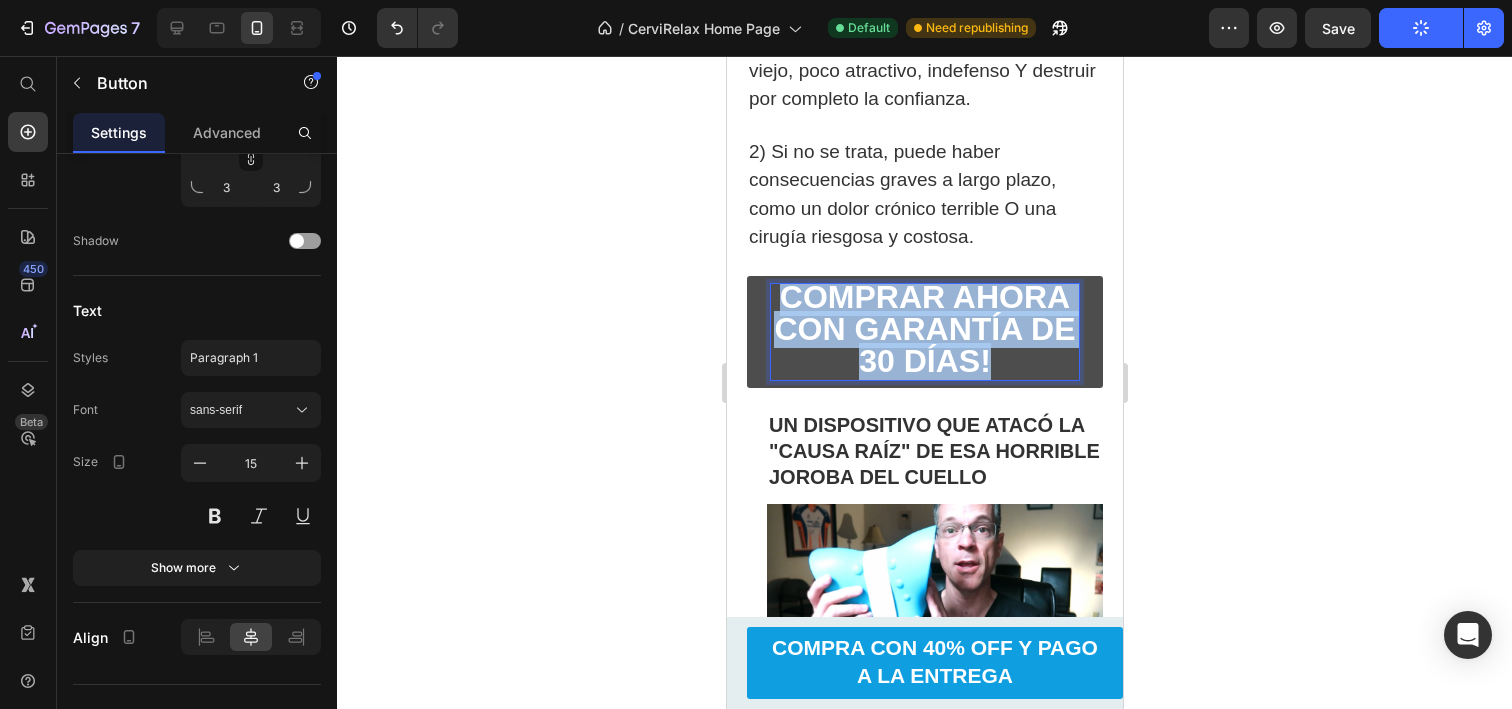 click on "COMPRAR AHORA CON GARANTÍA DE 30 DÍAS!" at bounding box center [923, 329] 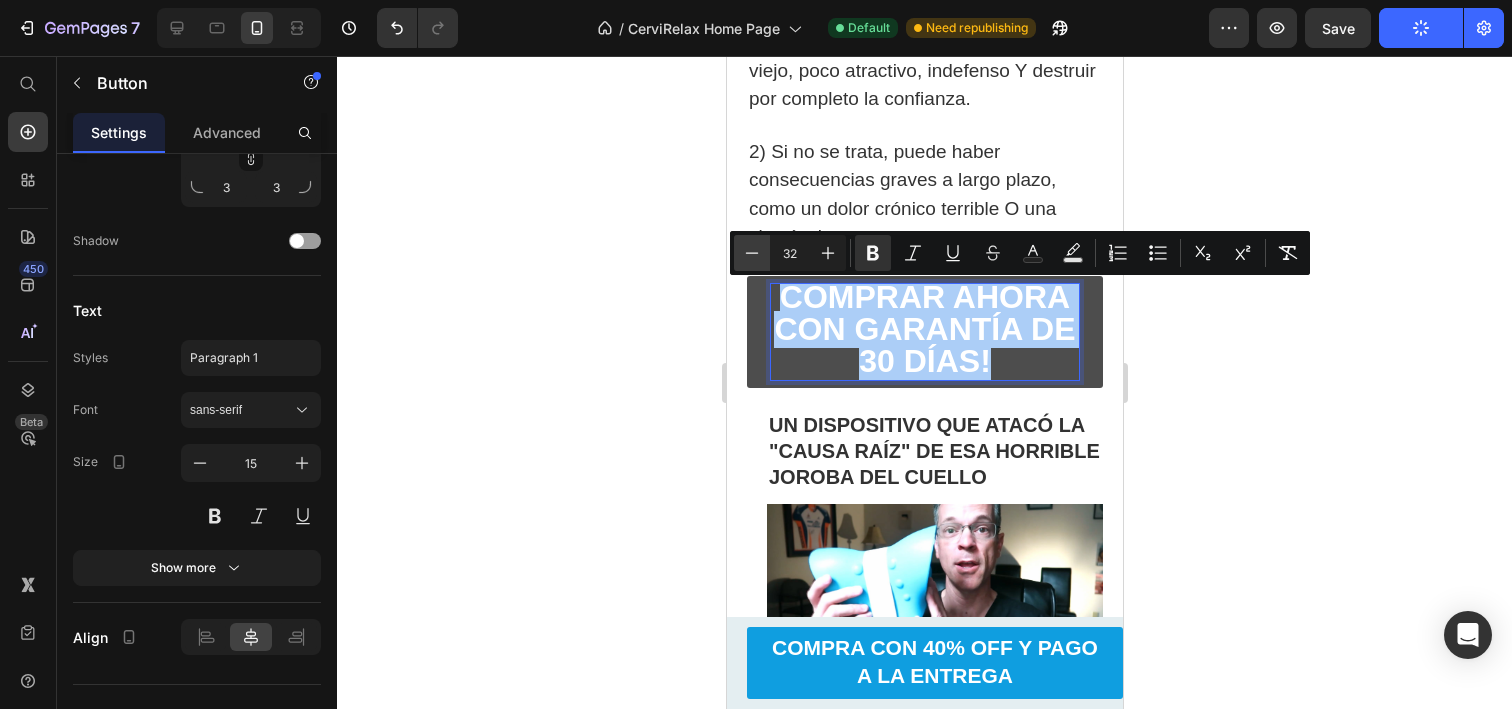 click 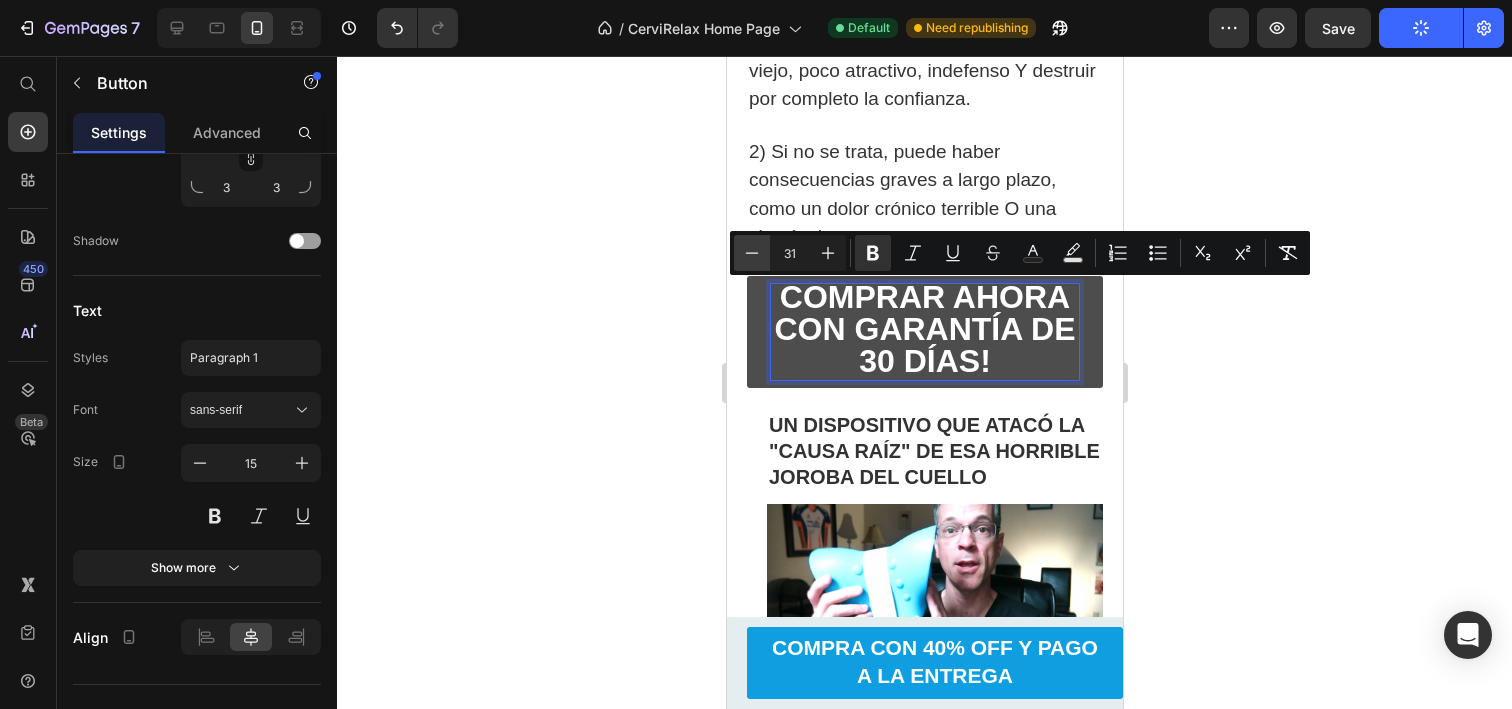 click 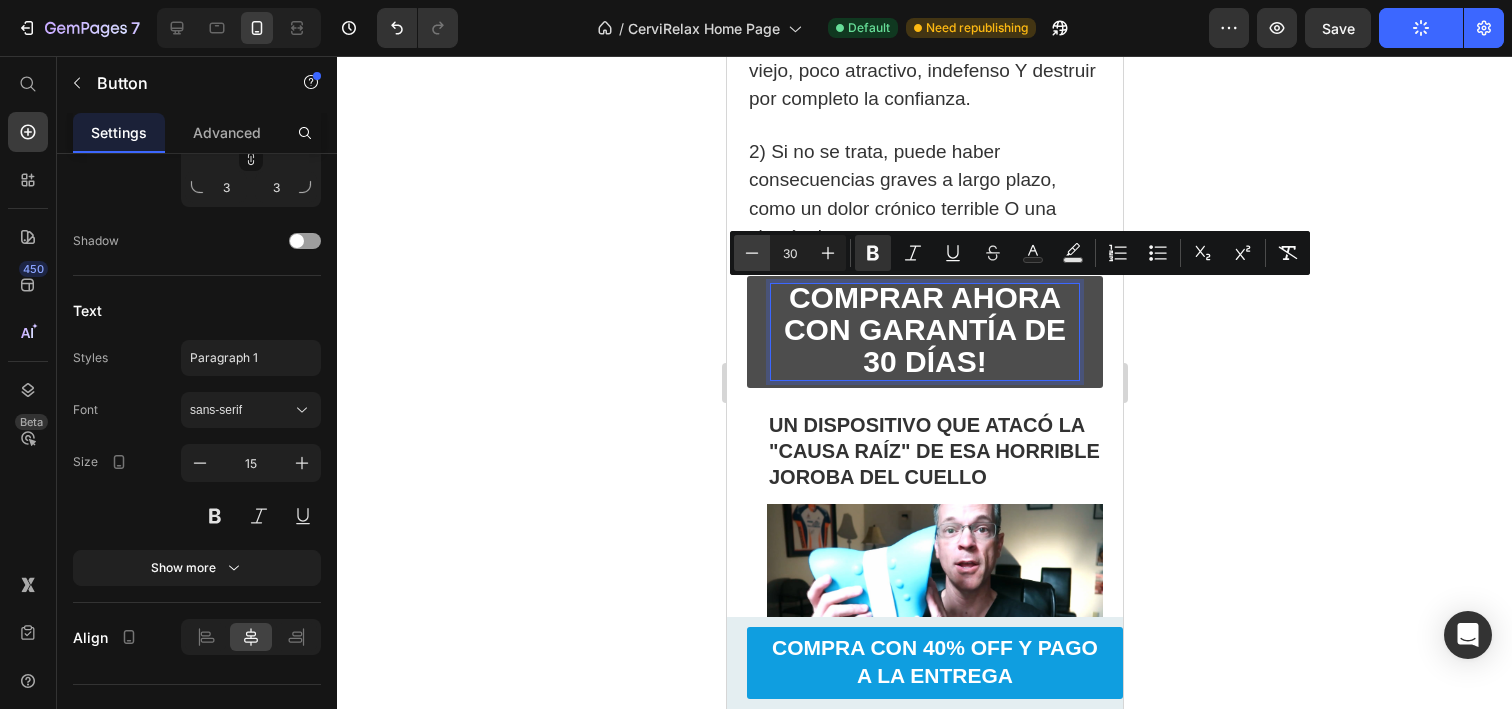 click 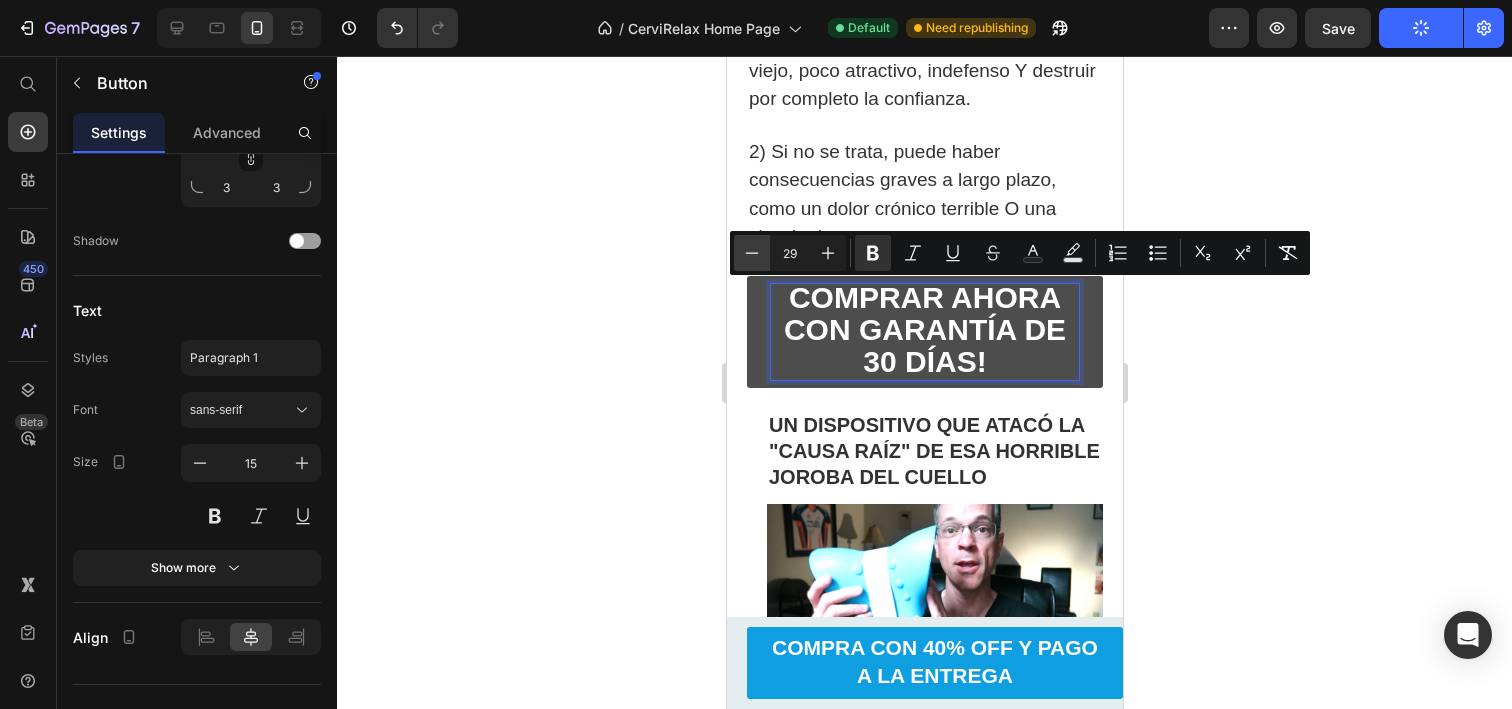 click 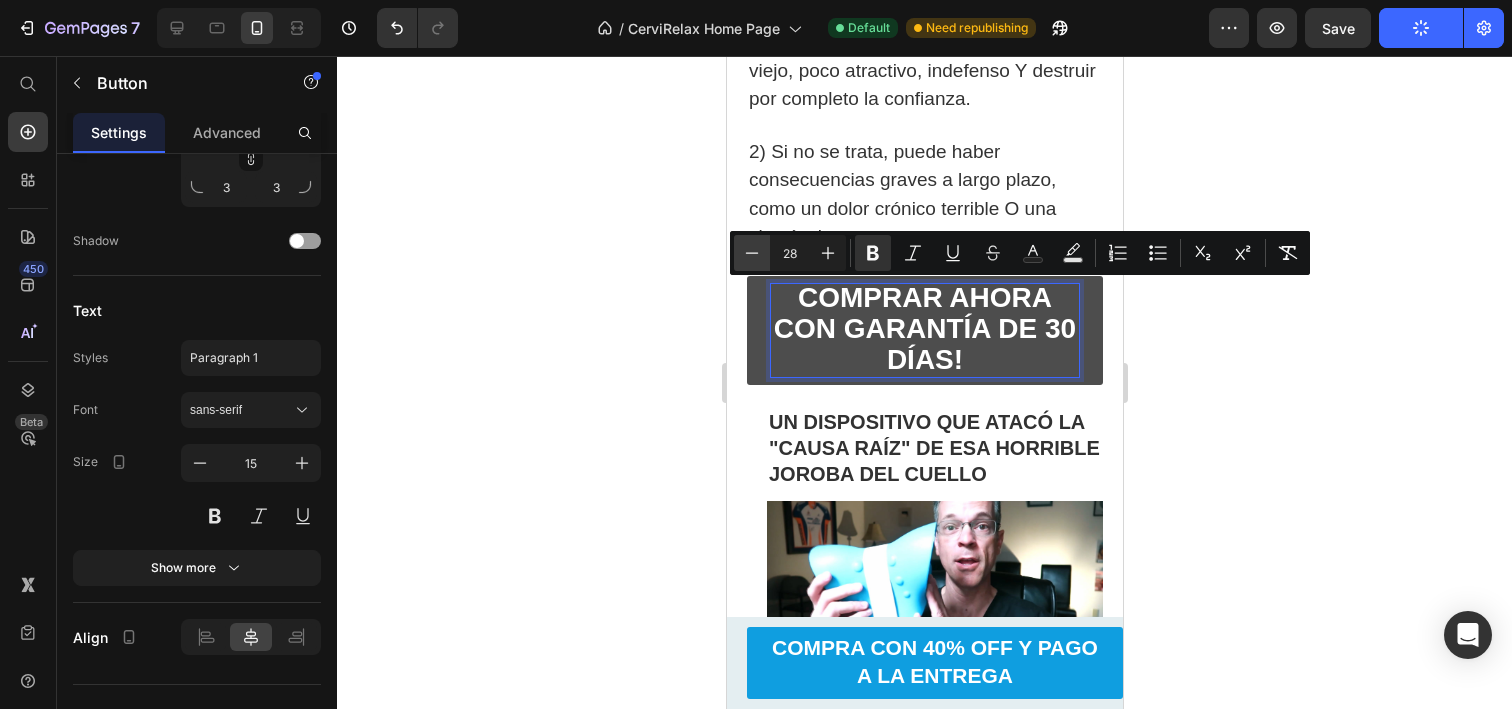 click 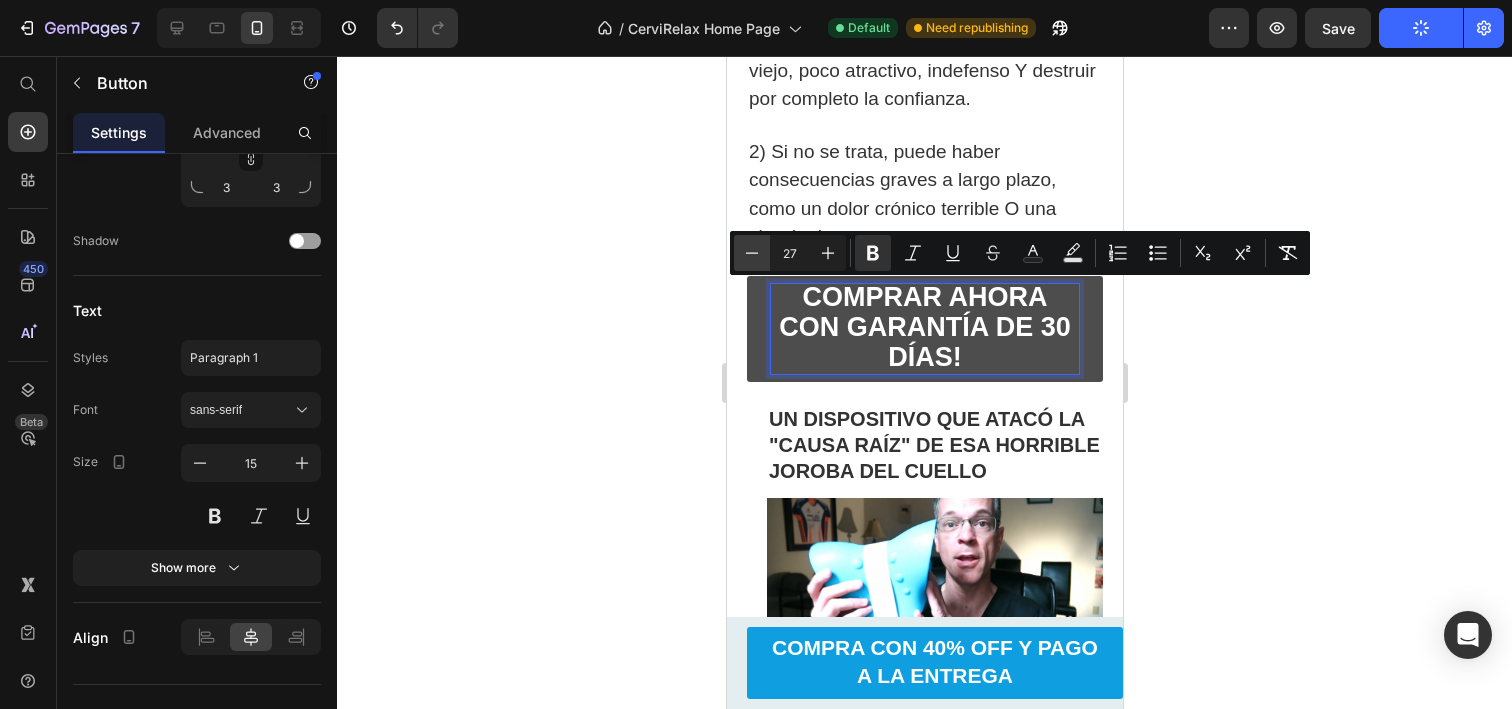click 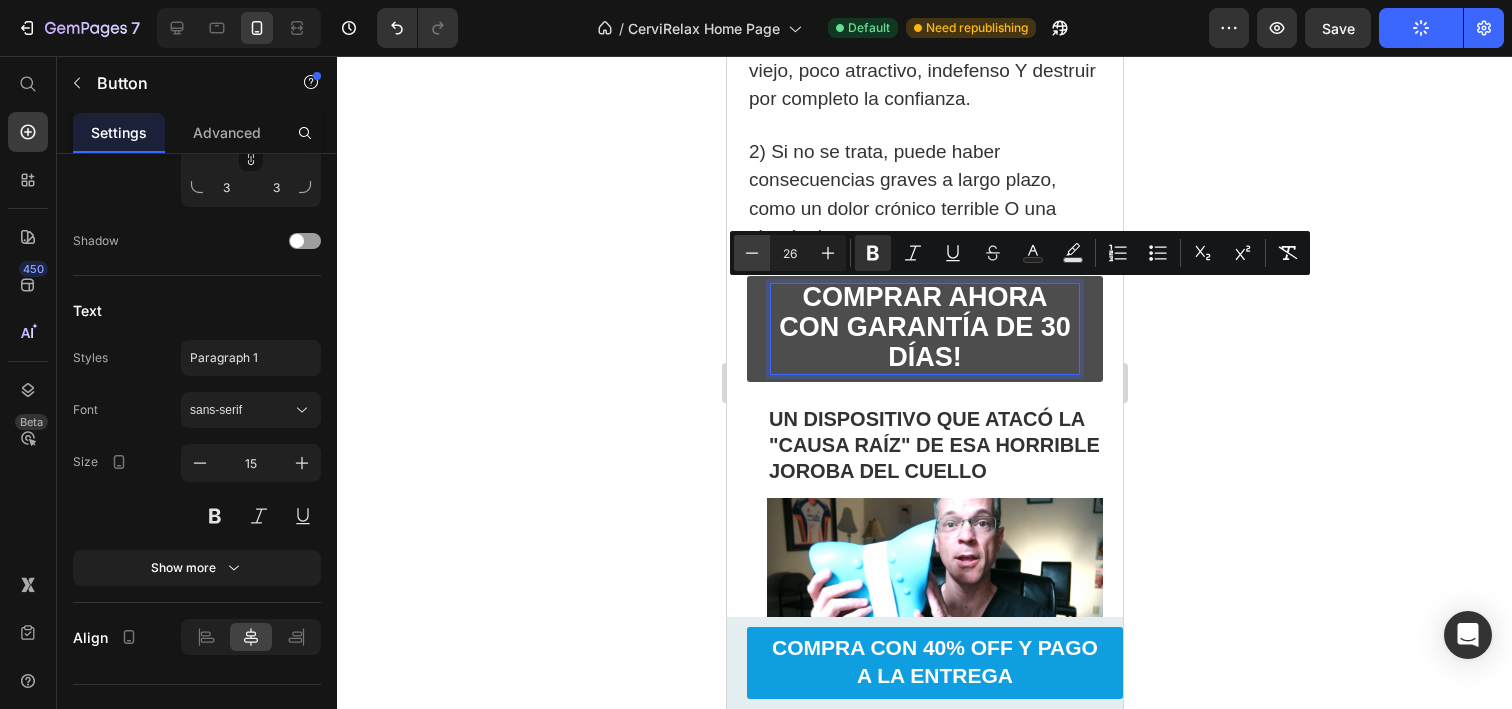 click 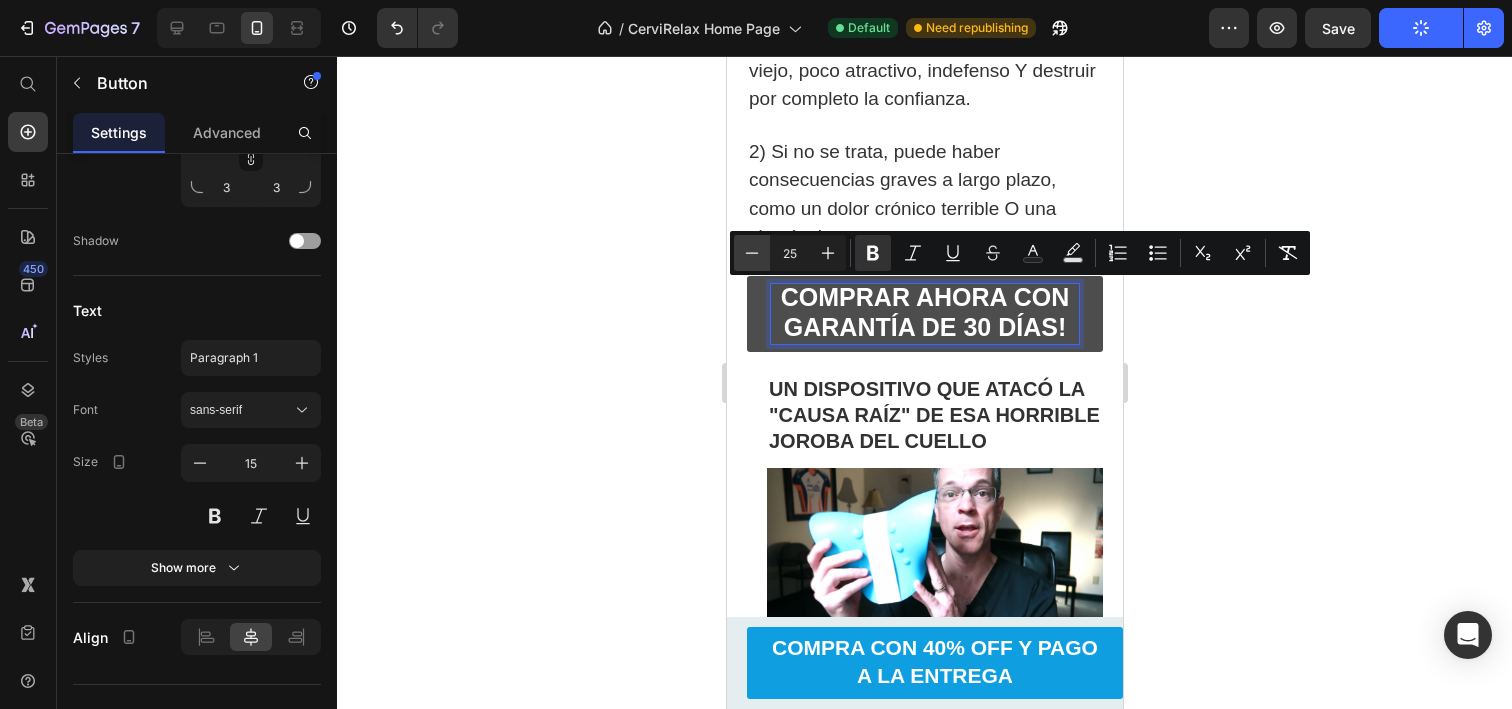 click 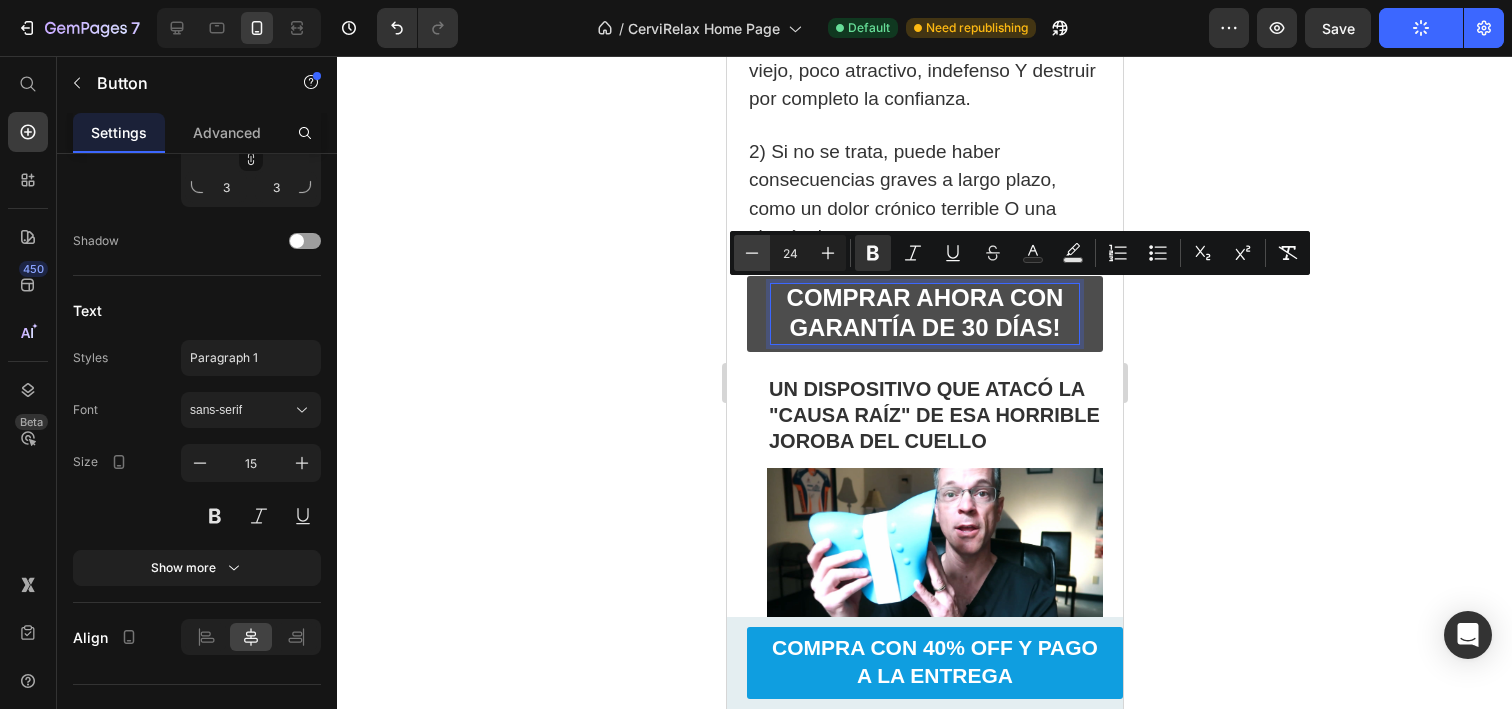 click 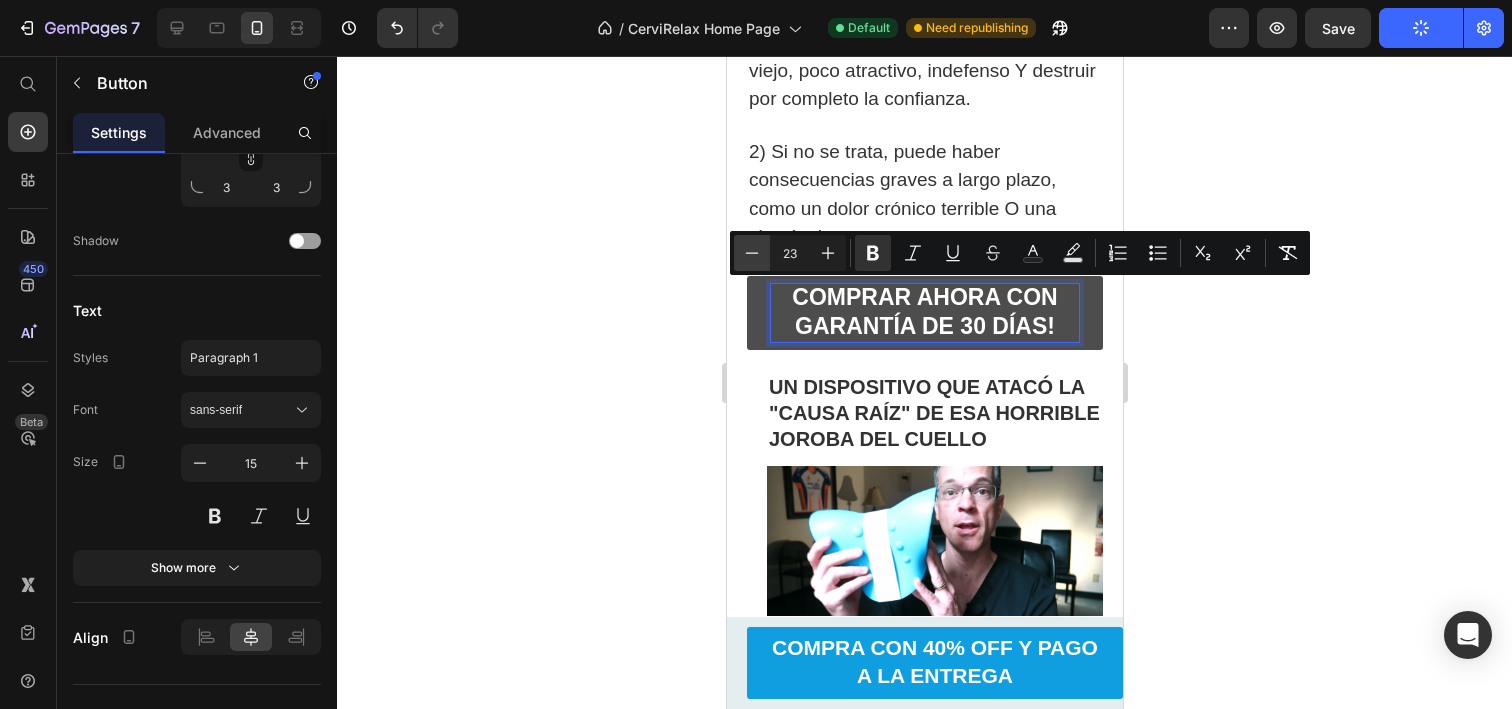 click 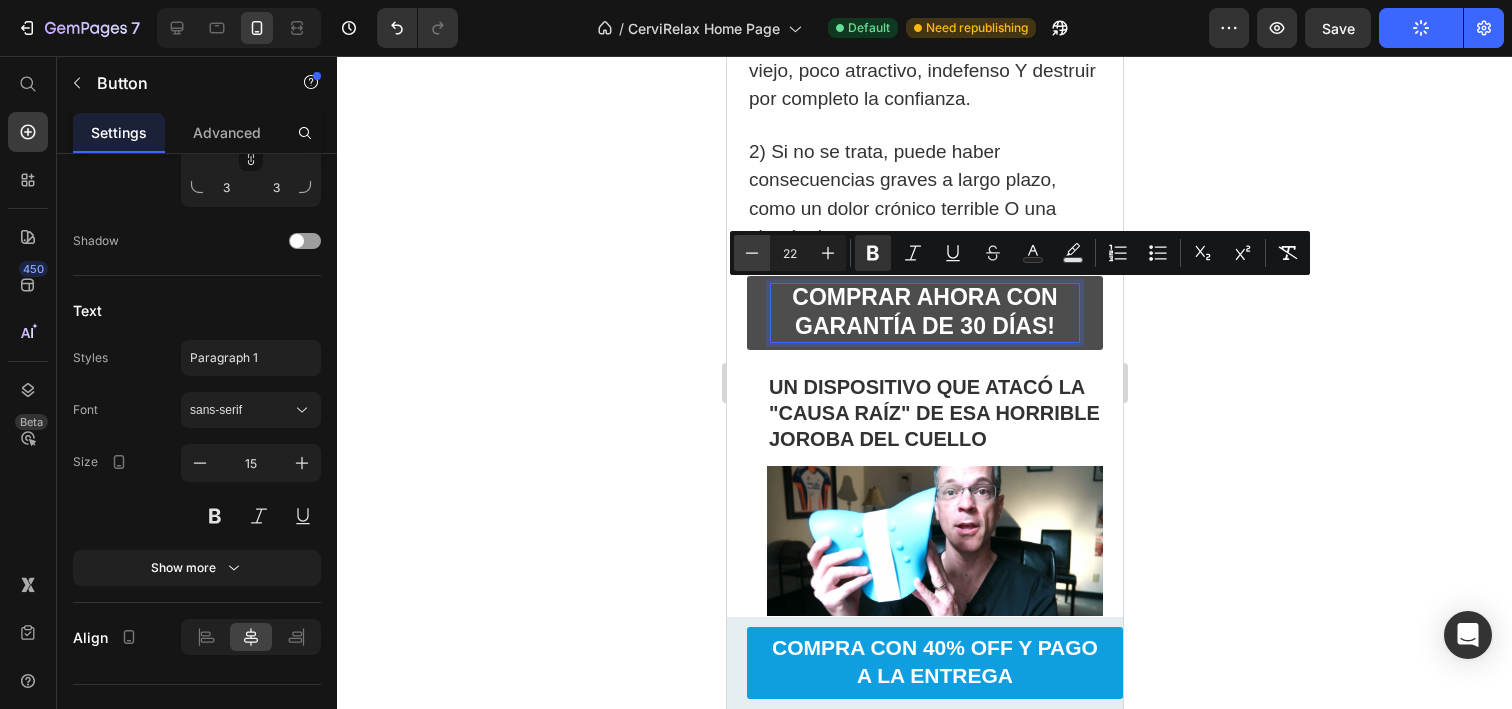 click 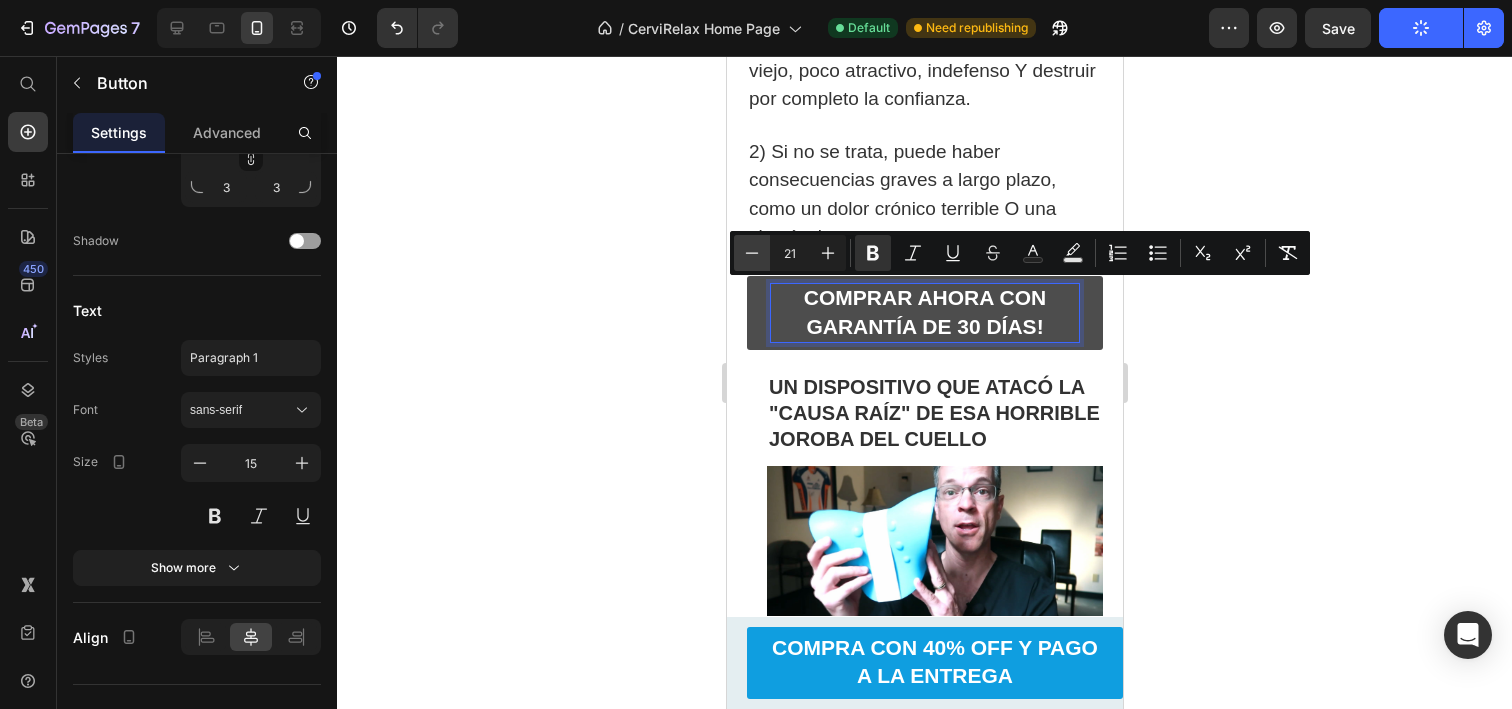 click 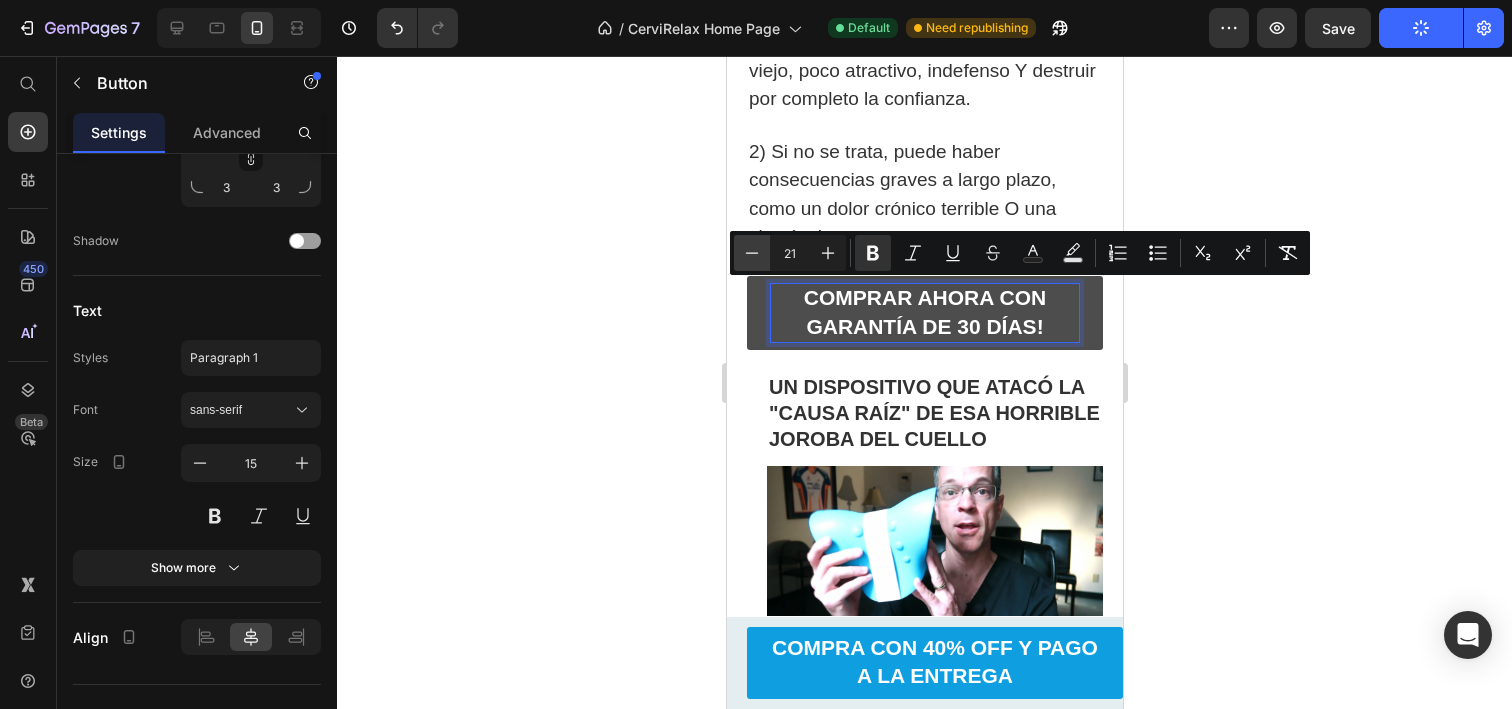 type on "20" 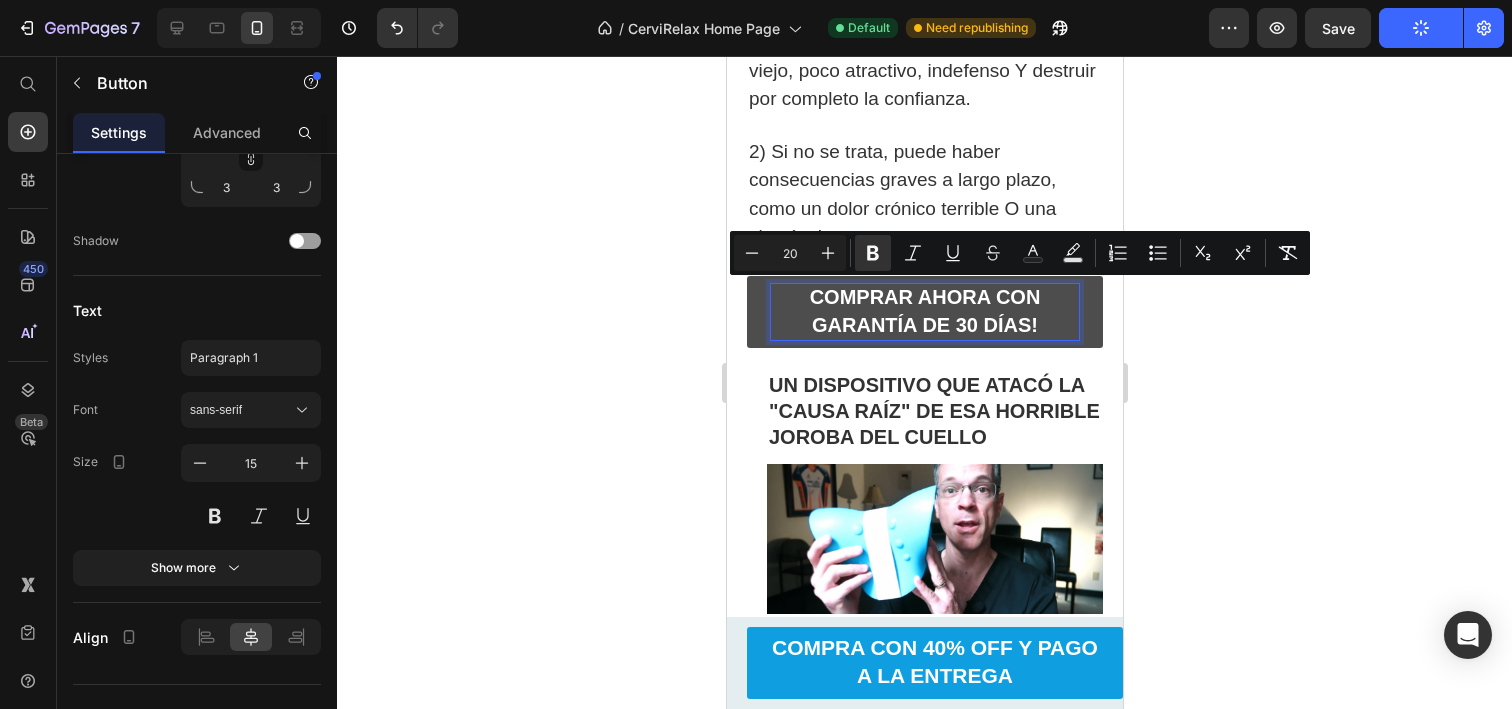 click on "COMPRAR AHORA CON GARANTÍA DE 30 DÍAS!" at bounding box center (924, 312) 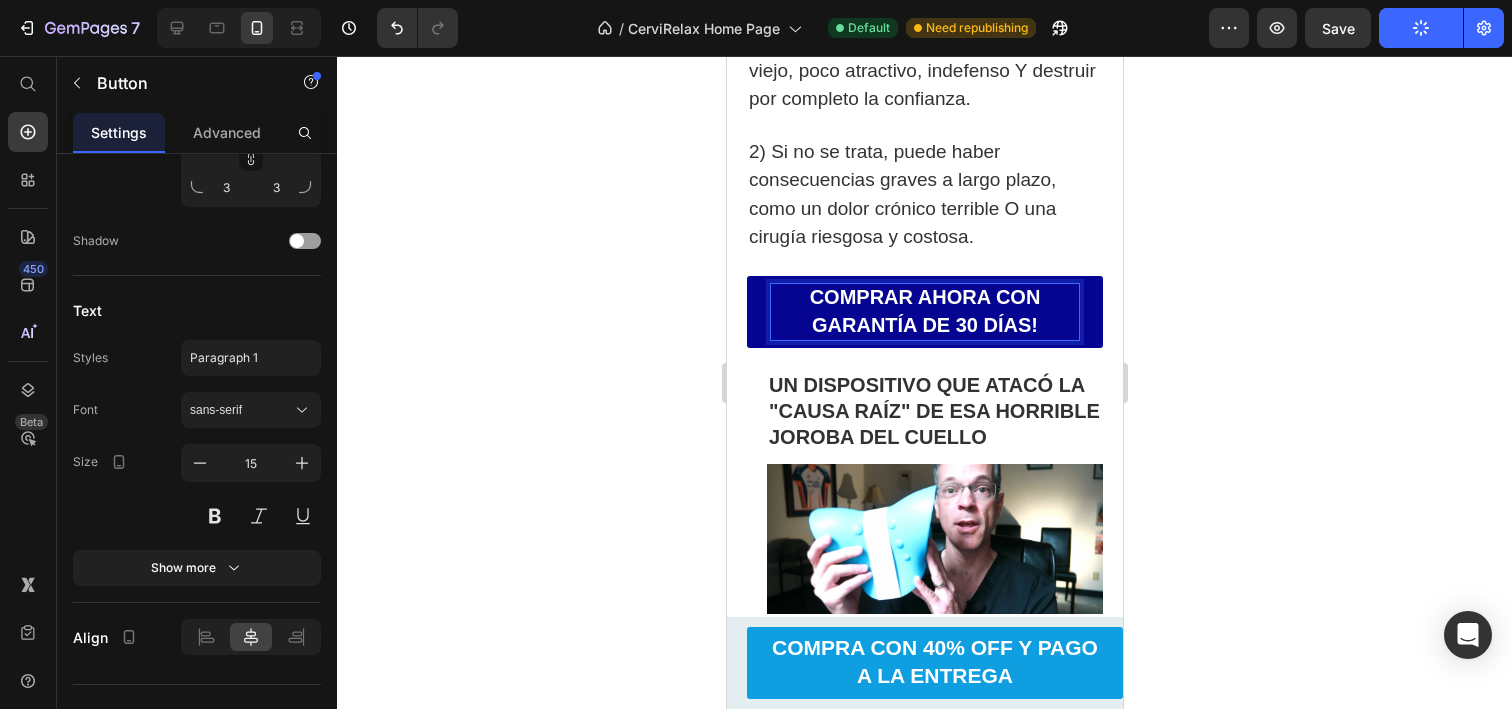 click on "COMPRAR AHORA CON GARANTÍA DE 30 DÍAS!" at bounding box center (924, 311) 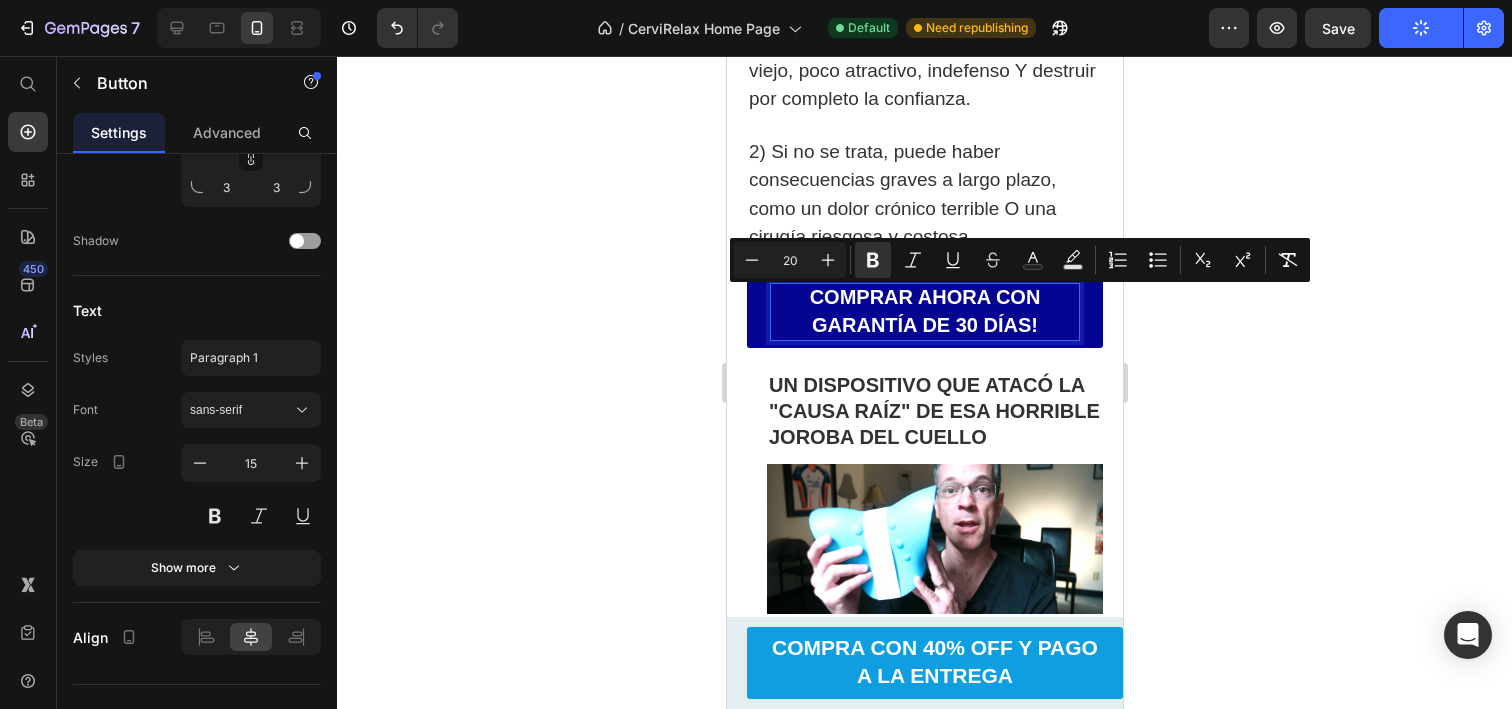 click on "COMPRAR AHORA CON GARANTÍA DE 30 DÍAS!" at bounding box center [924, 311] 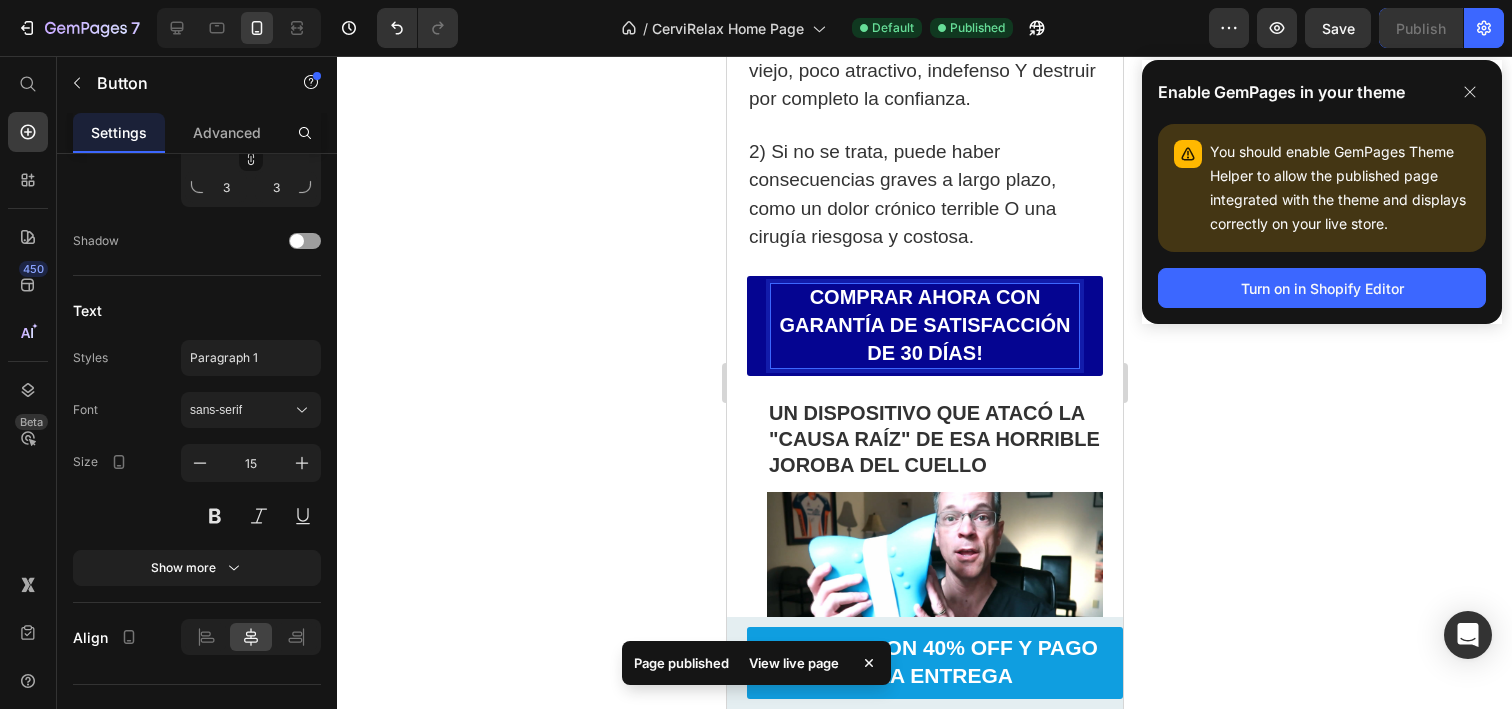 click on "COMPRAR AHORA CON GARANTÍA DE SATISFACCIÓN DE 30 DÍAS!" at bounding box center [924, 326] 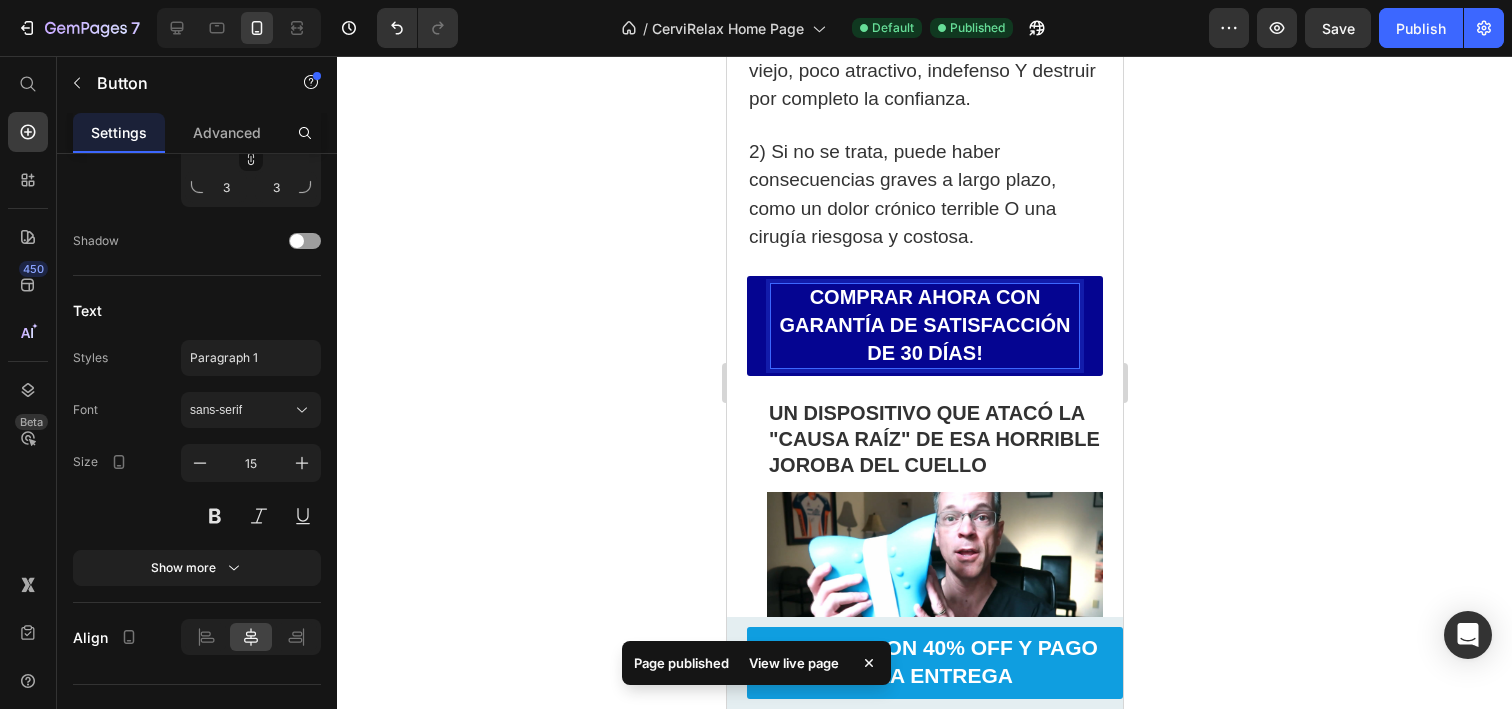 click on "COMPRAR AHORA CON GARANTÍA DE SATISFACCIÓN DE 30 DÍAS!" at bounding box center [924, 326] 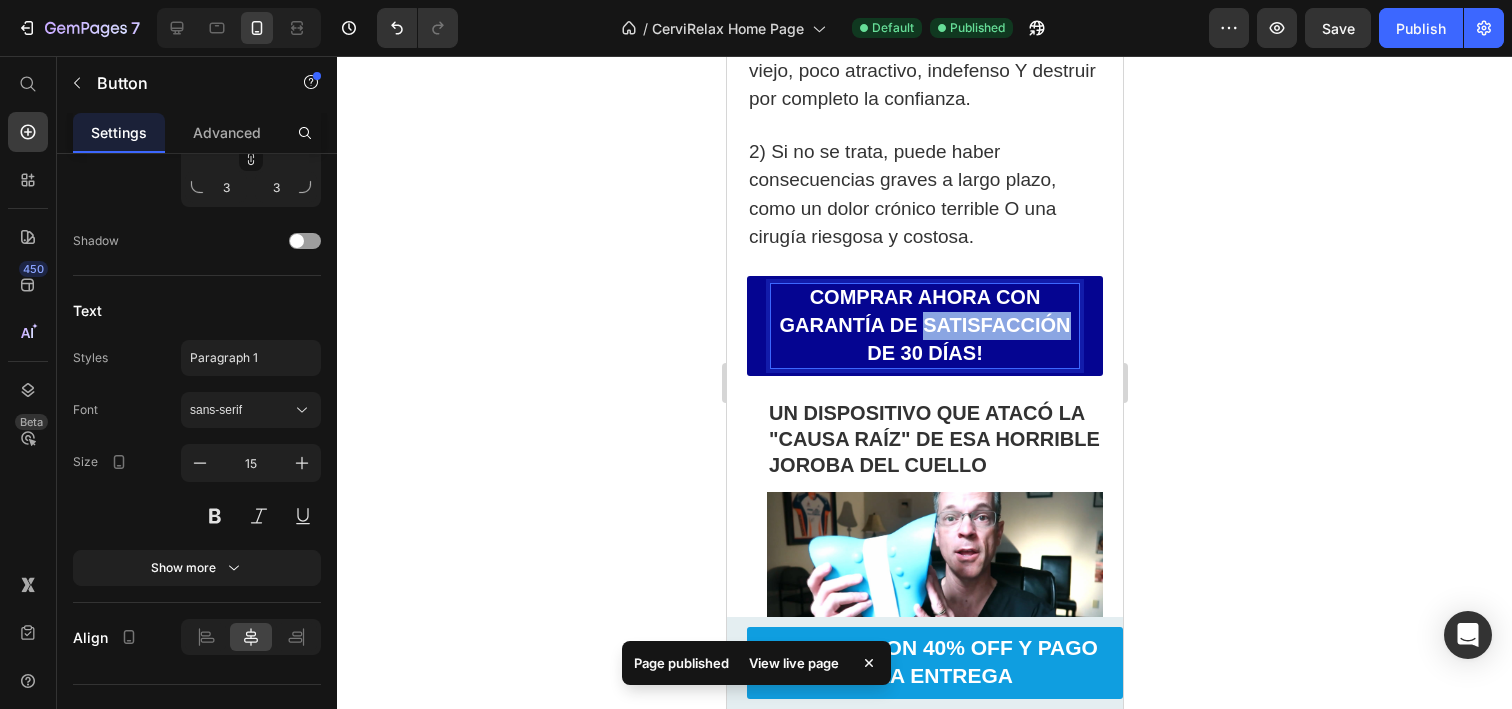 click on "COMPRAR AHORA CON GARANTÍA DE SATISFACCIÓN DE 30 DÍAS!" at bounding box center (924, 326) 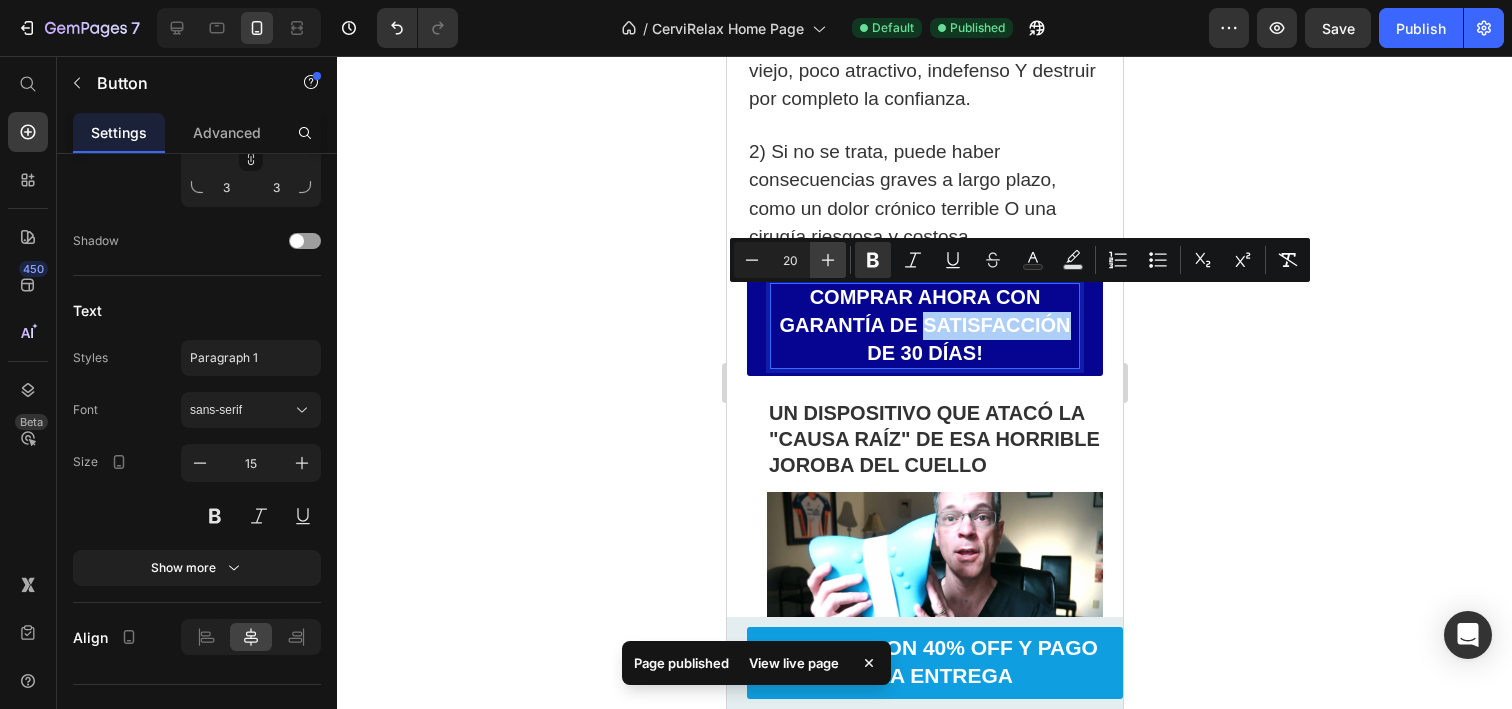 click 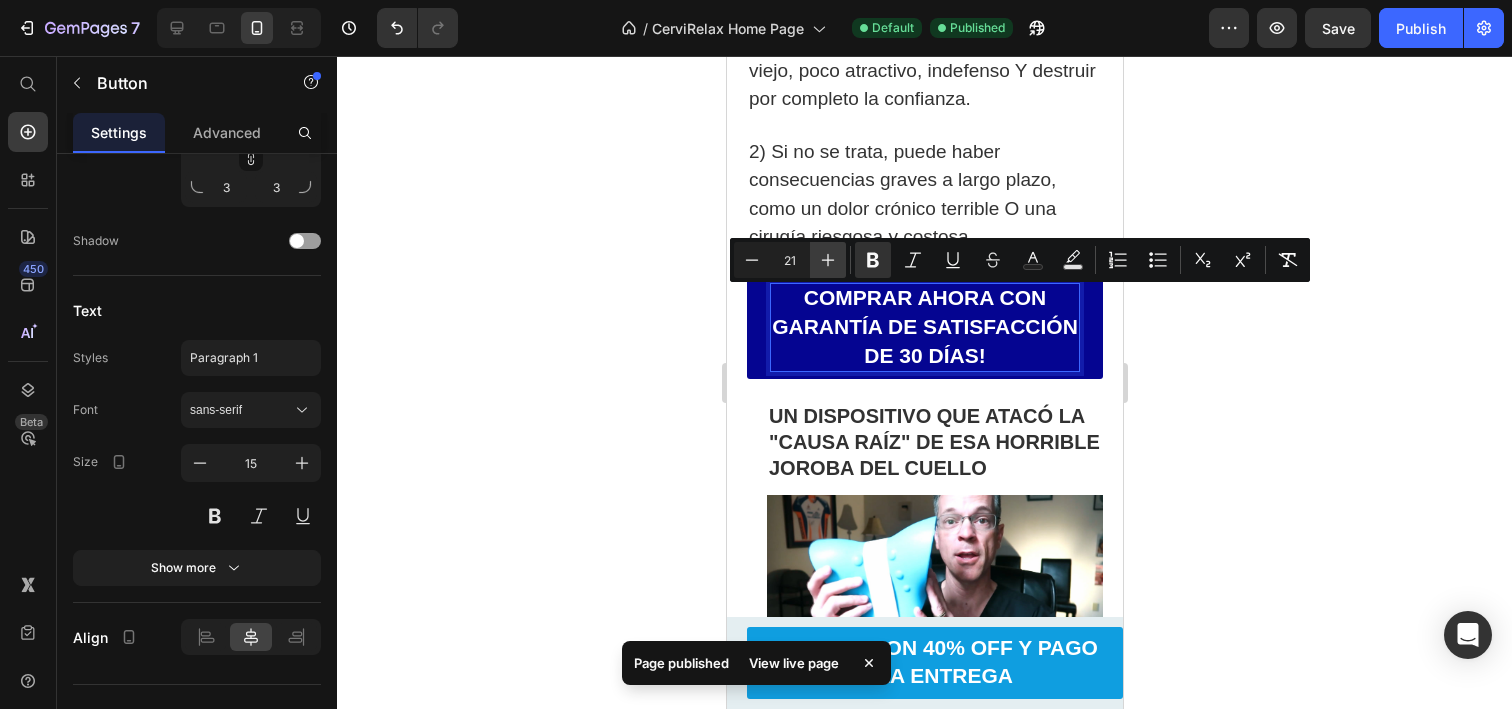 click 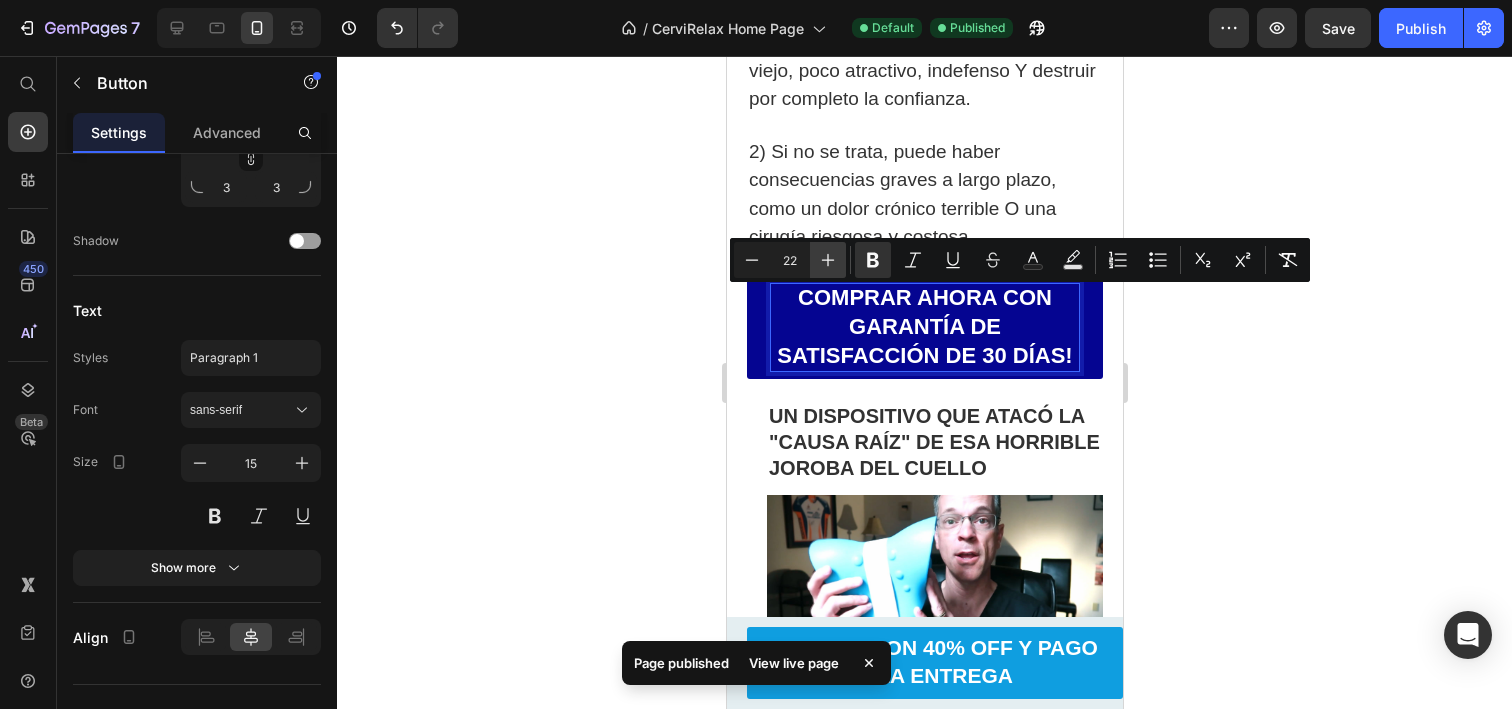 click 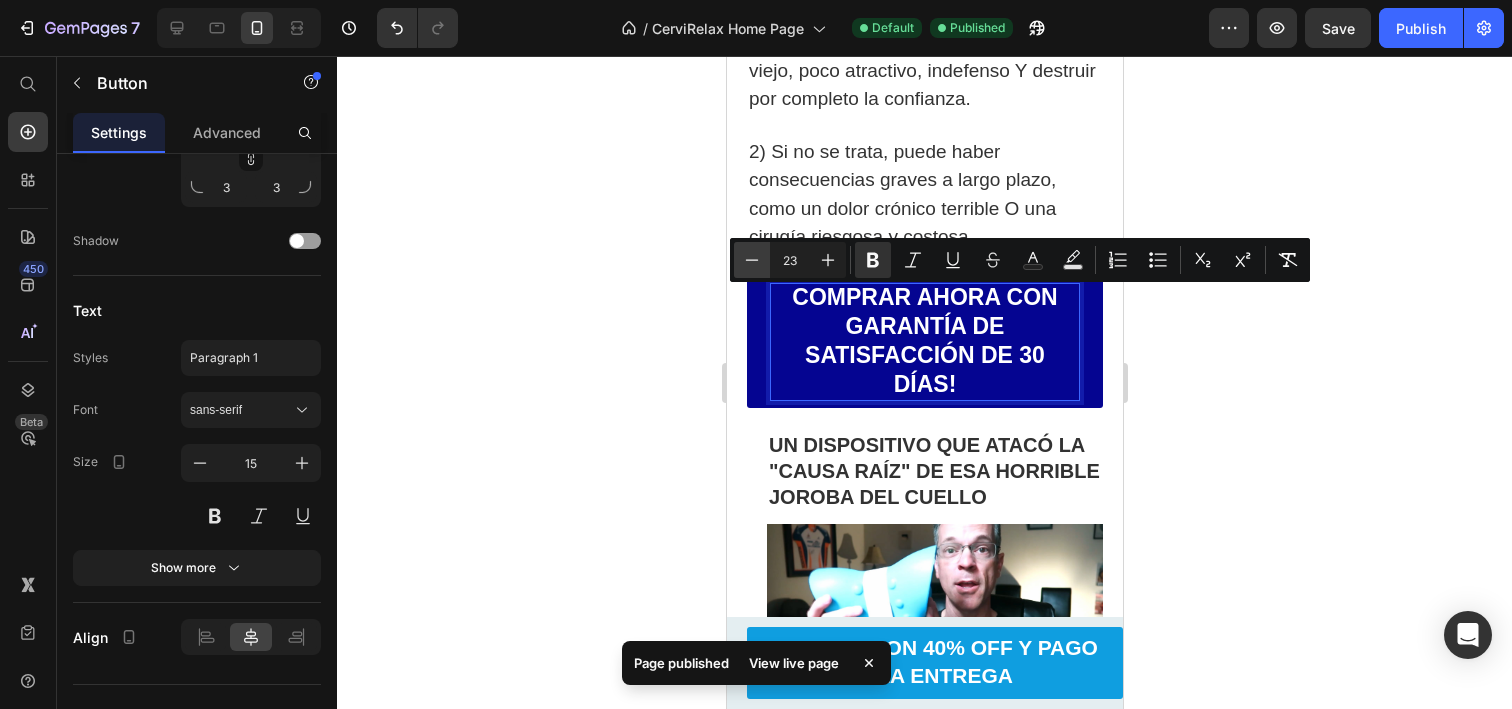 click 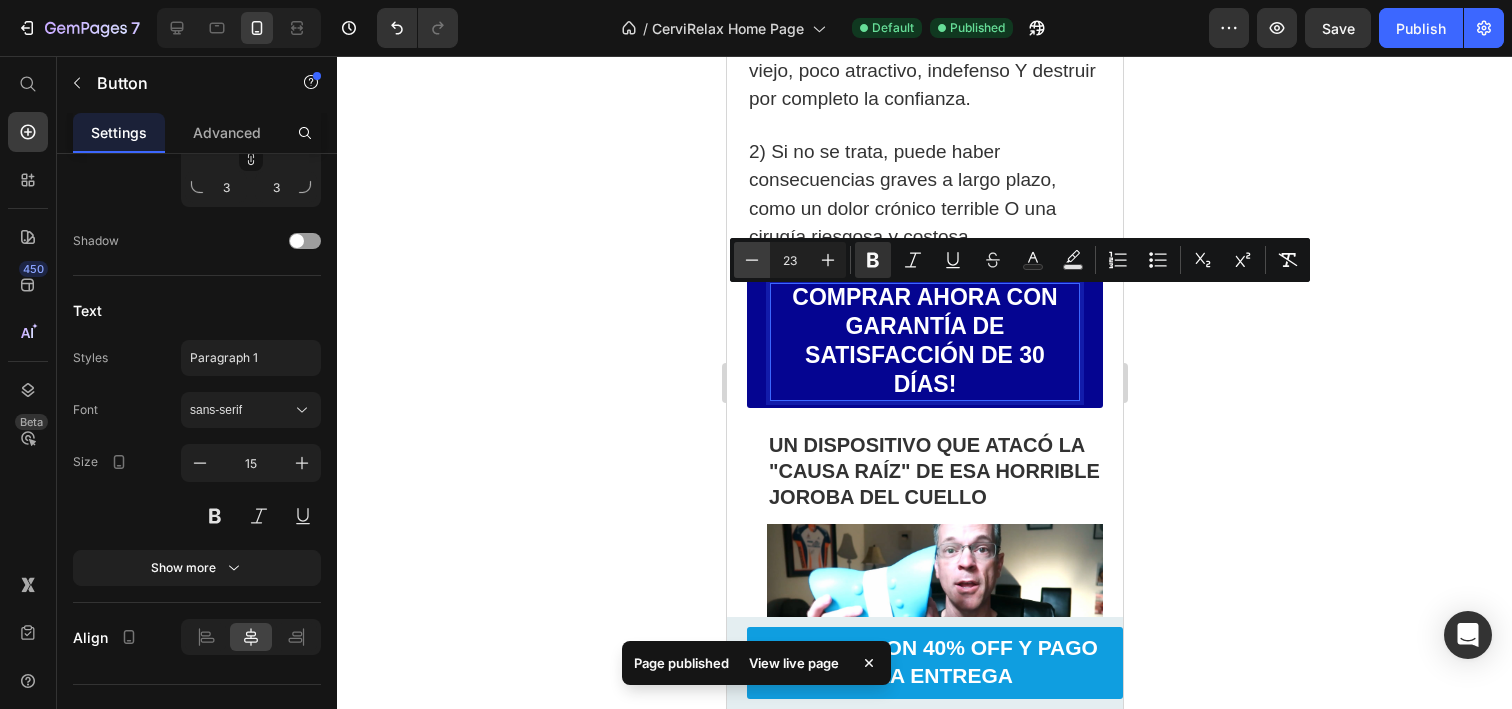 type on "22" 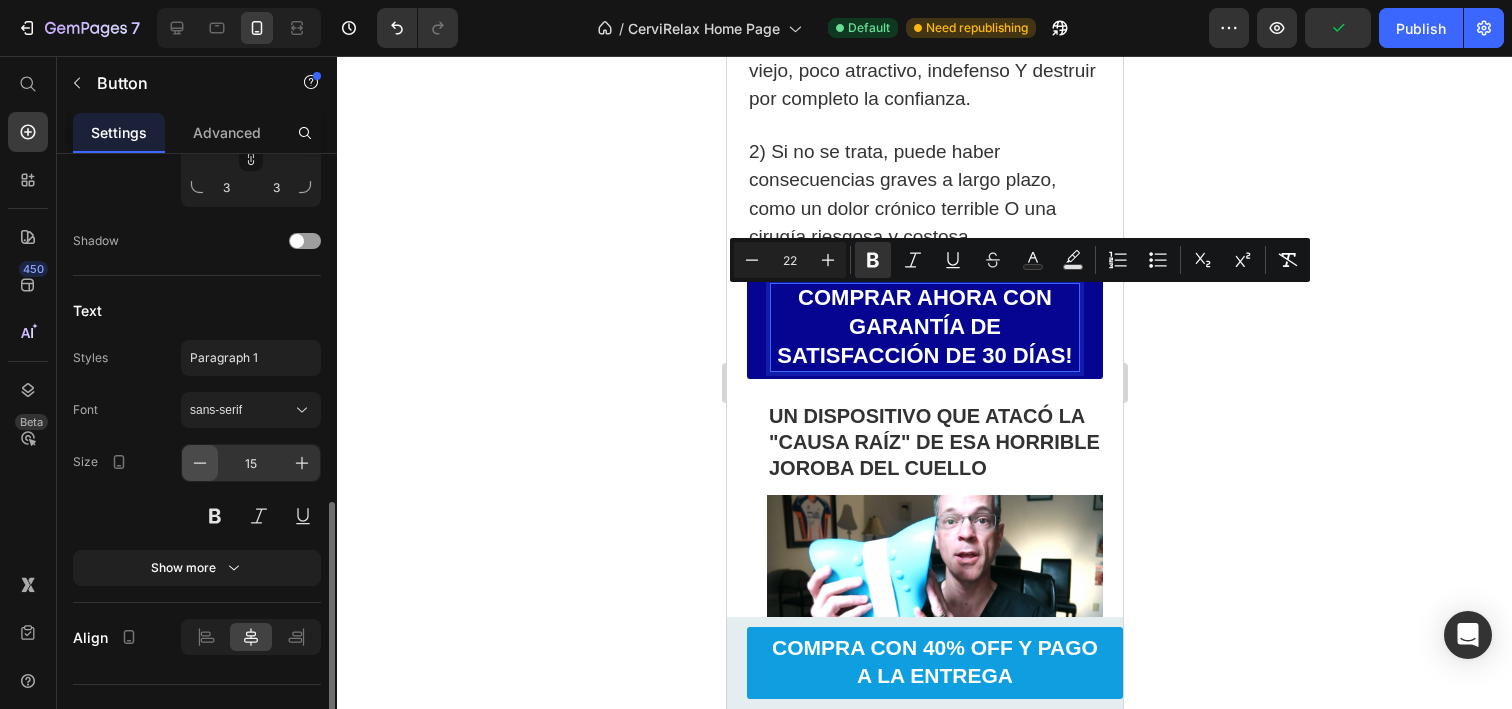 click 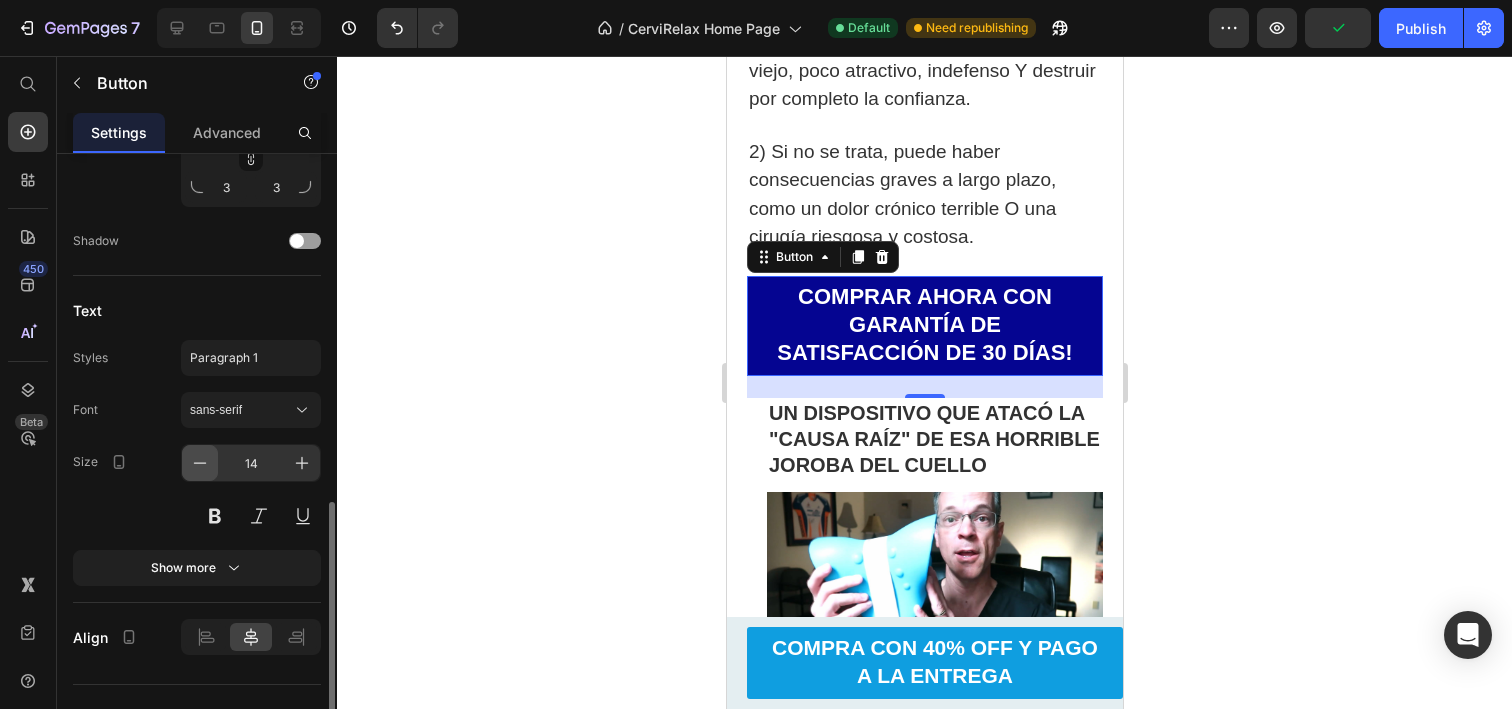 click 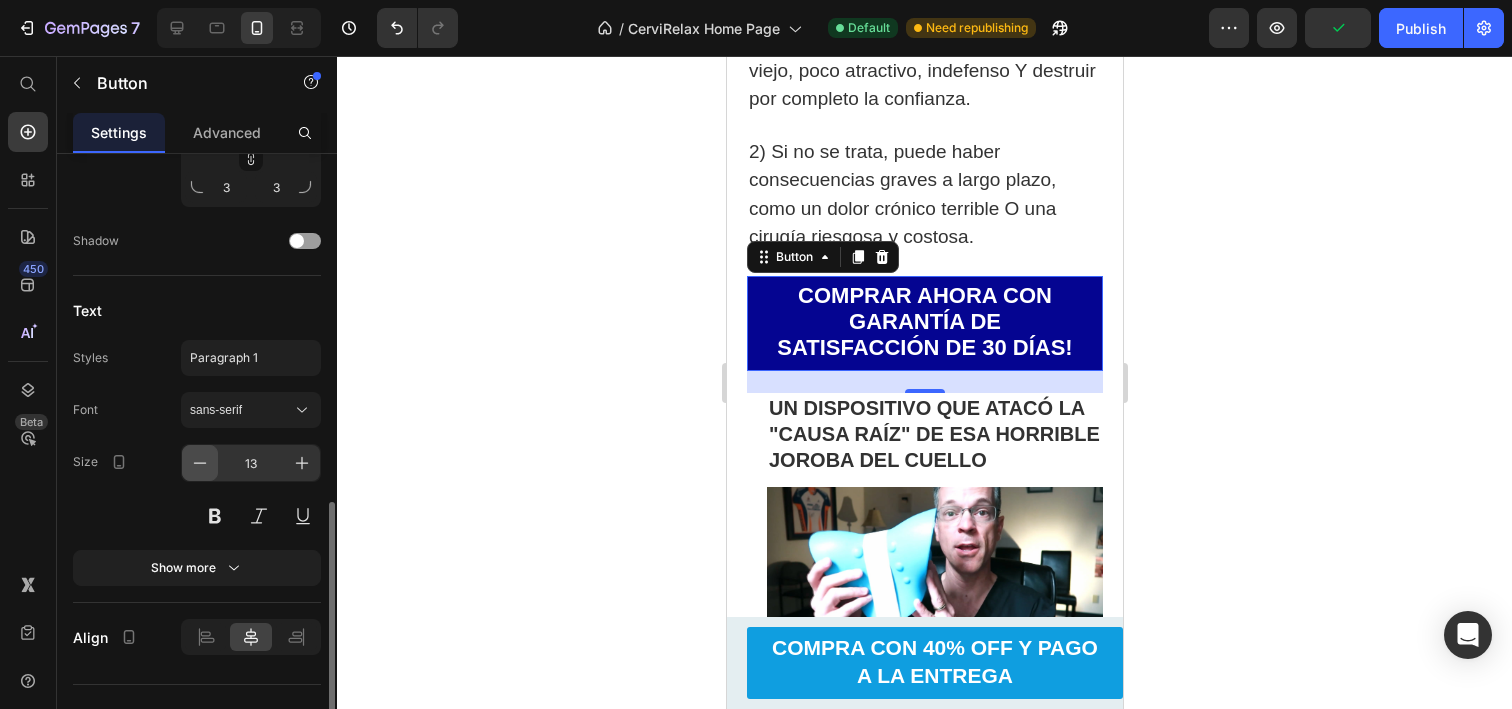 click 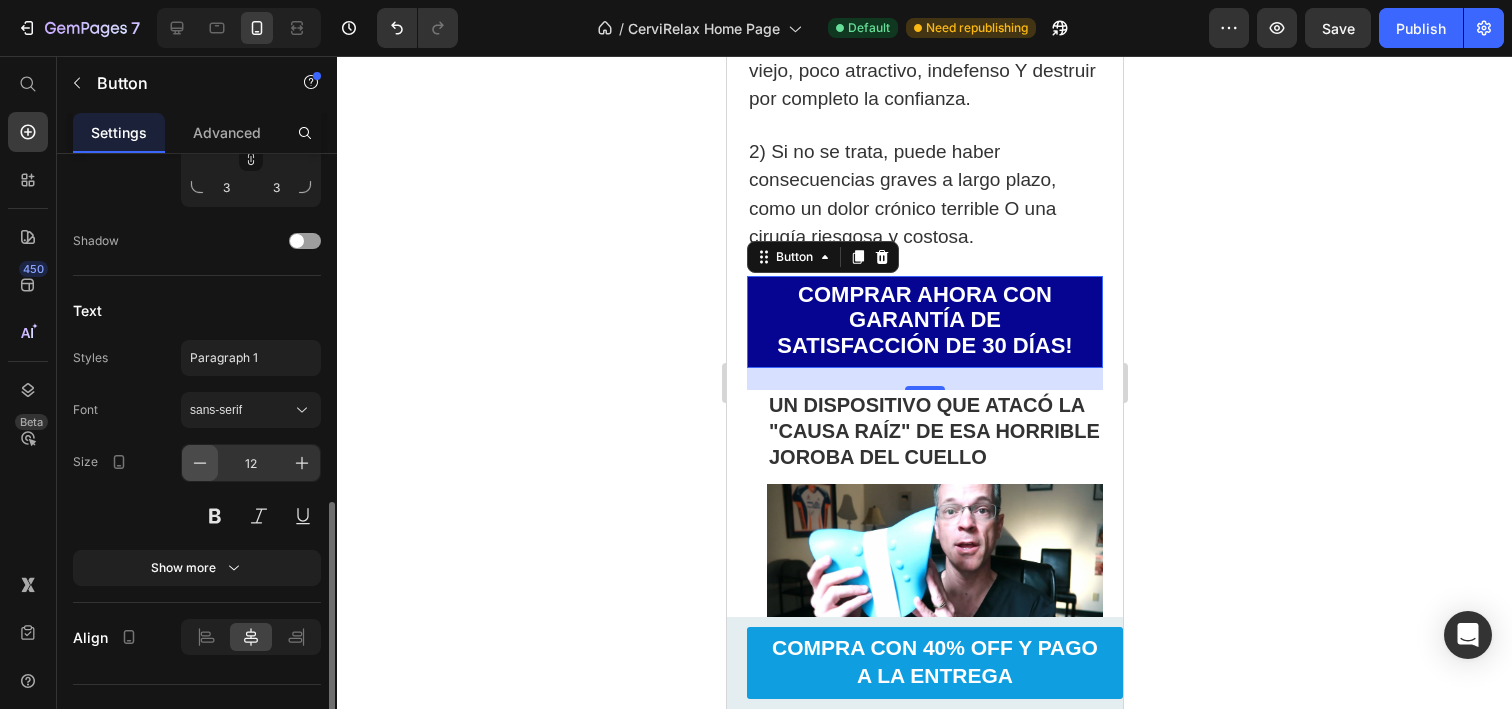 click 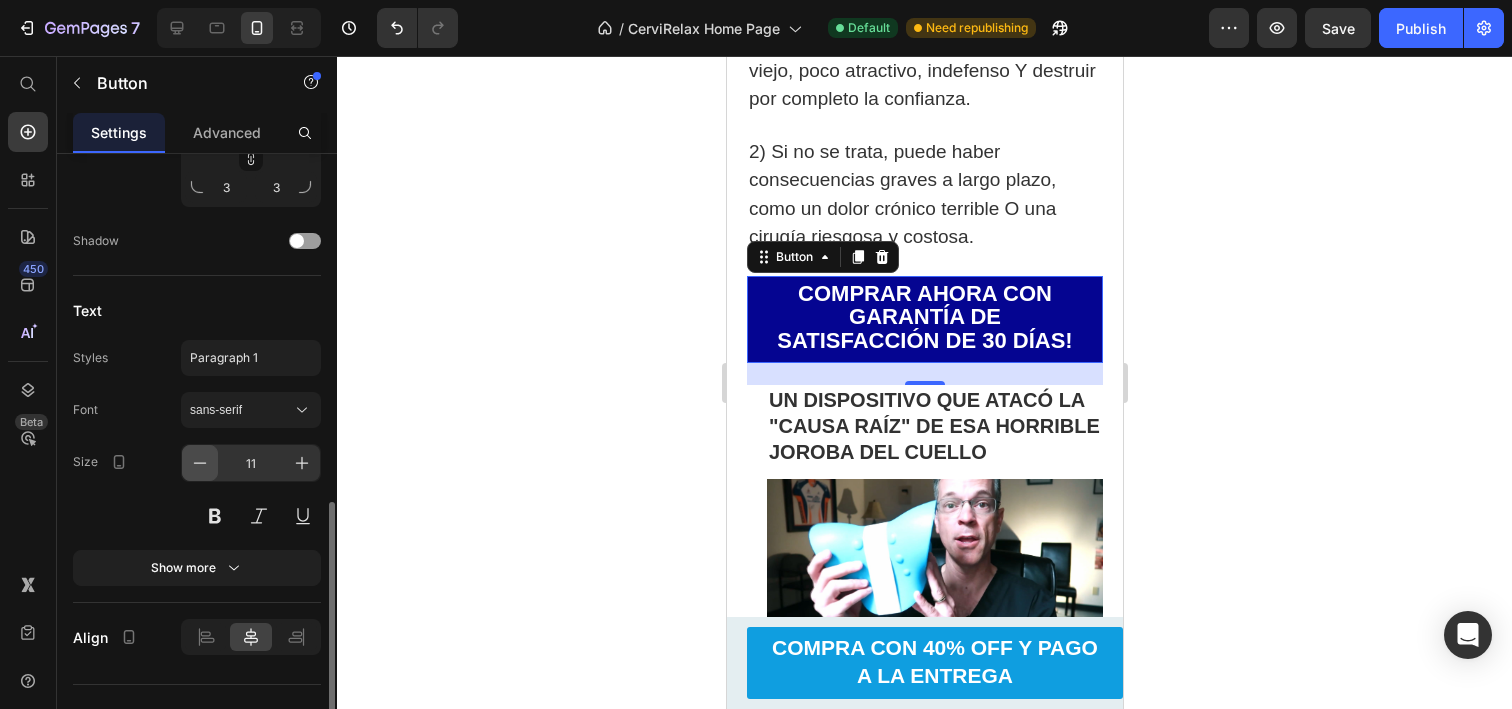 click 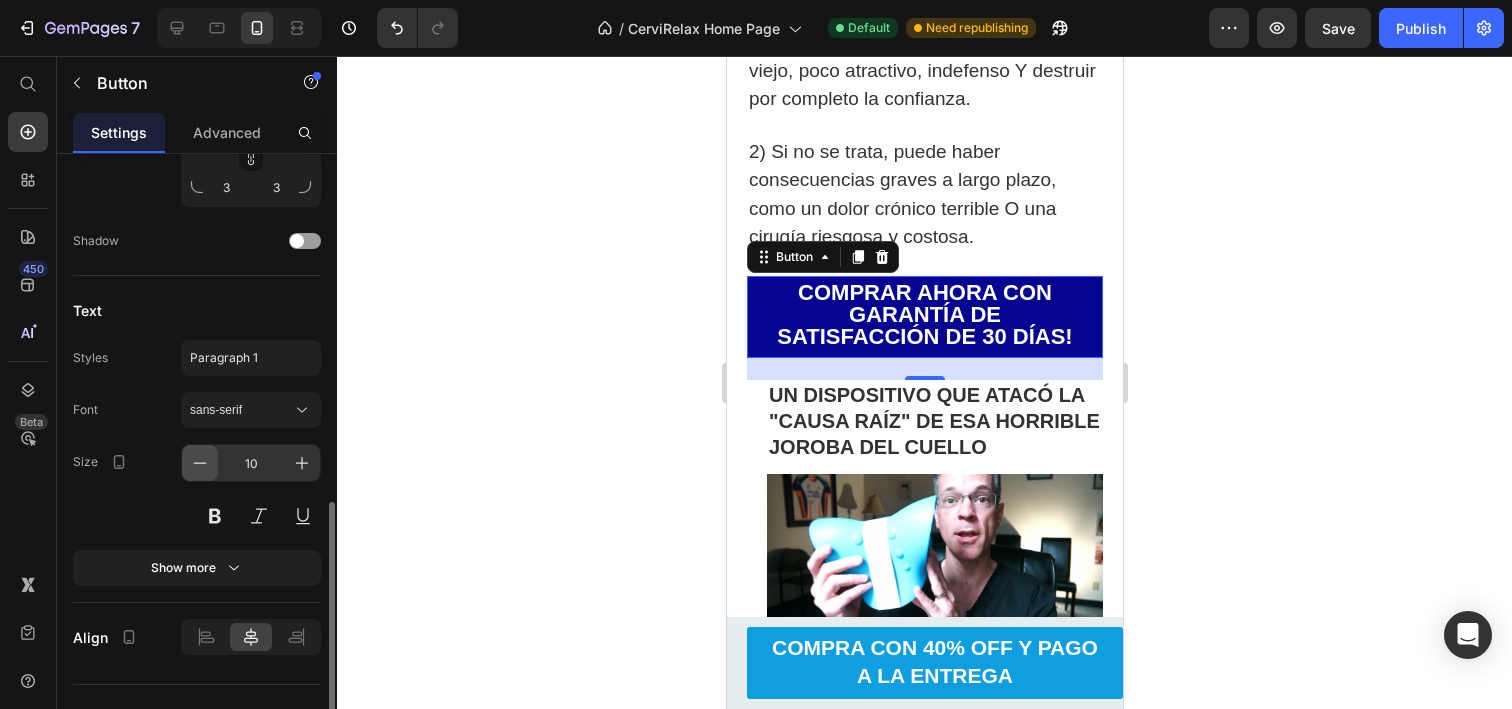 click 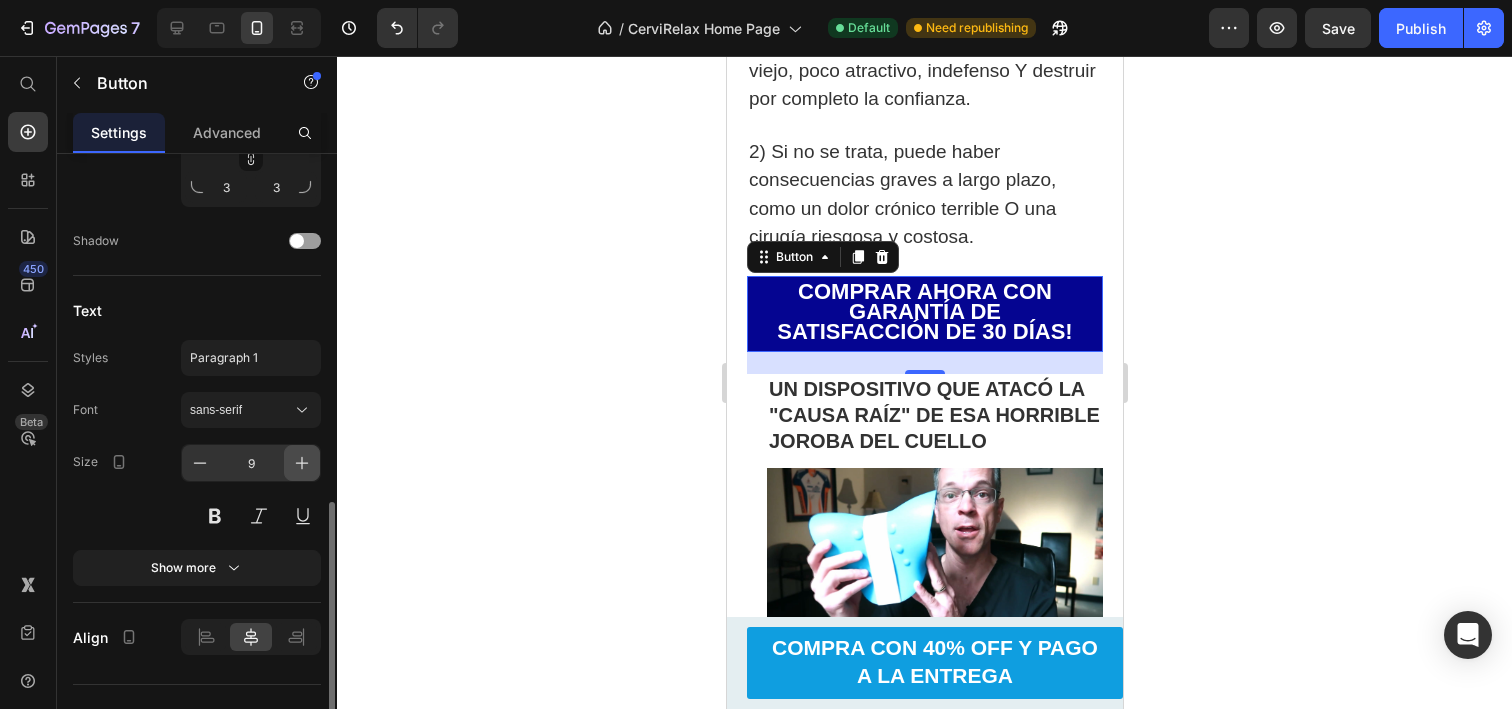 click 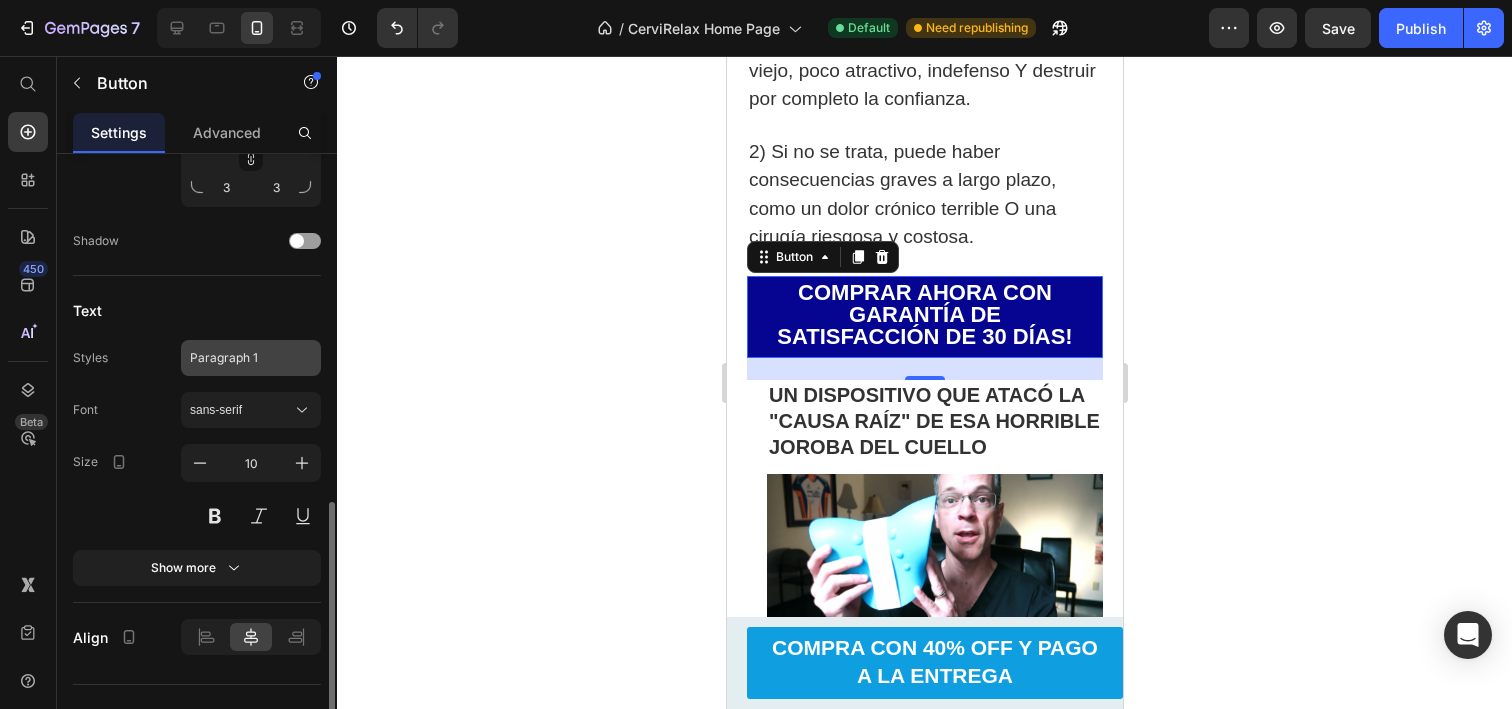 click on "Paragraph 1" at bounding box center [251, 358] 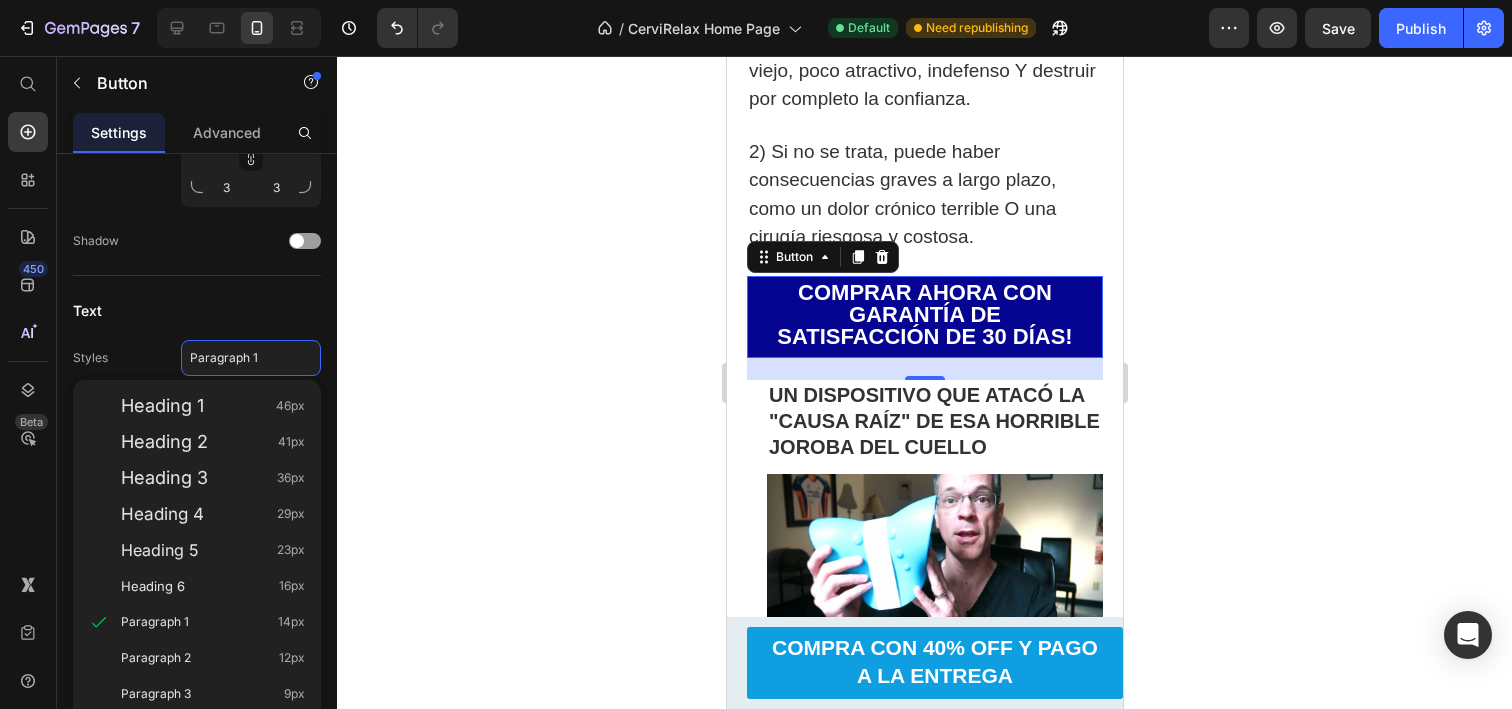 click 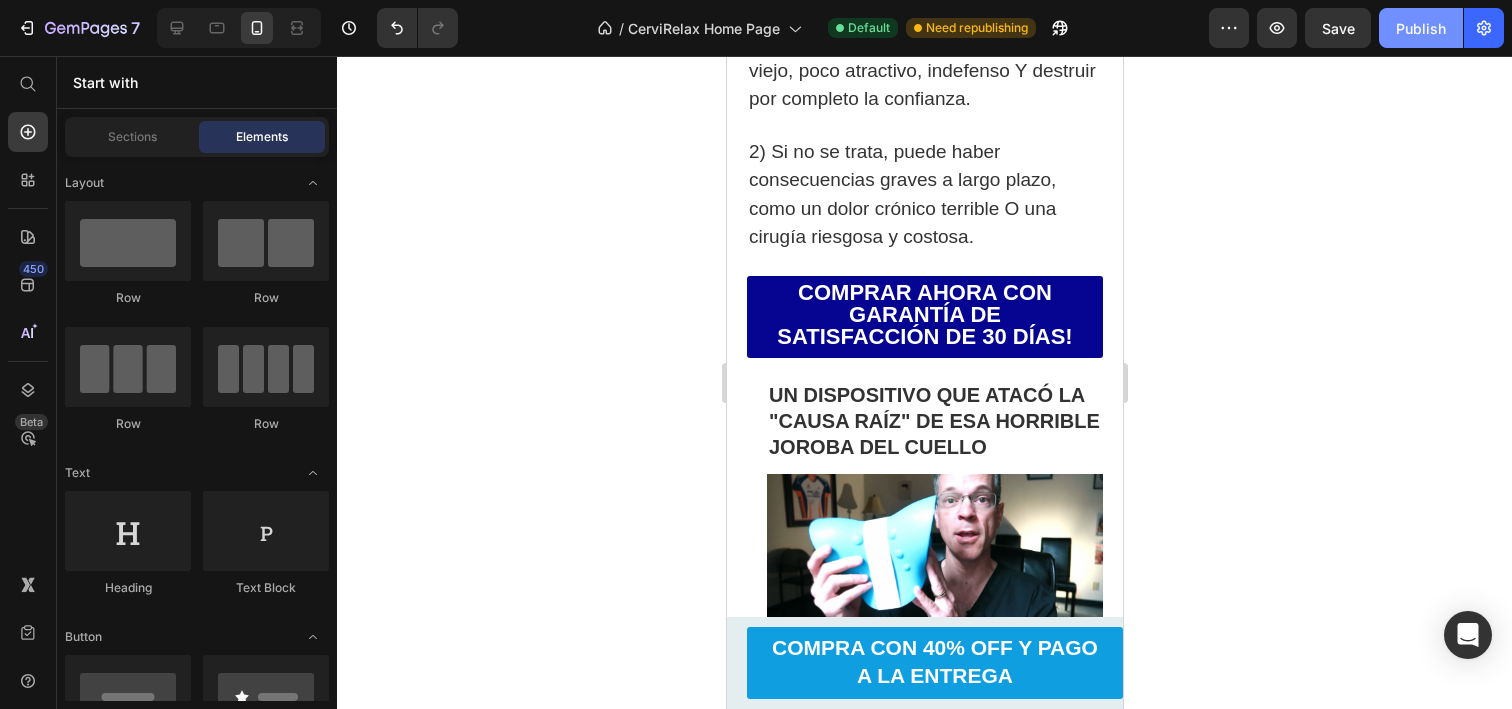 click on "Publish" at bounding box center [1421, 28] 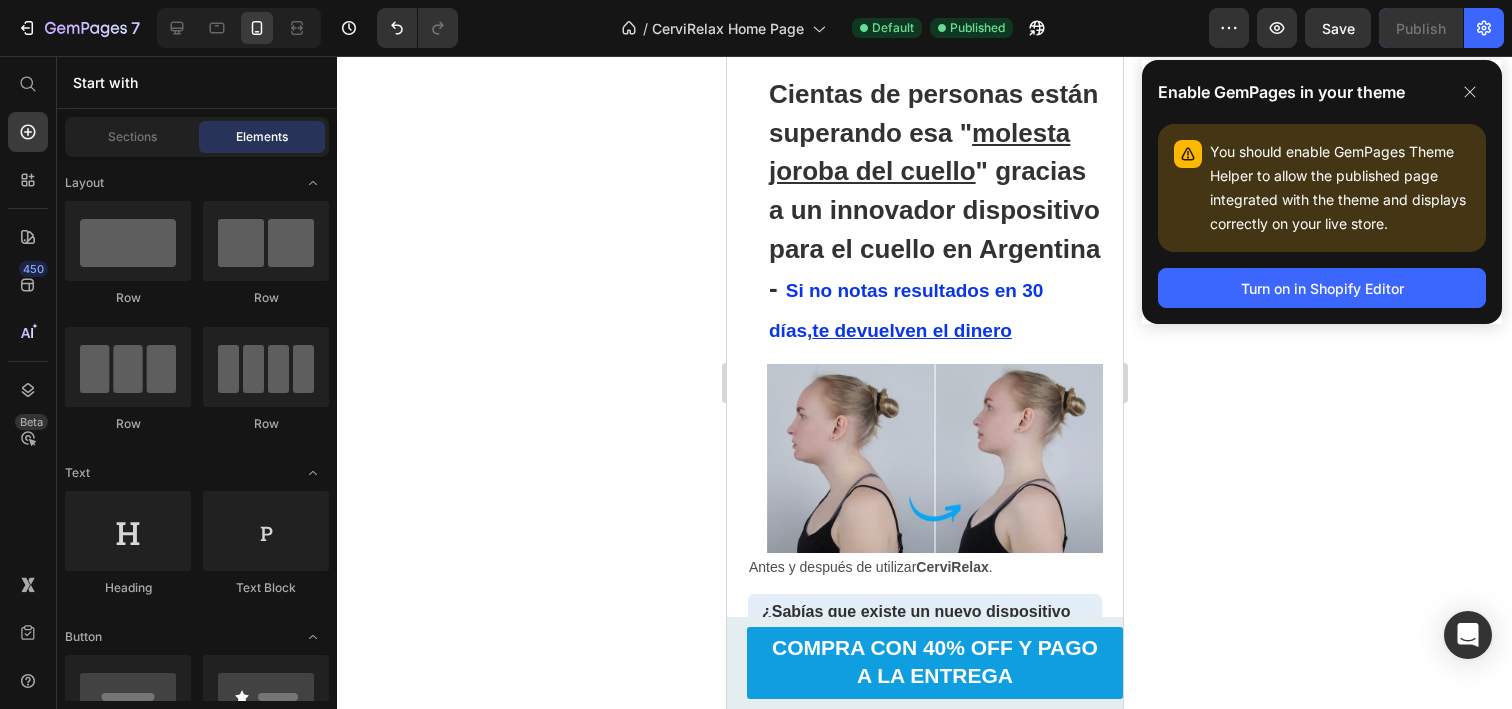 scroll, scrollTop: 64, scrollLeft: 0, axis: vertical 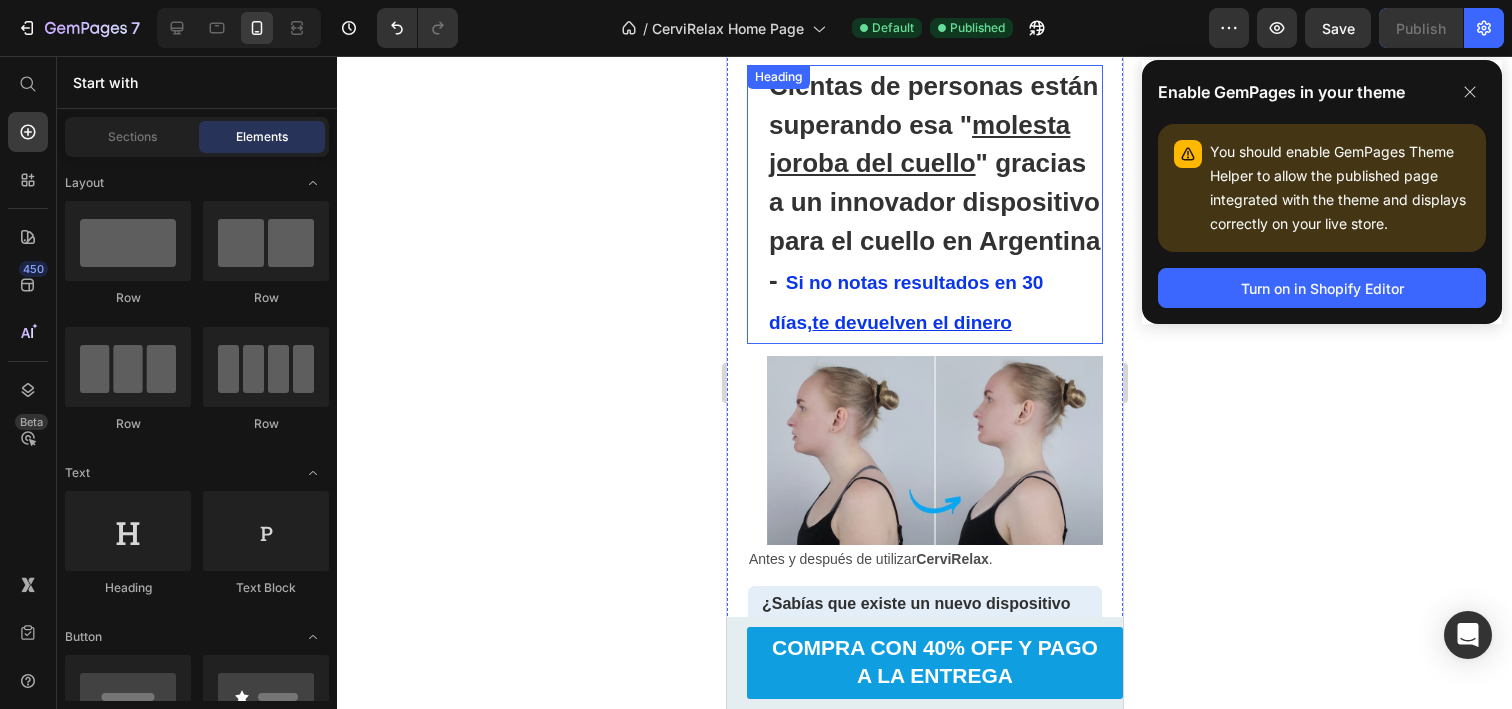 click on "Cientas de personas están superando esa " molesta joroba del cuello " gracias a un innovador dispositivo para el cuello en Argentina - Si no notas resultados en 30 días, te devuelven el dinero" at bounding box center [934, 204] 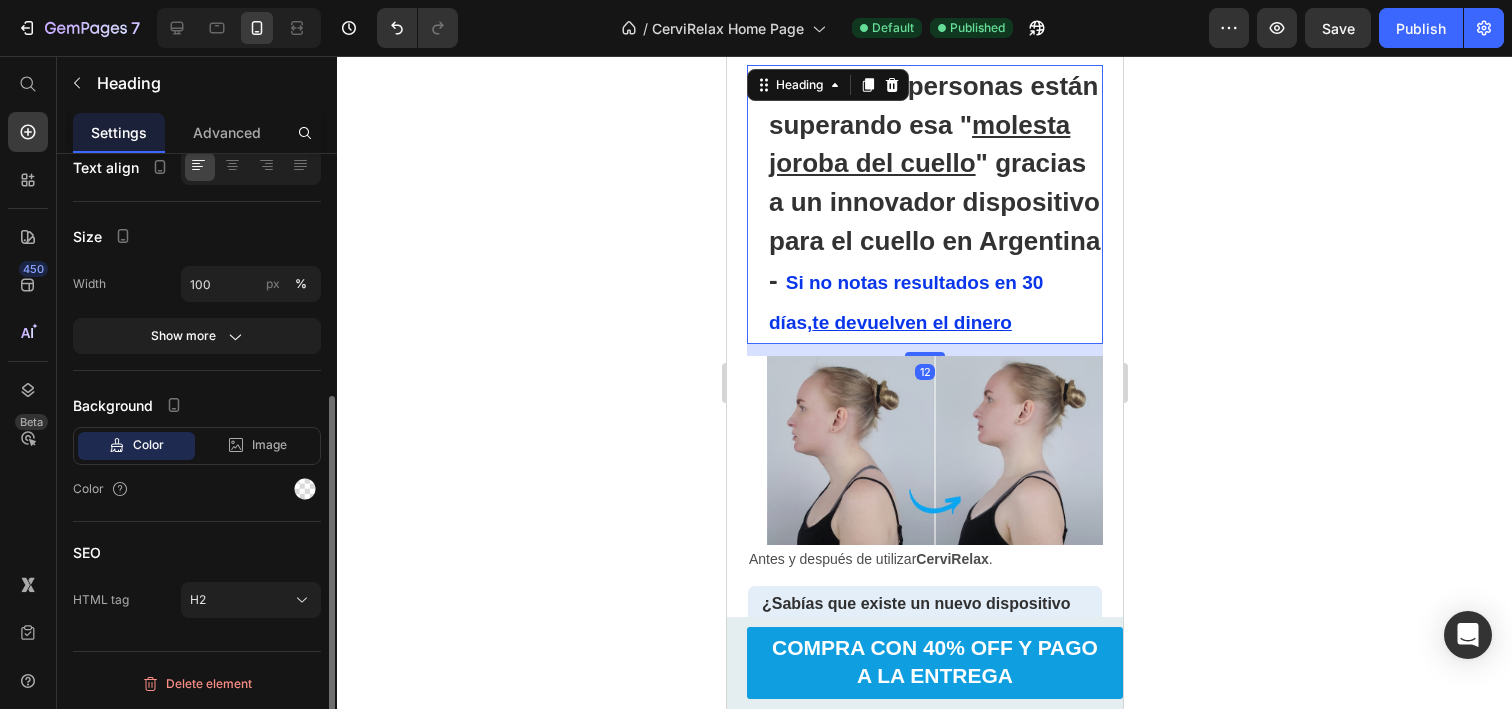 scroll, scrollTop: 0, scrollLeft: 0, axis: both 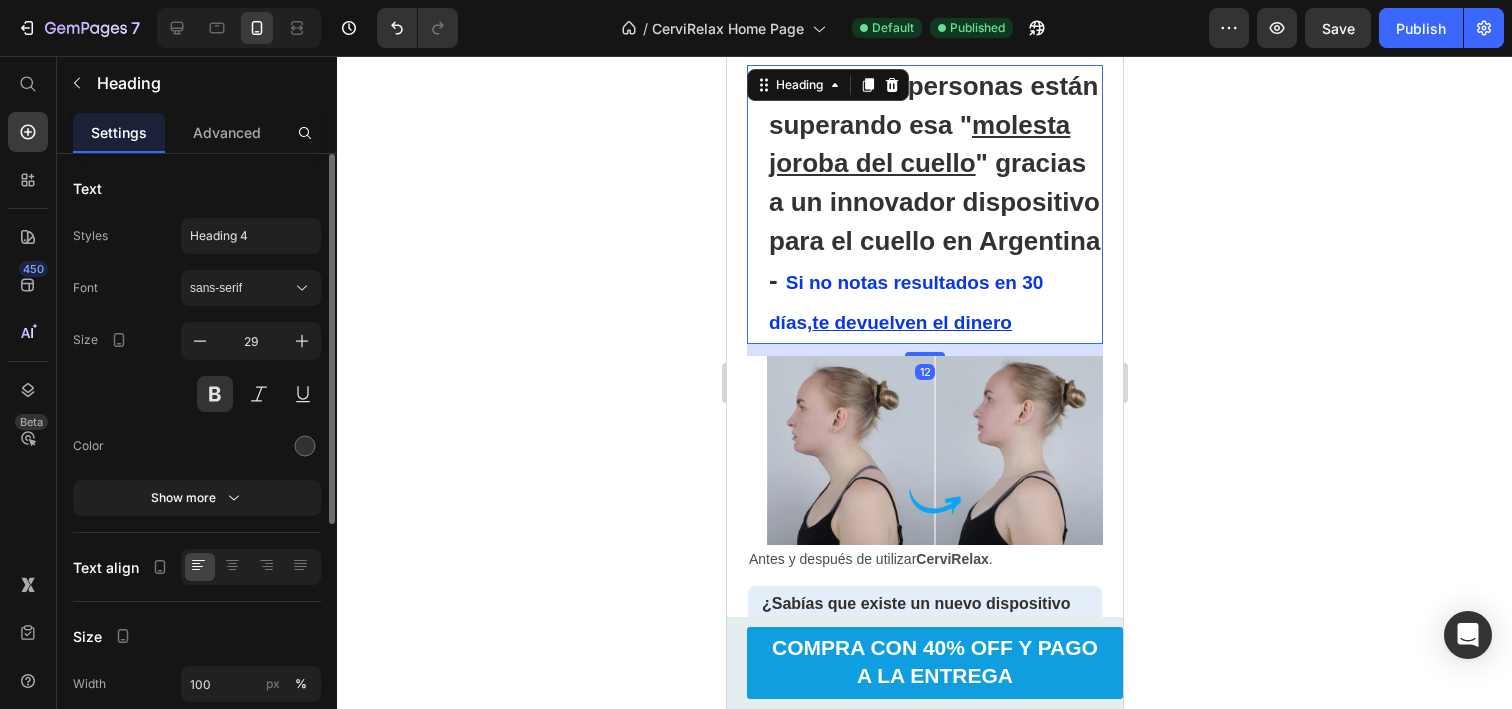 click on "Cientas de personas están superando esa " molesta joroba del cuello " gracias a un innovador dispositivo para el cuello en Argentina - Si no notas resultados en 30 días, te devuelven el dinero" at bounding box center (934, 204) 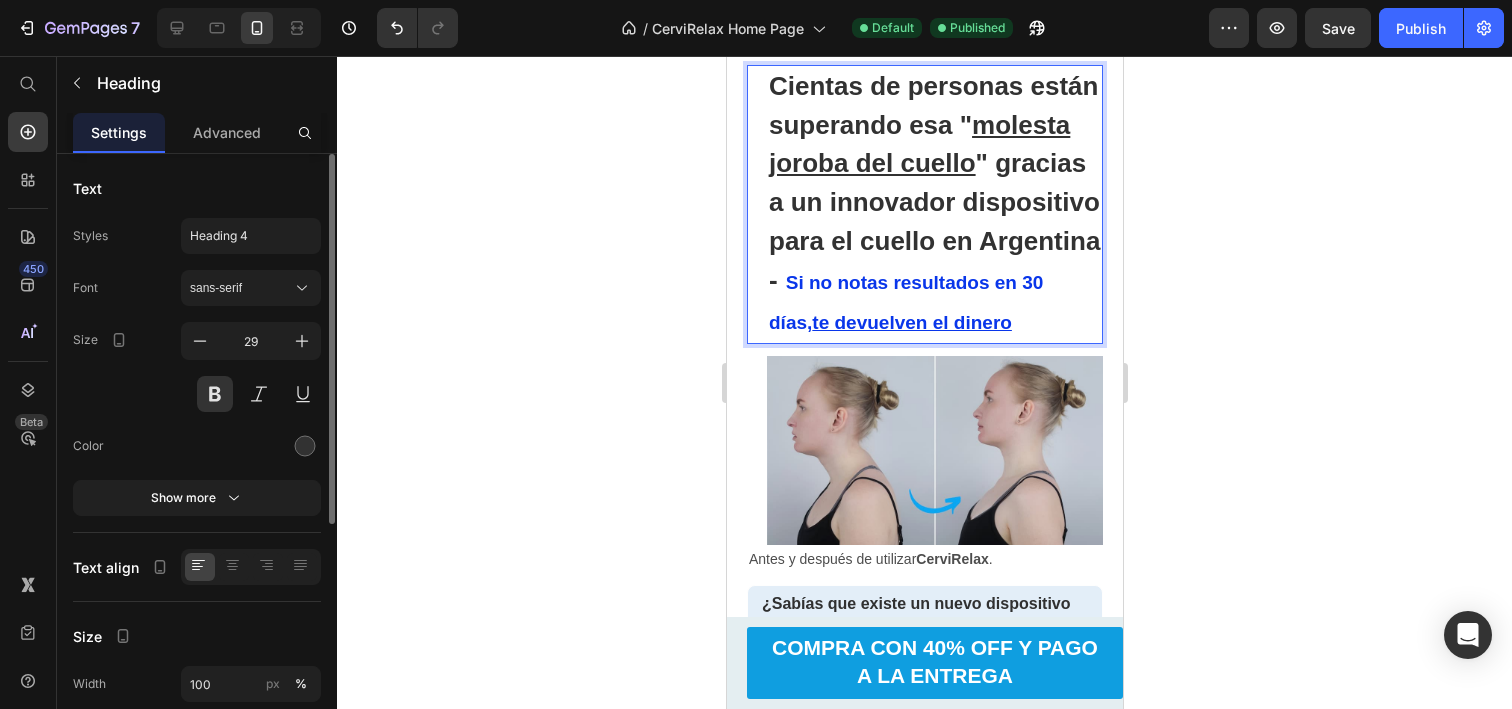 click on "Cientas de personas están superando esa " molesta joroba del cuello " gracias a un innovador dispositivo para el cuello en Argentina - Si no notas resultados en 30 días, te devuelven el dinero" at bounding box center (934, 204) 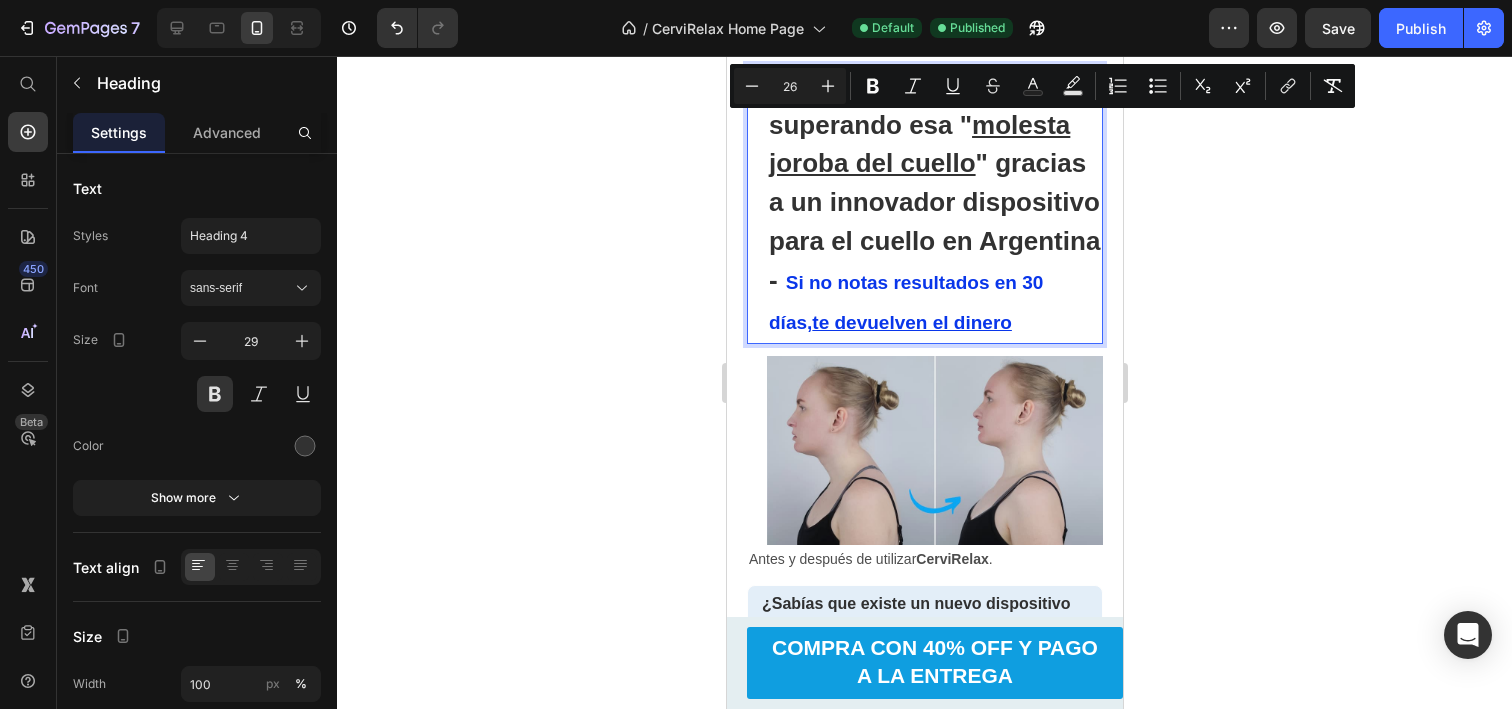 click on "Cientas de personas están superando esa " molesta joroba del cuello " gracias a un innovador dispositivo para el cuello en Argentina -" at bounding box center [933, 183] 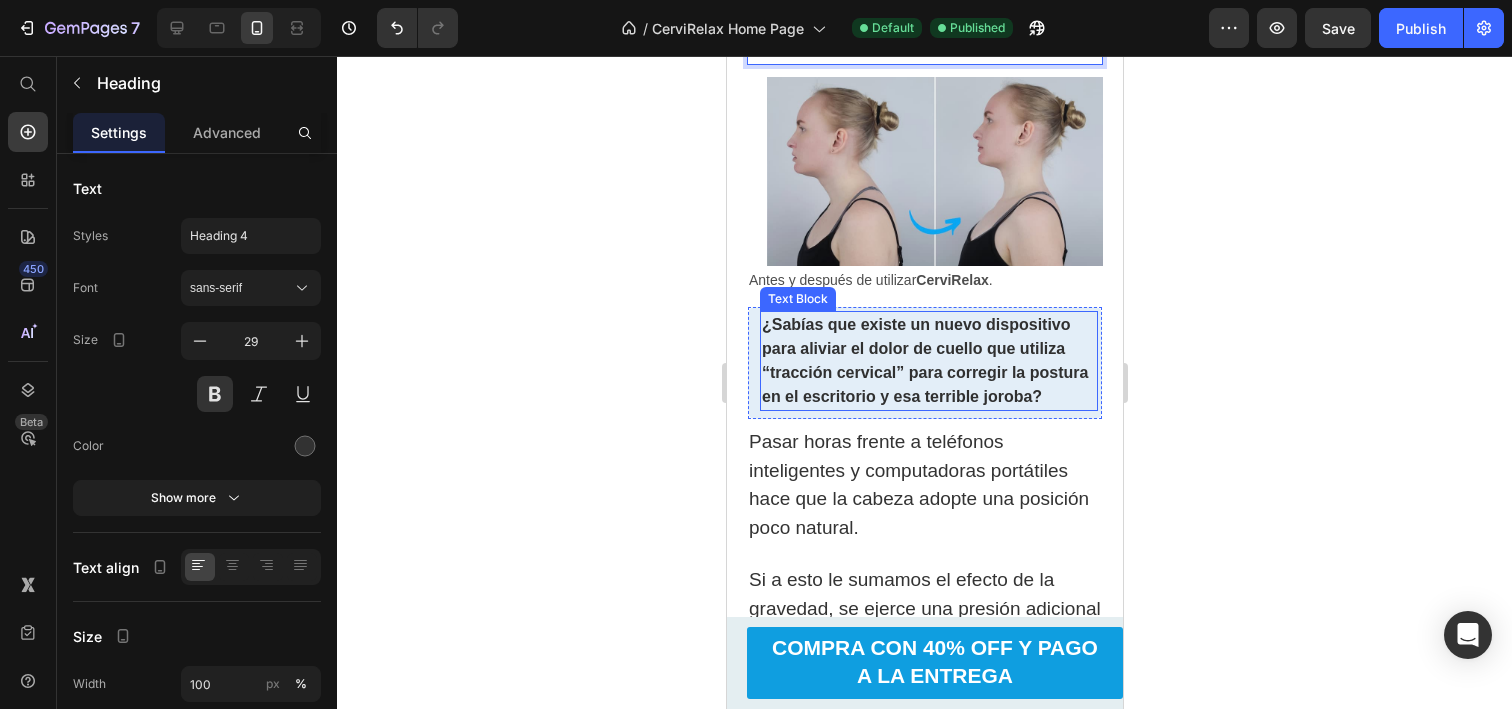 scroll, scrollTop: 361, scrollLeft: 0, axis: vertical 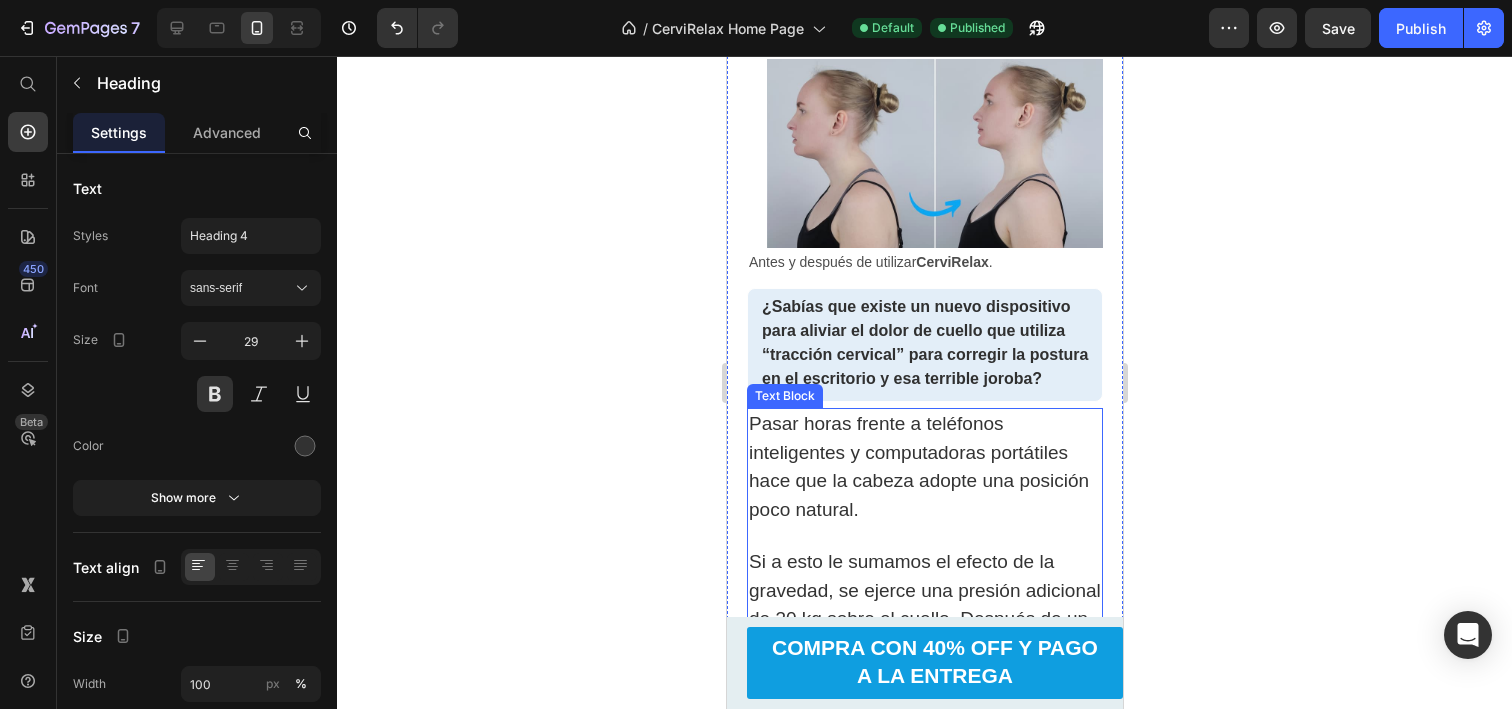 click on "Pasar horas frente a teléfonos inteligentes y computadoras portátiles hace que la cabeza adopte una posición poco natural." at bounding box center (918, 466) 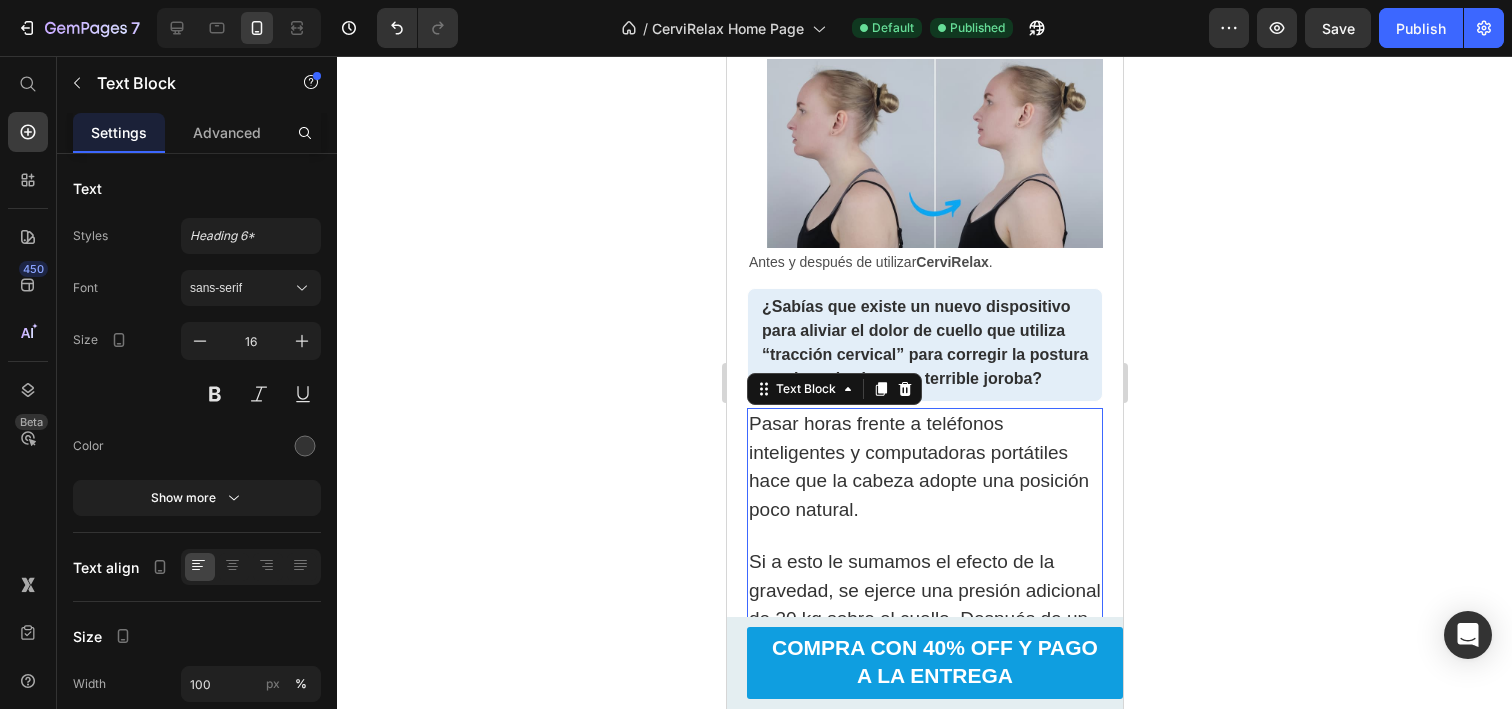 click on "Pasar horas frente a teléfonos inteligentes y computadoras portátiles hace que la cabeza adopte una posición poco natural." at bounding box center (918, 466) 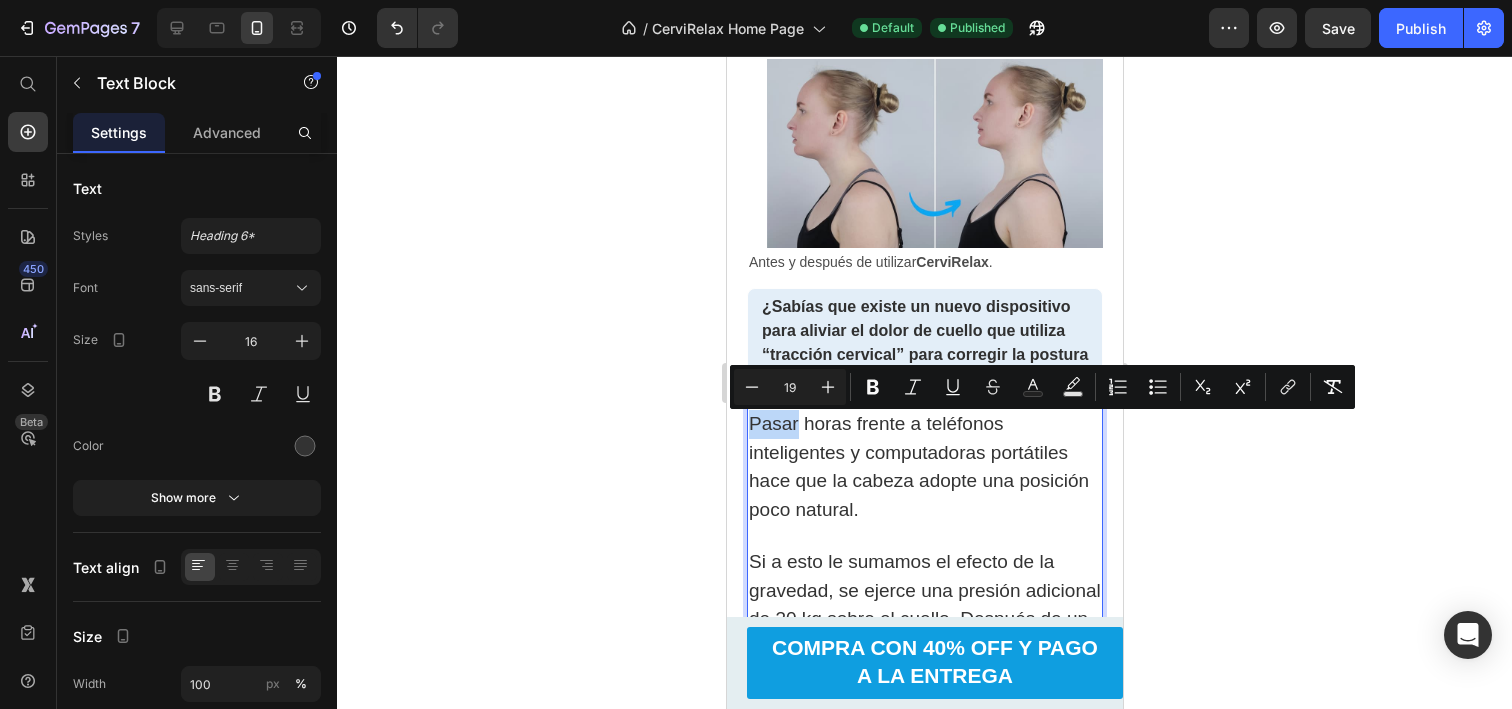 click on "Pasar horas frente a teléfonos inteligentes y computadoras portátiles hace que la cabeza adopte una posición poco natural." at bounding box center (918, 466) 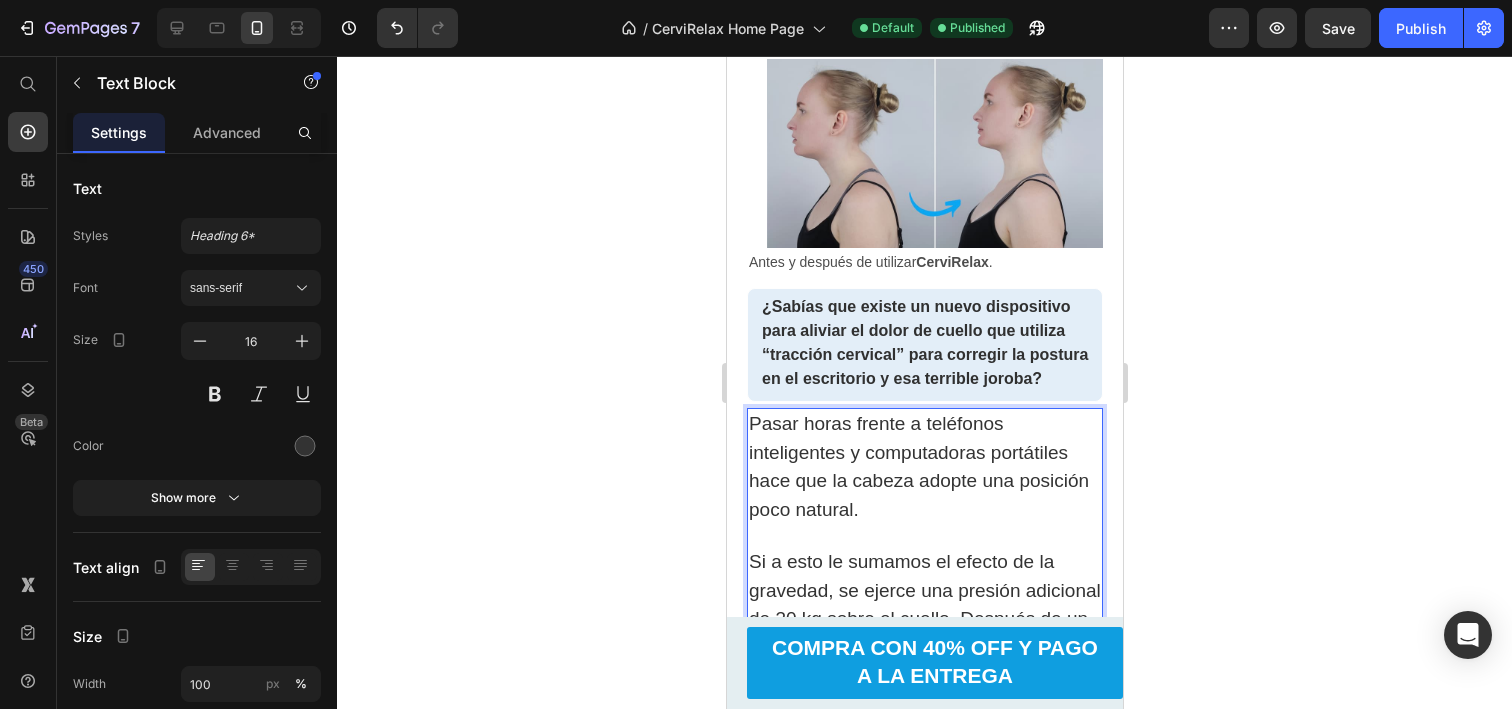 click on "Pasar horas frente a teléfonos inteligentes y computadoras portátiles hace que la cabeza adopte una posición poco natural." at bounding box center (918, 466) 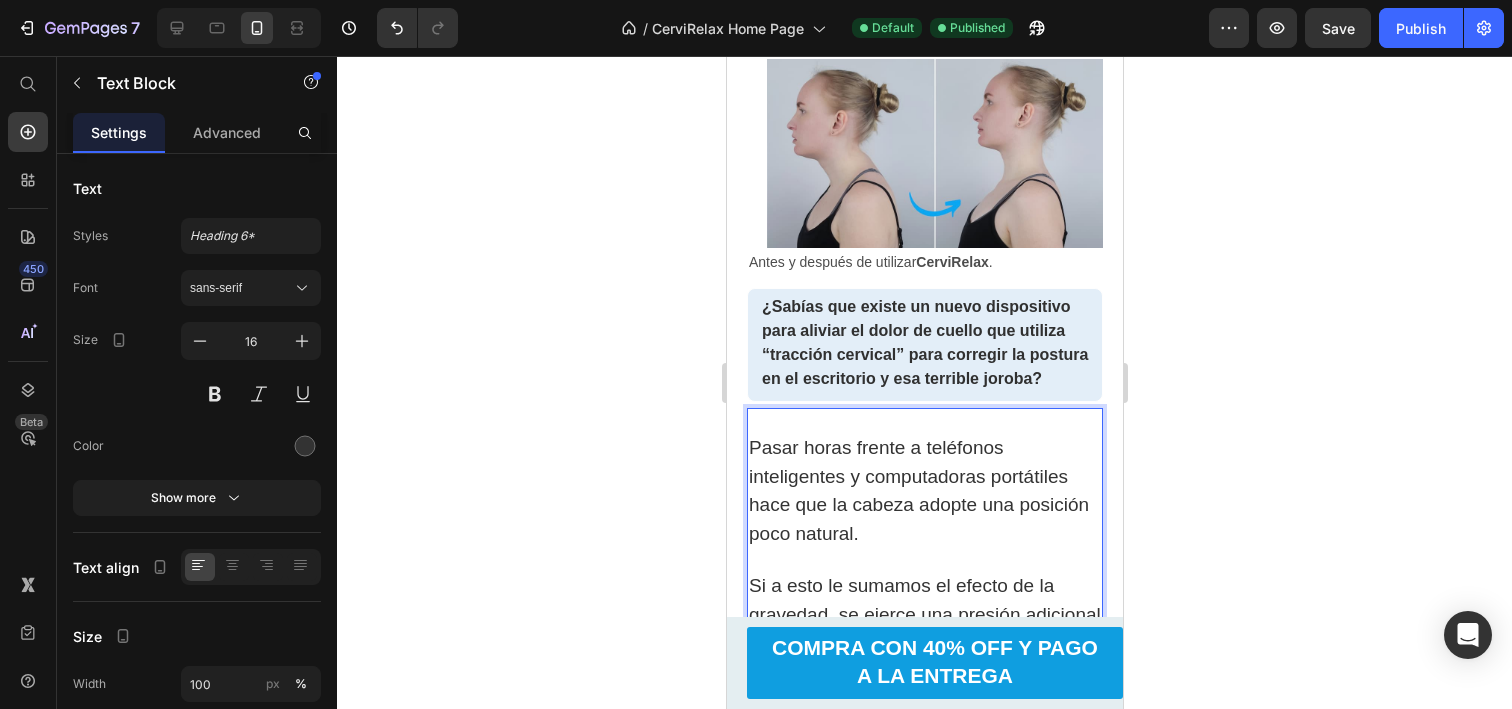 click at bounding box center (924, 422) 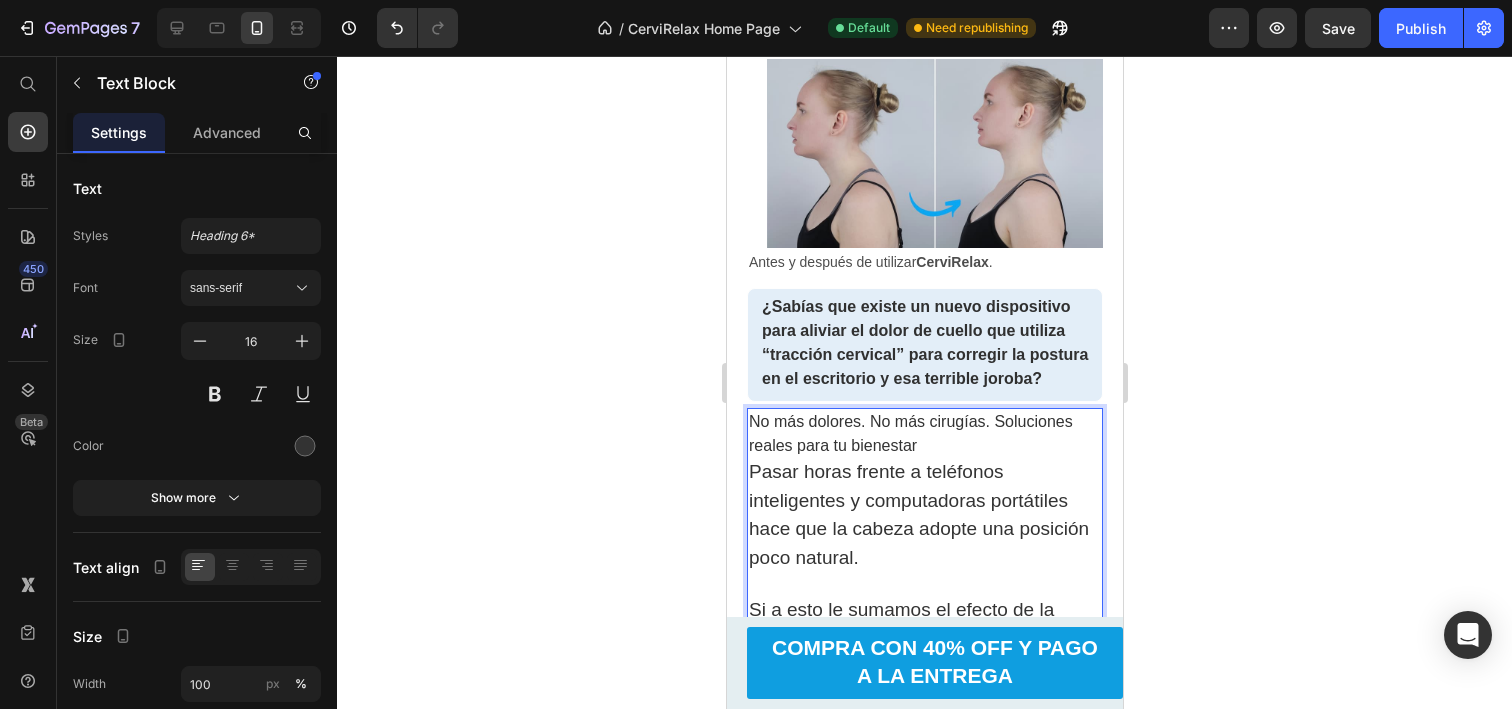 click on "No más dolores. No más cirugías. Soluciones reales para tu bienestar" at bounding box center [924, 434] 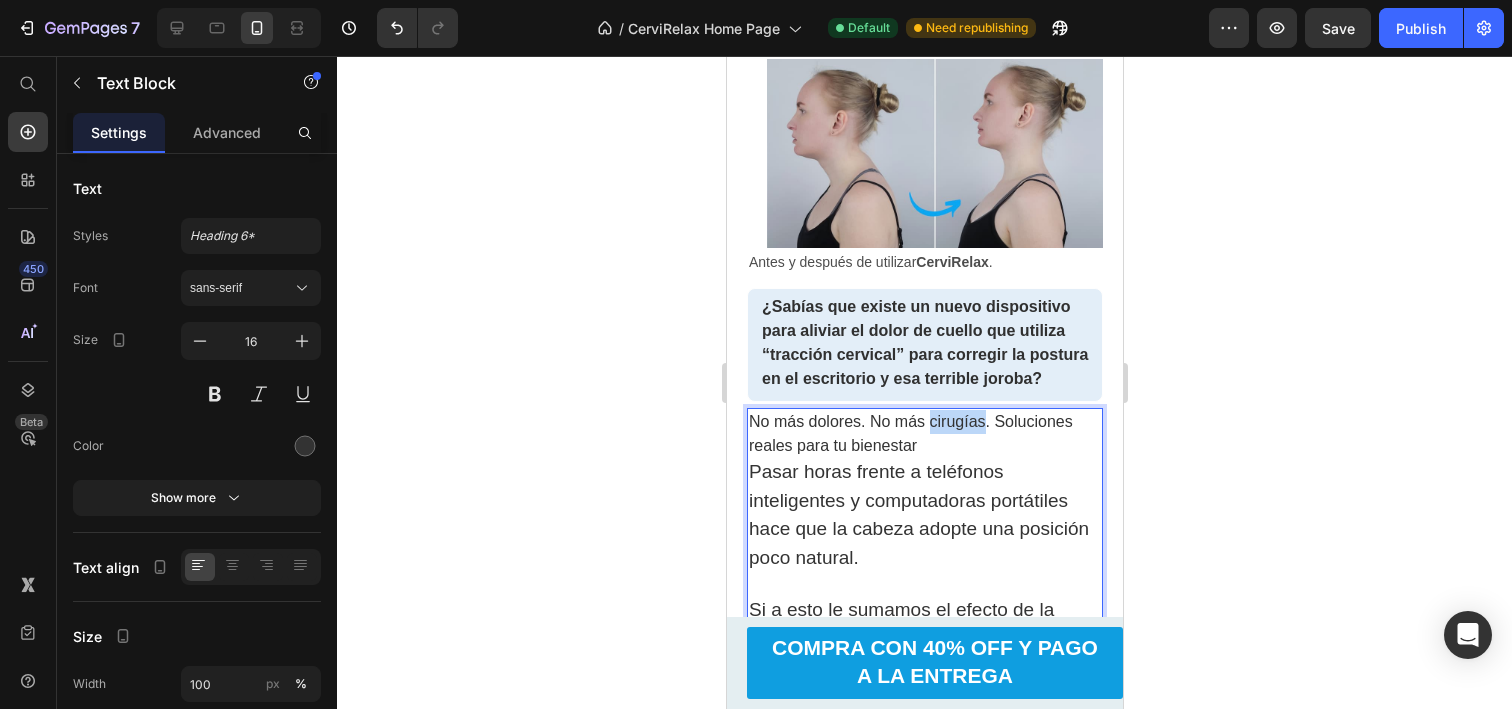 click on "No más dolores. No más cirugías. Soluciones reales para tu bienestar" at bounding box center (924, 434) 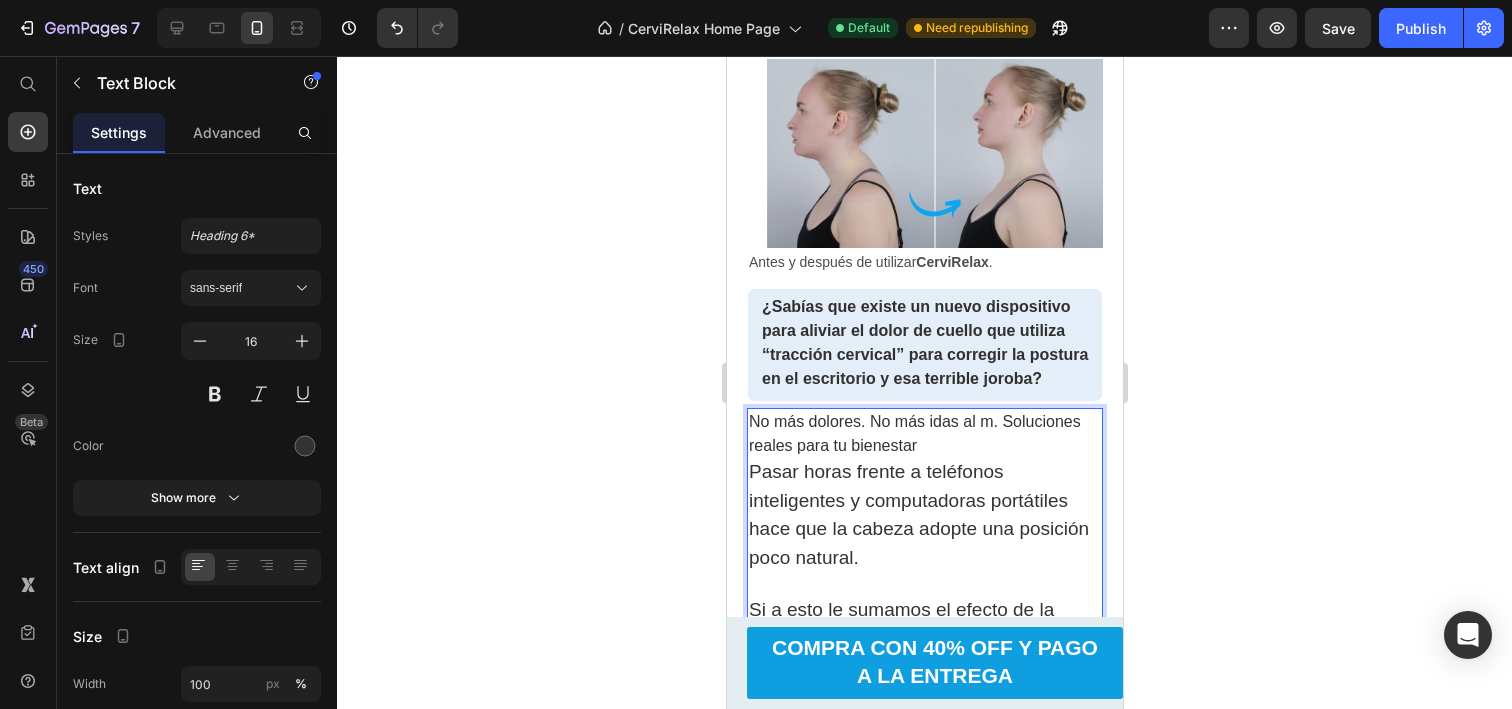 type 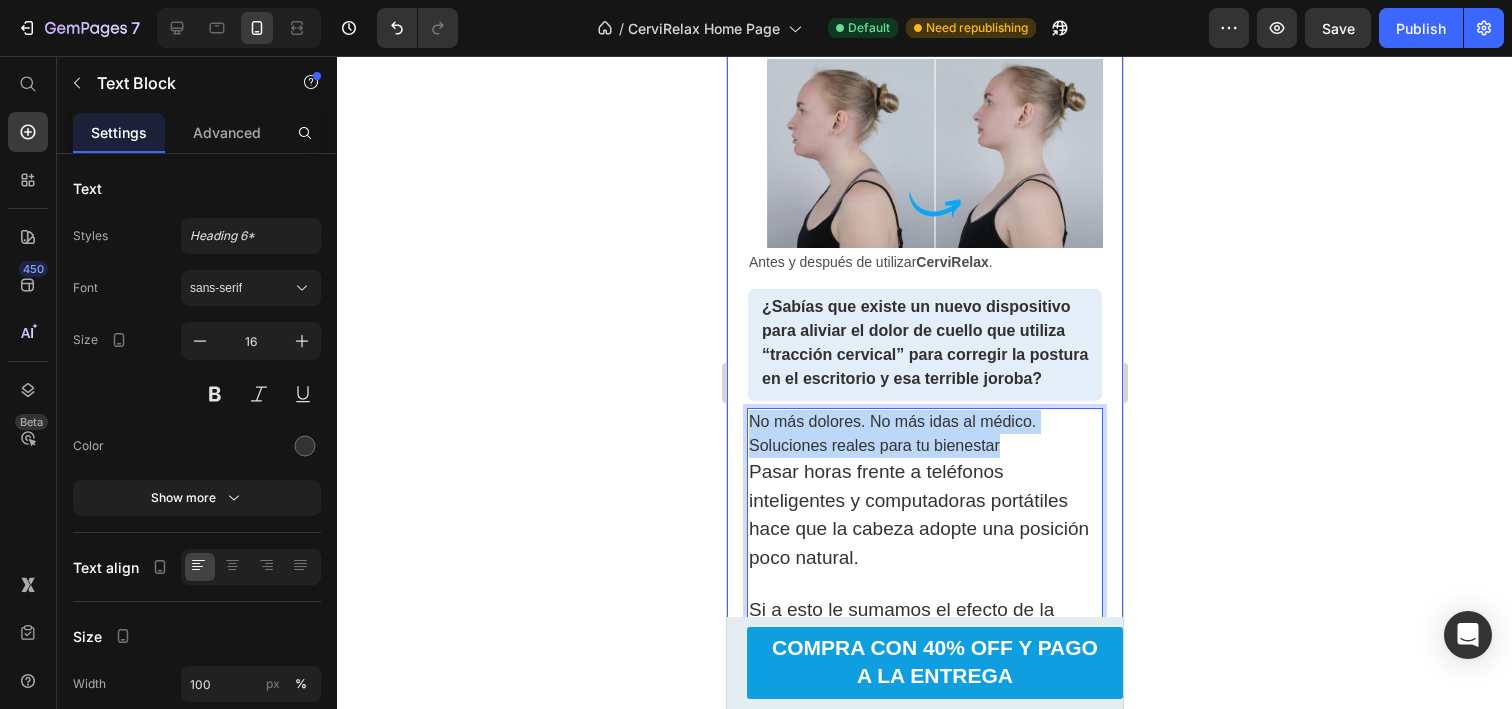 drag, startPoint x: 1031, startPoint y: 450, endPoint x: 733, endPoint y: 423, distance: 299.22064 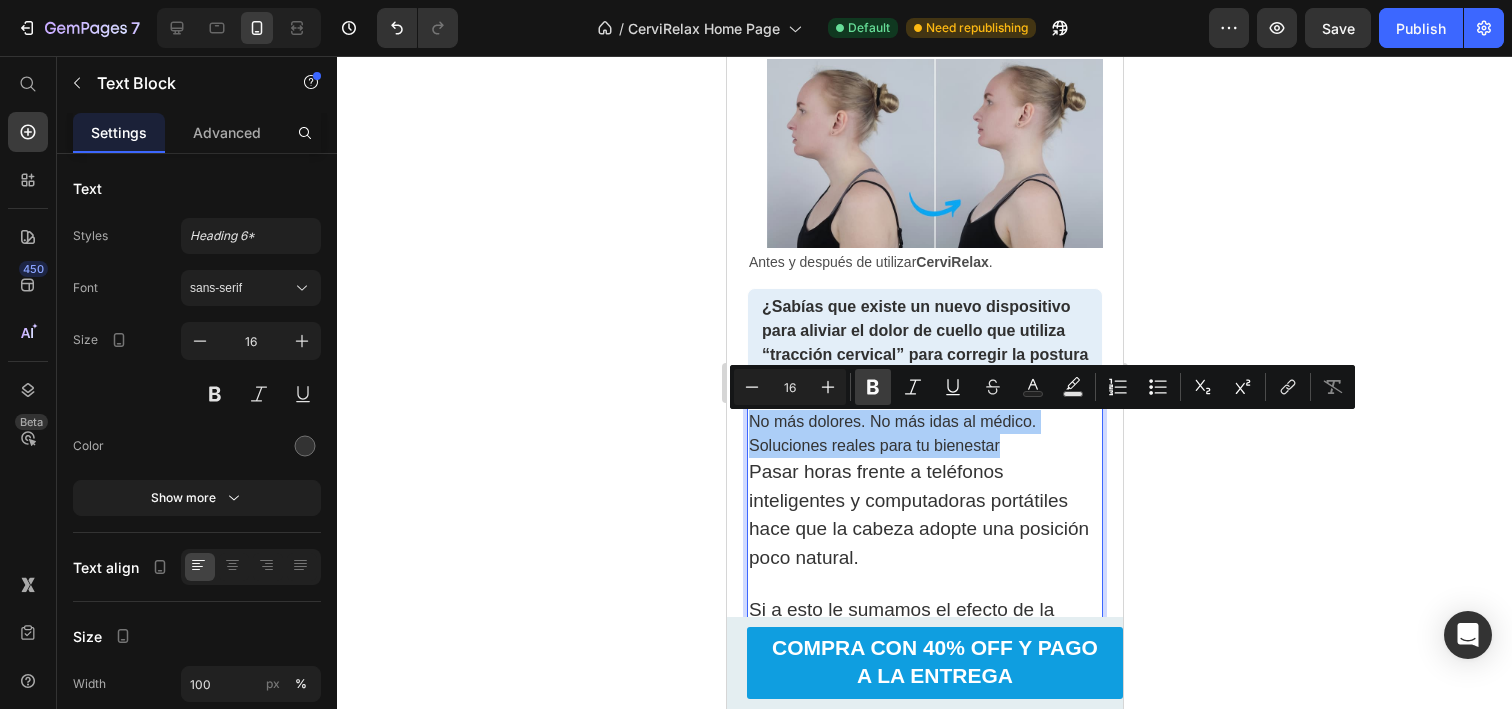 click 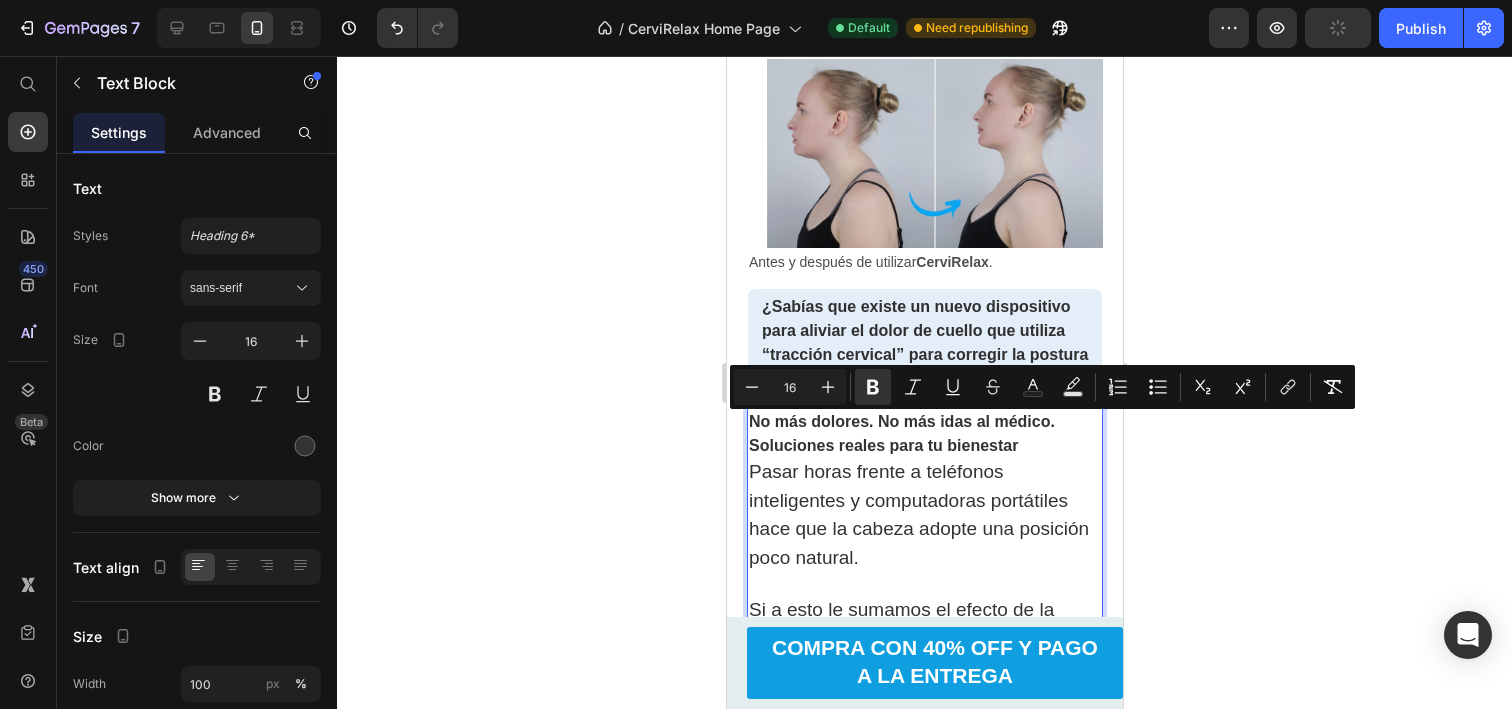 click on "No más dolores. No más idas al médico. Soluciones reales para tu bienestar" at bounding box center [901, 433] 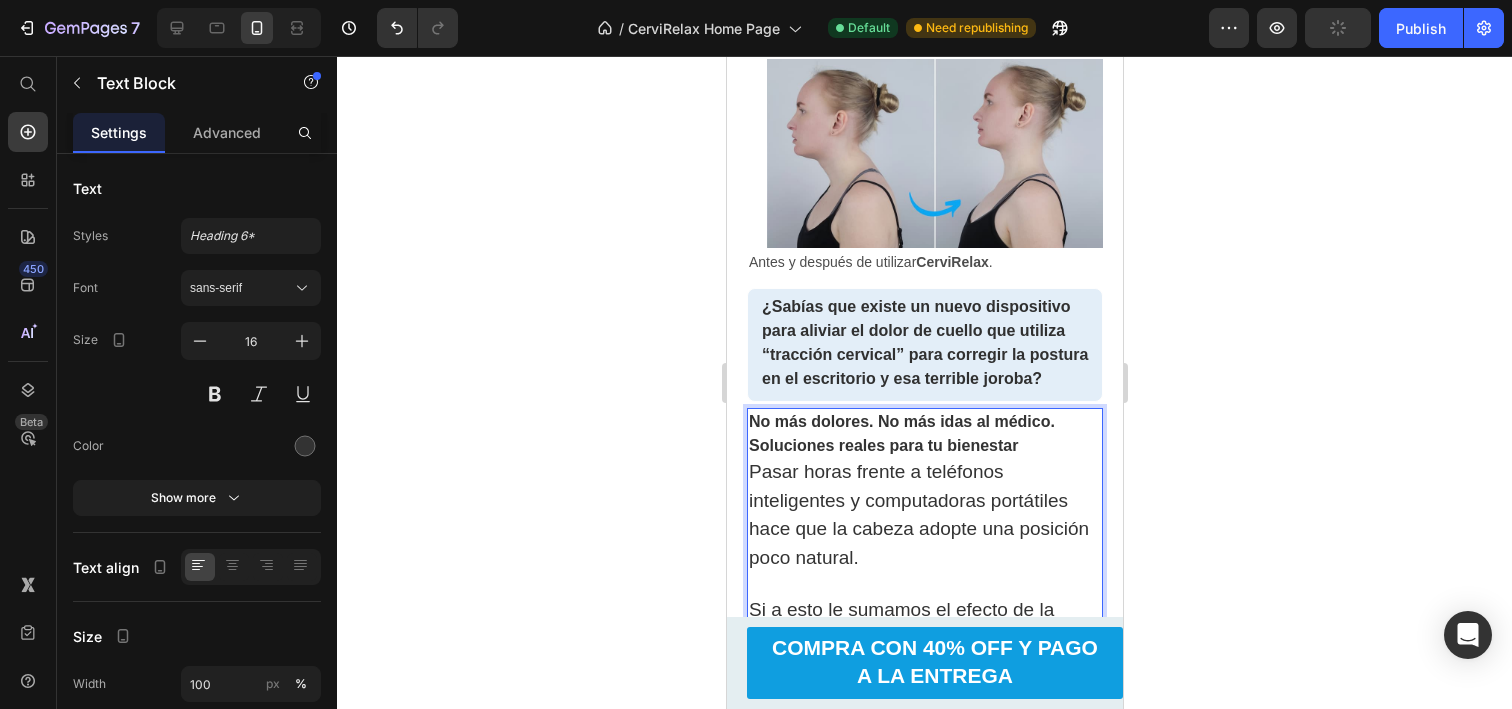 click on "No más dolores. No más idas al médico. Soluciones reales para tu bienestar" at bounding box center (924, 434) 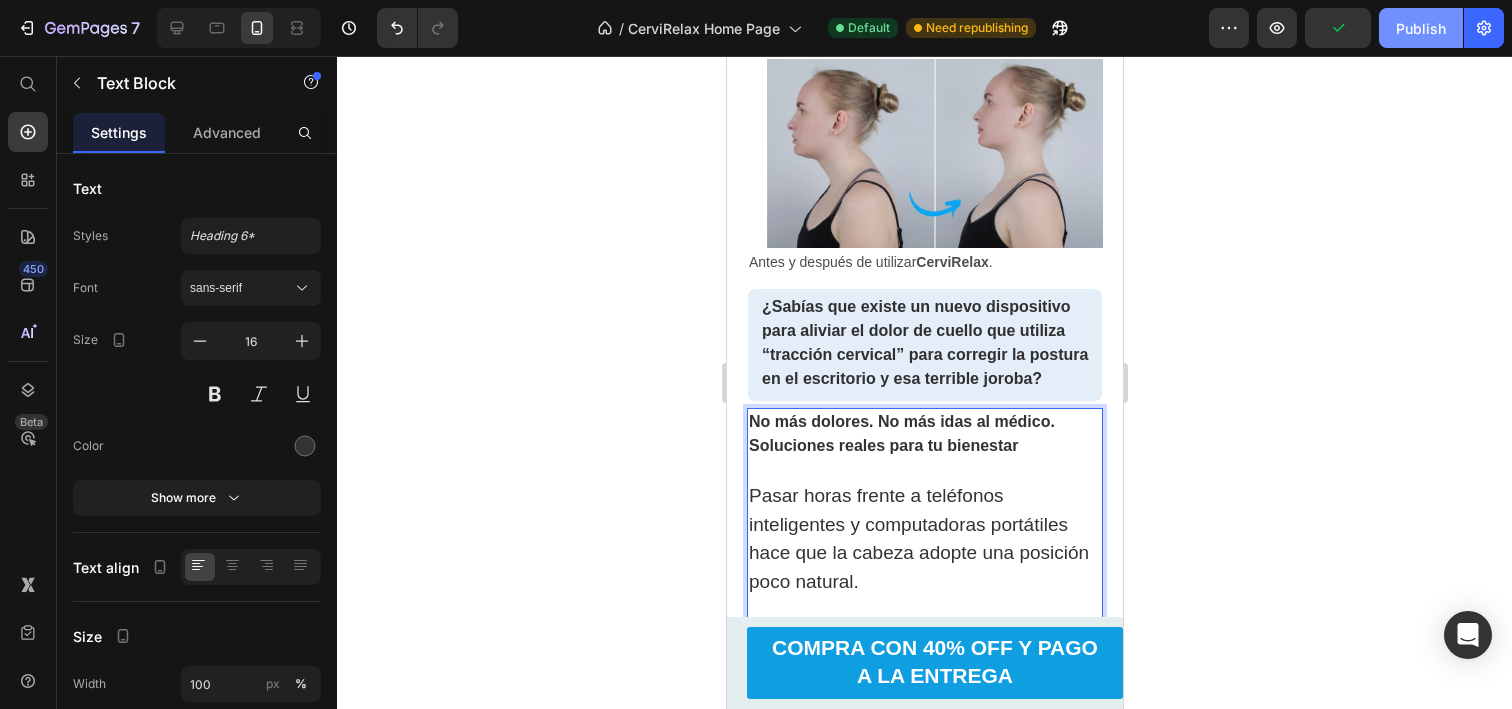 click on "Publish" at bounding box center [1421, 28] 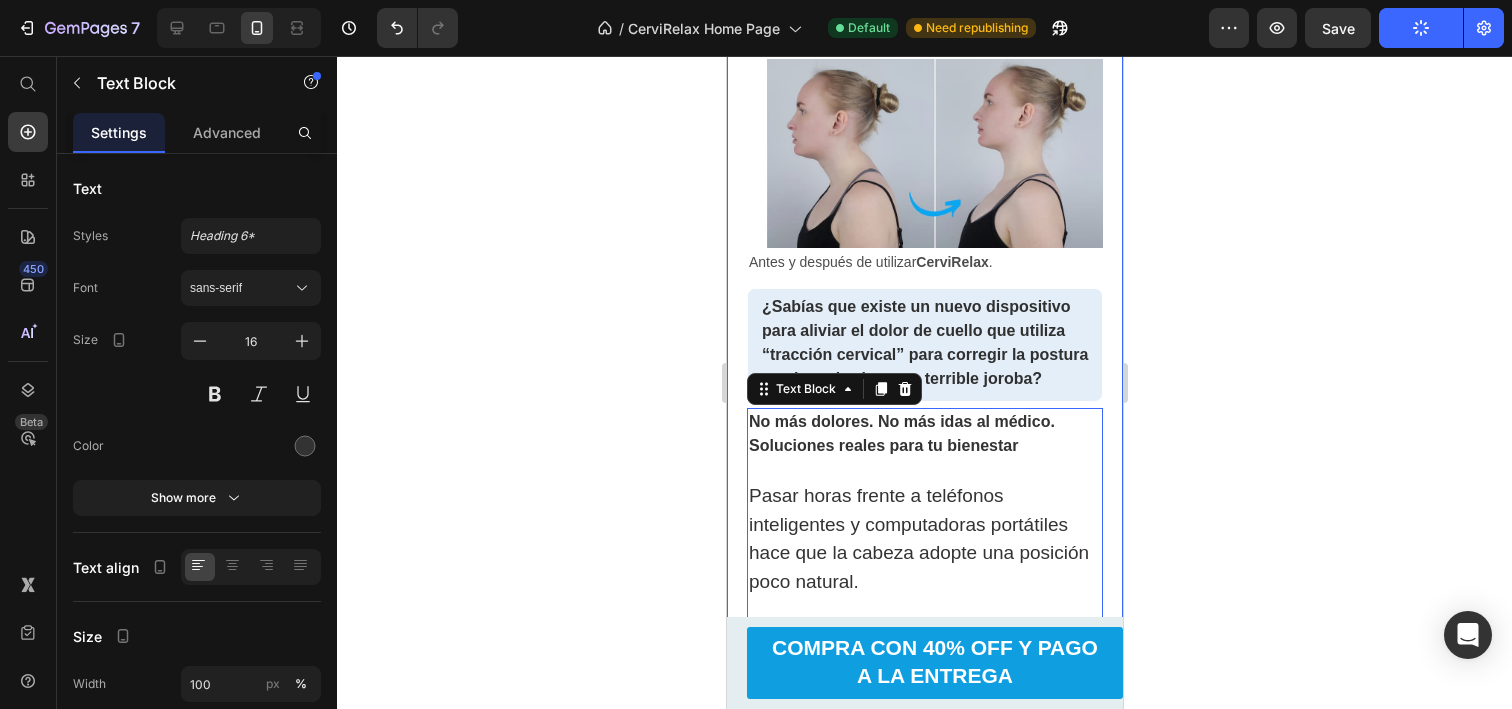 click 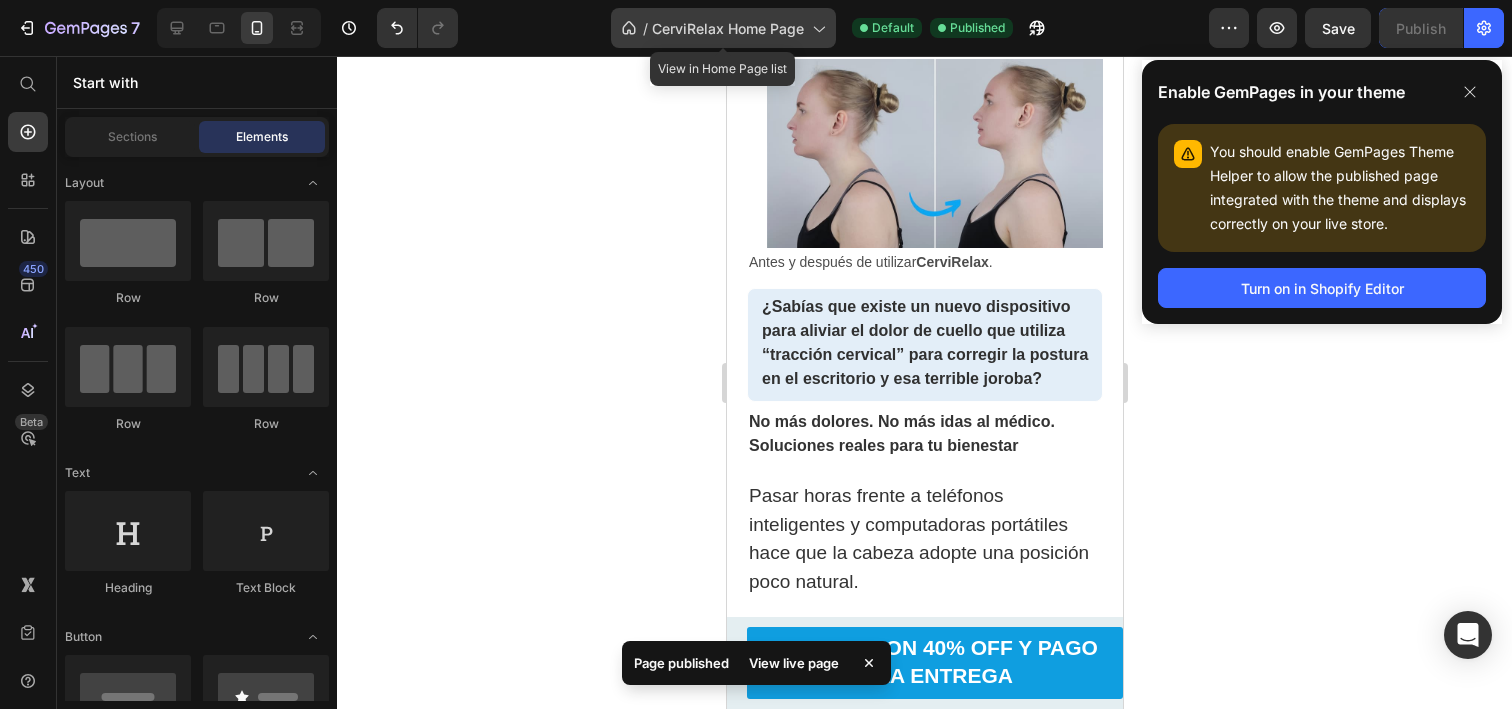 click on "CerviRelax Home Page" at bounding box center [728, 28] 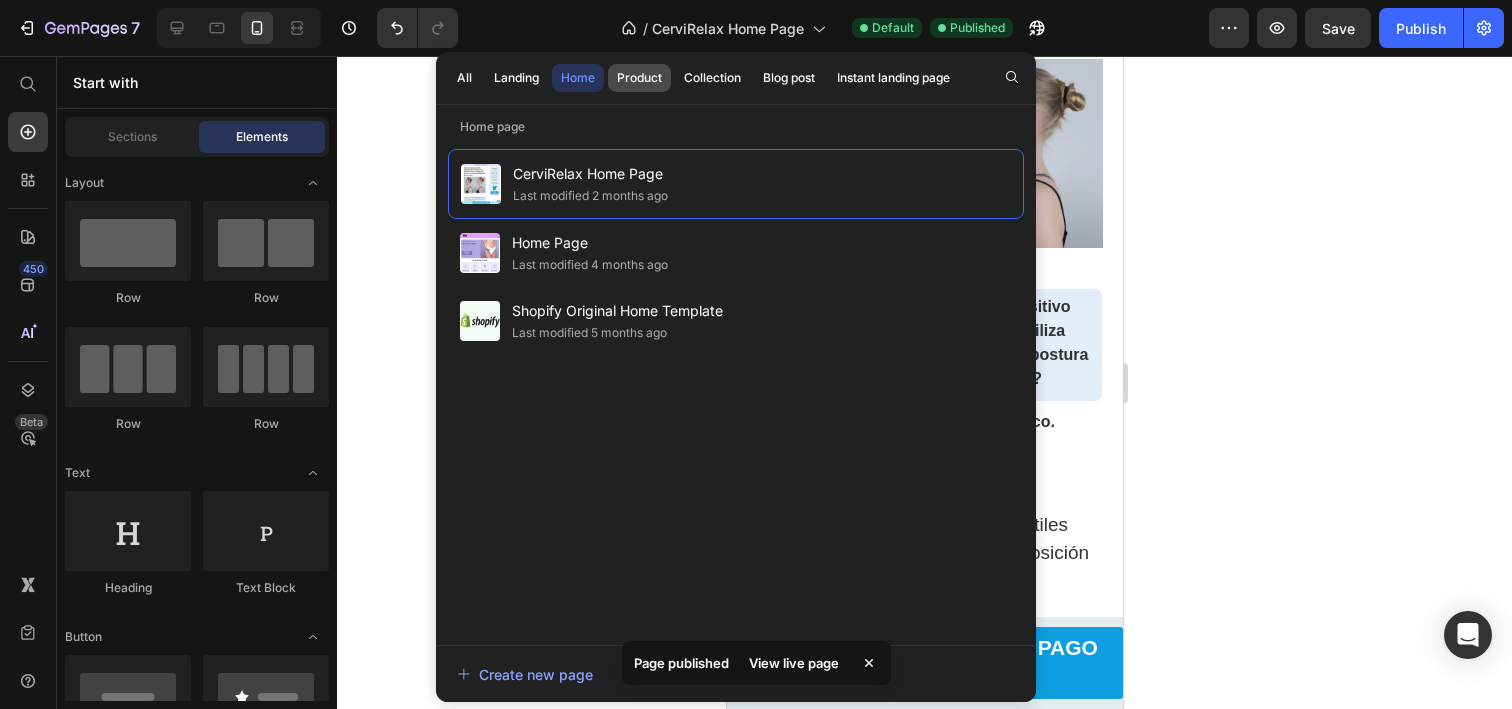 click on "Product" at bounding box center (639, 78) 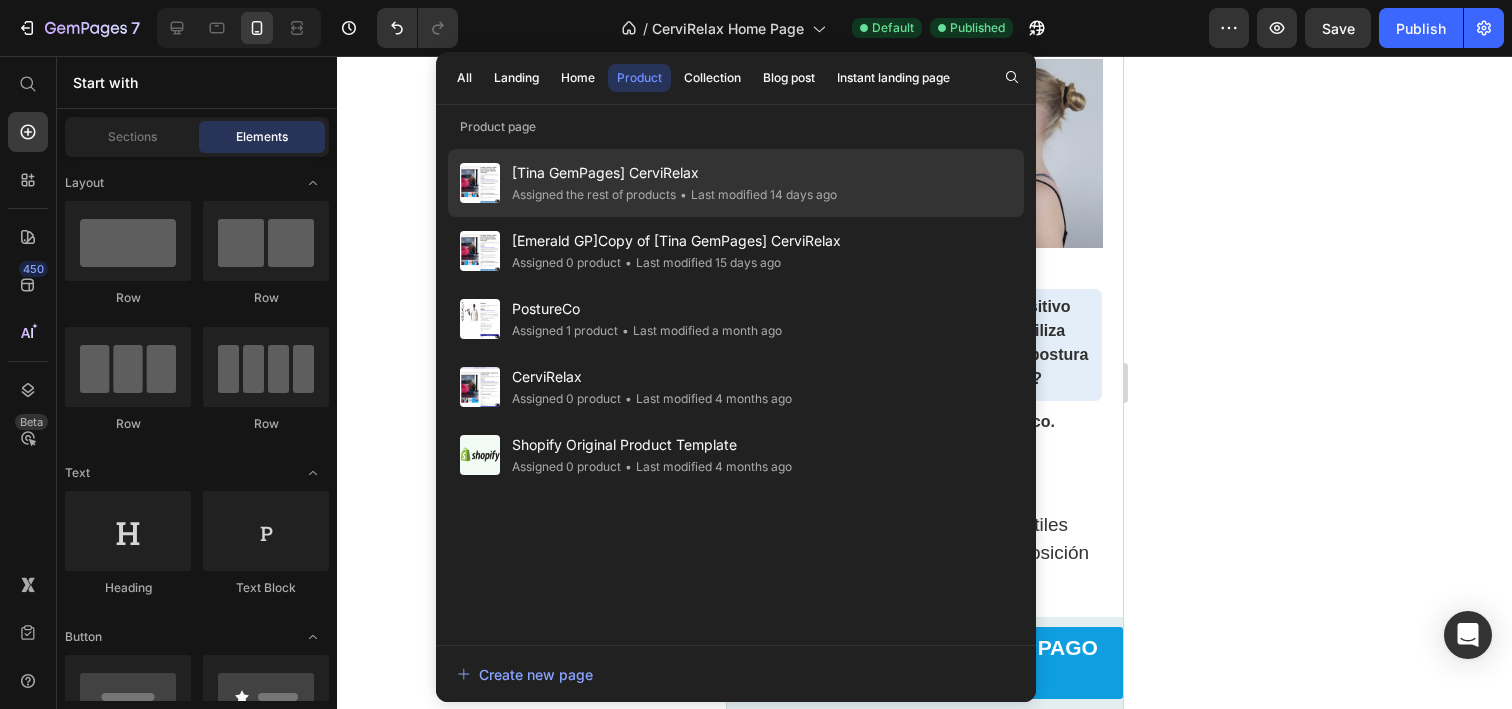 click on "Assigned the rest of products" 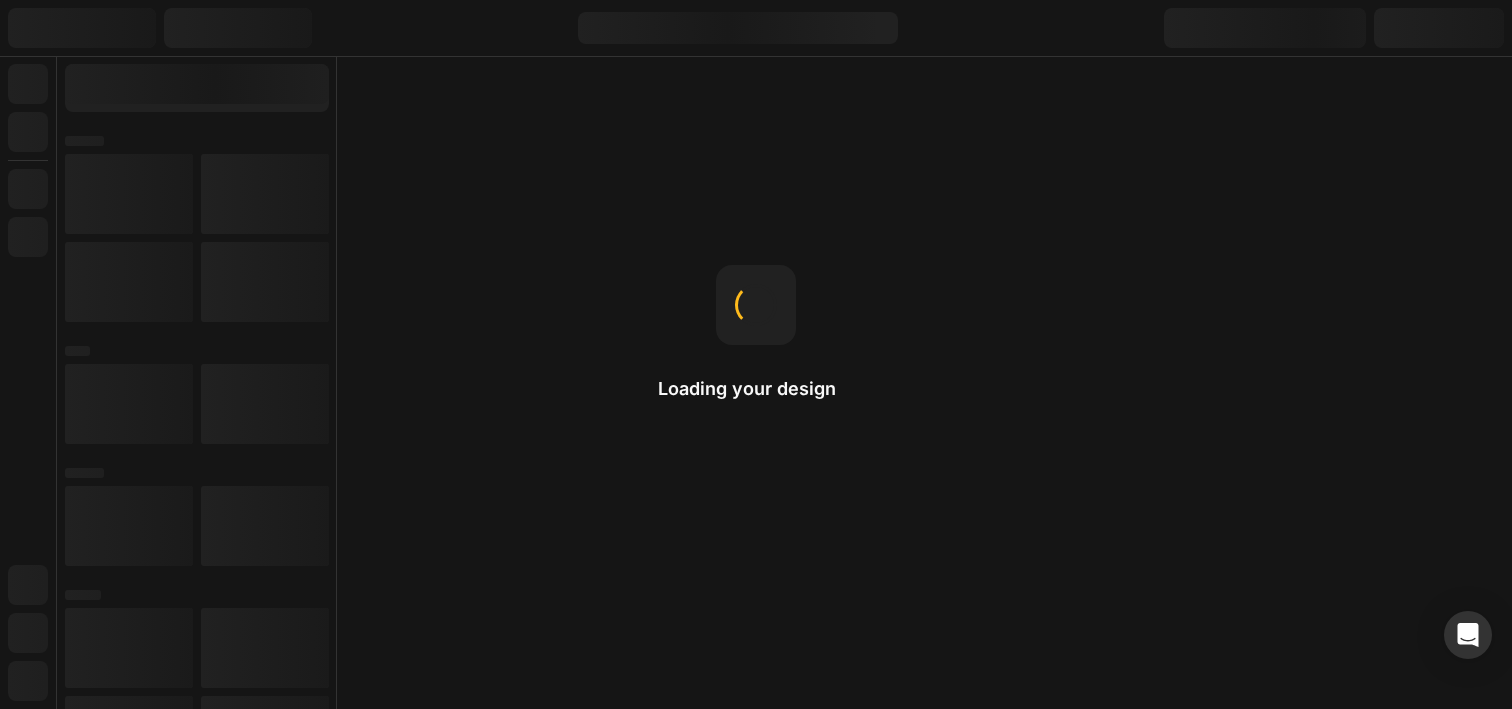 scroll, scrollTop: 0, scrollLeft: 0, axis: both 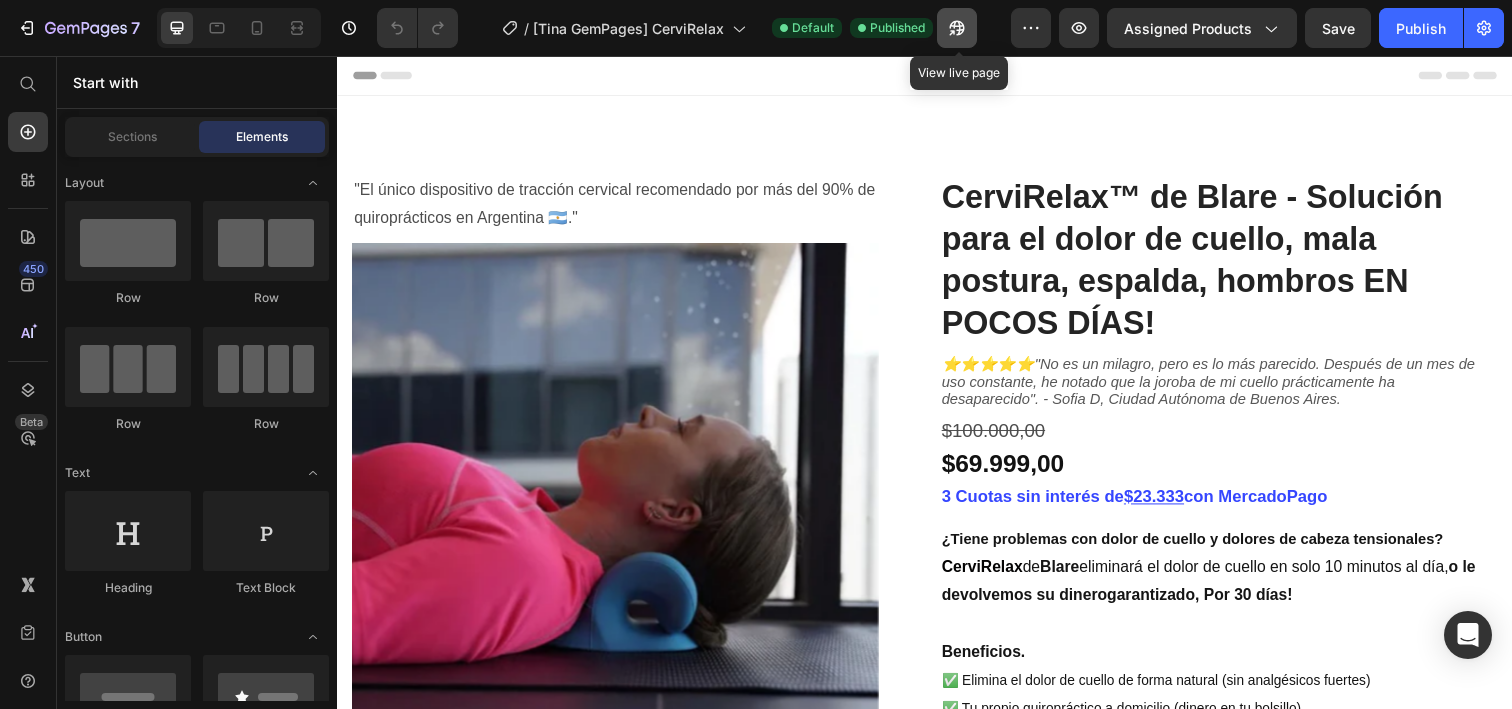 click 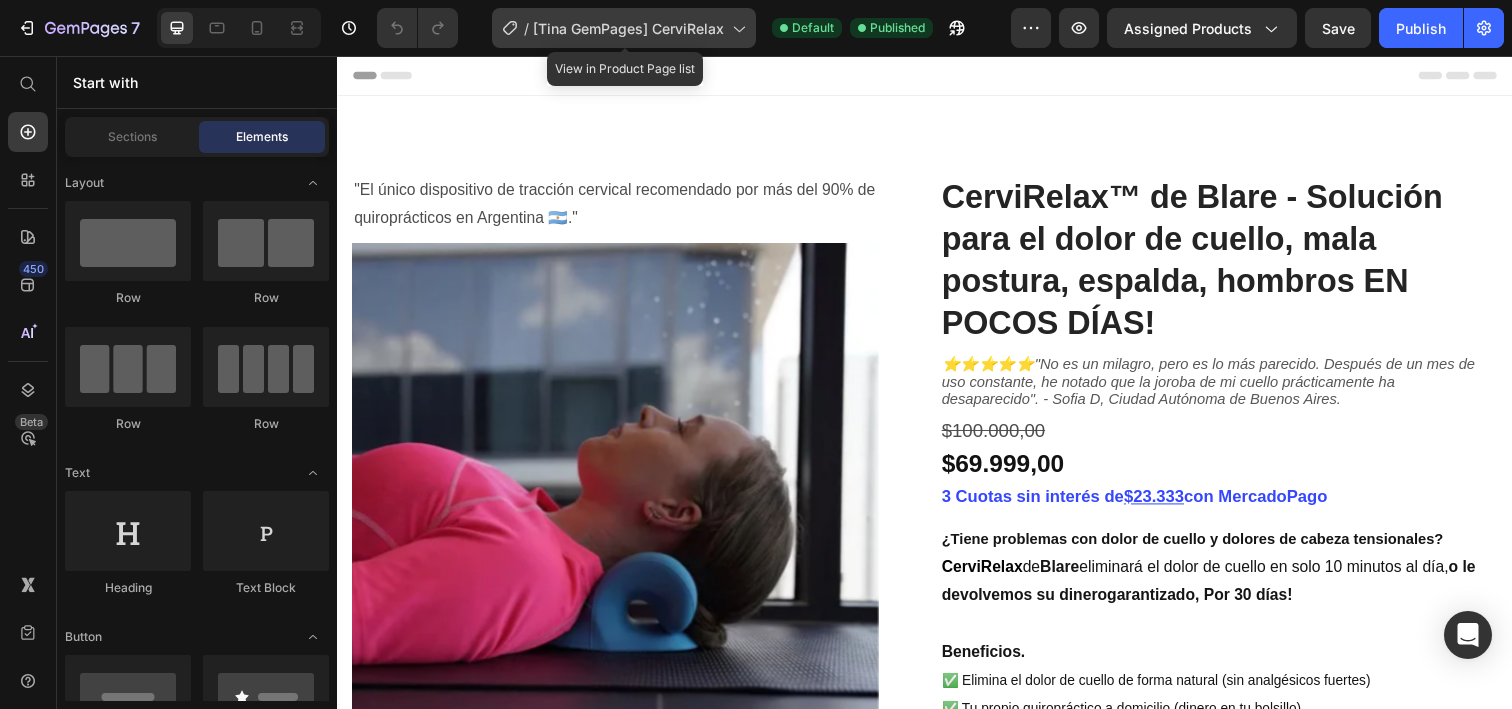 click on "[Tina GemPages] CerviRelax" at bounding box center (628, 28) 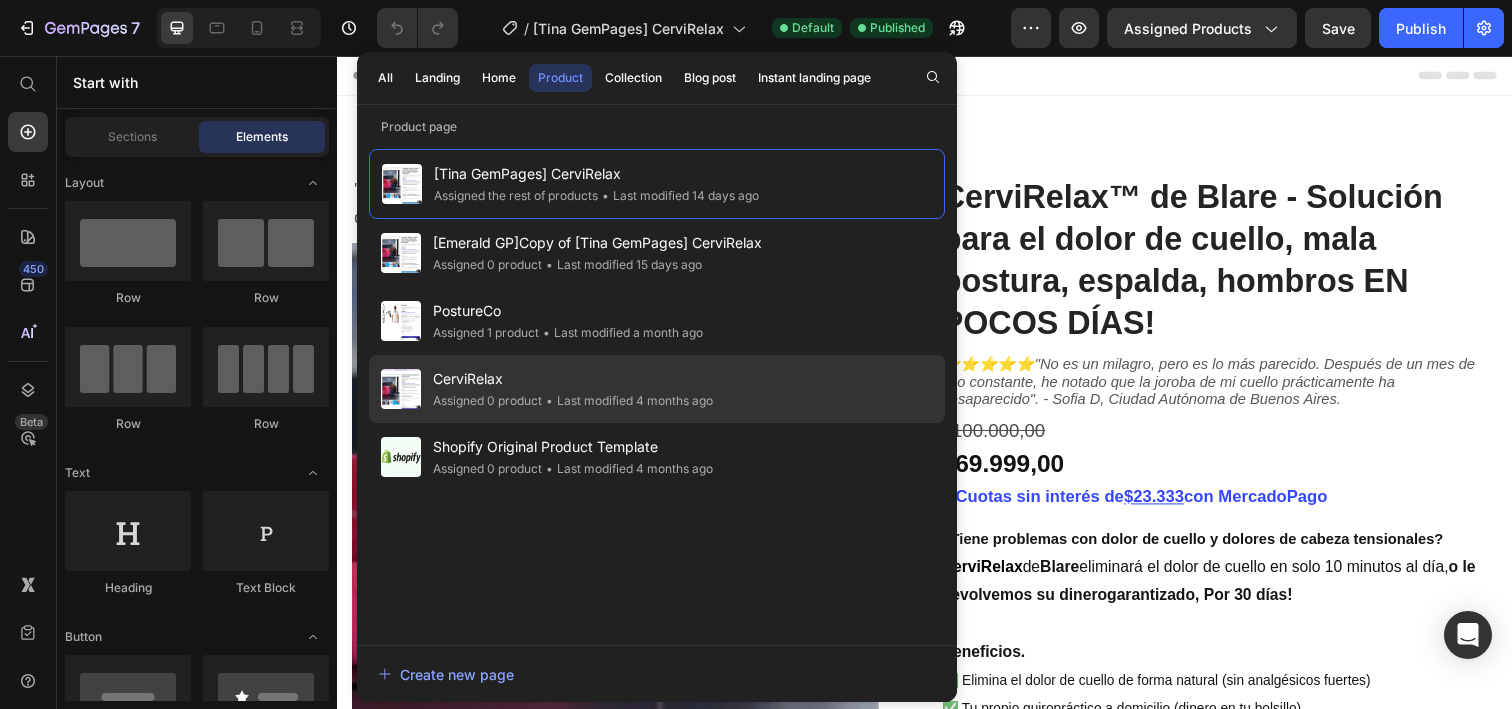 click on "CerviRelax" at bounding box center [573, 379] 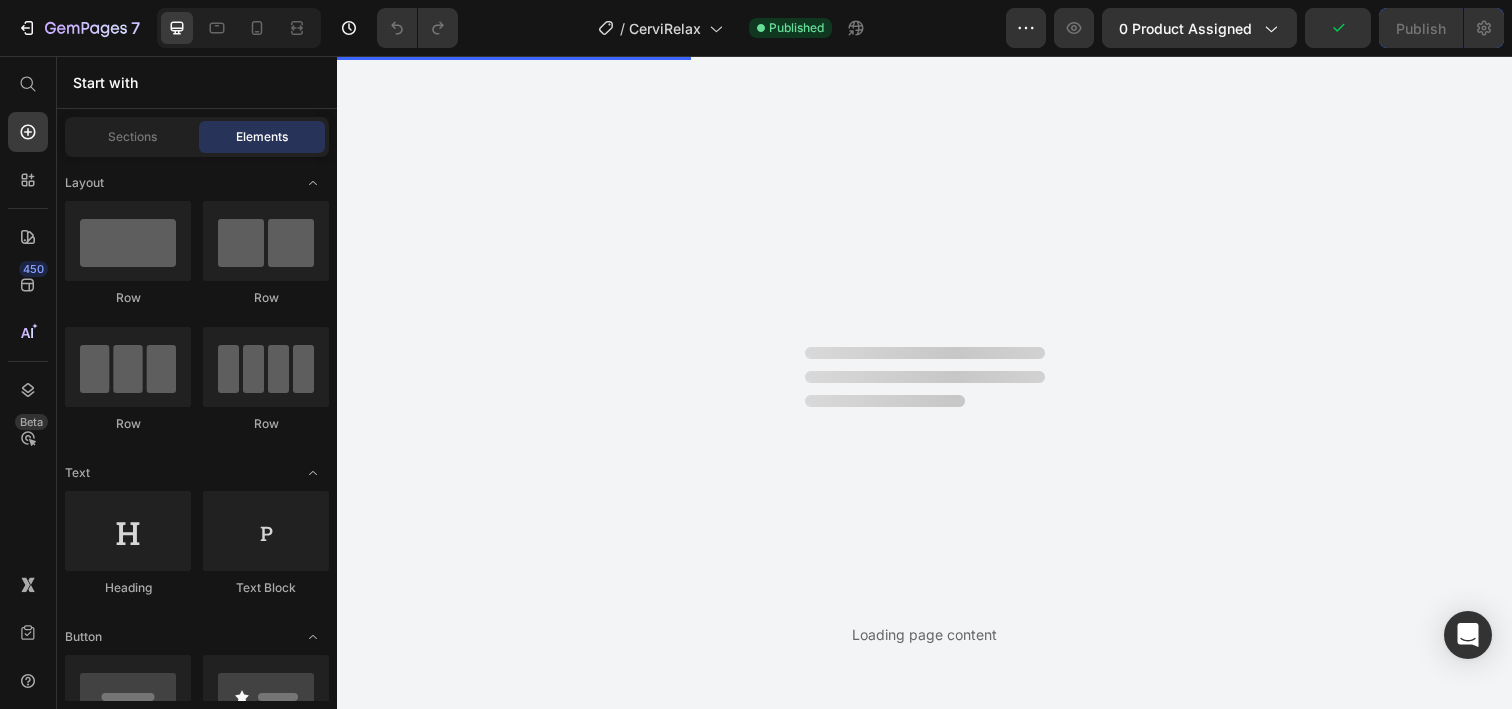 scroll, scrollTop: 0, scrollLeft: 0, axis: both 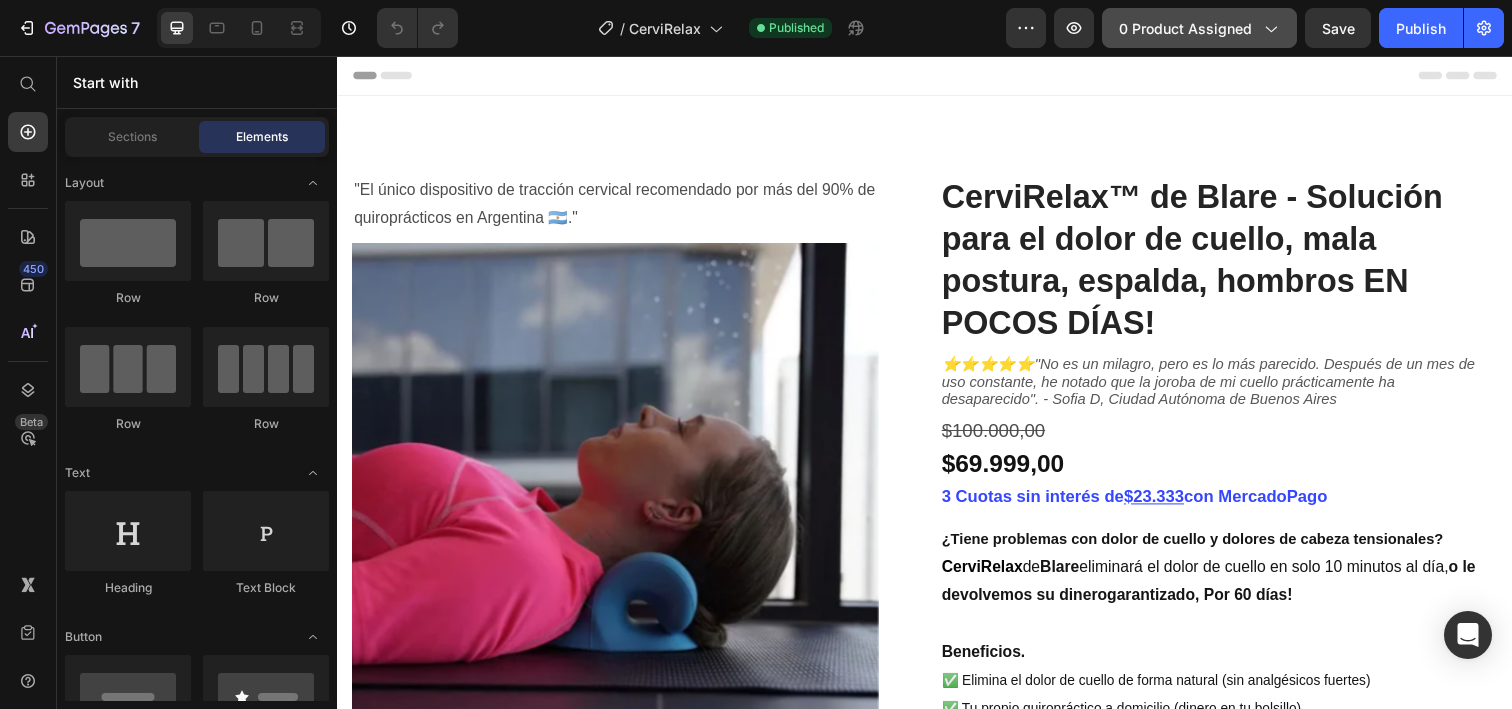 click on "0 product assigned" 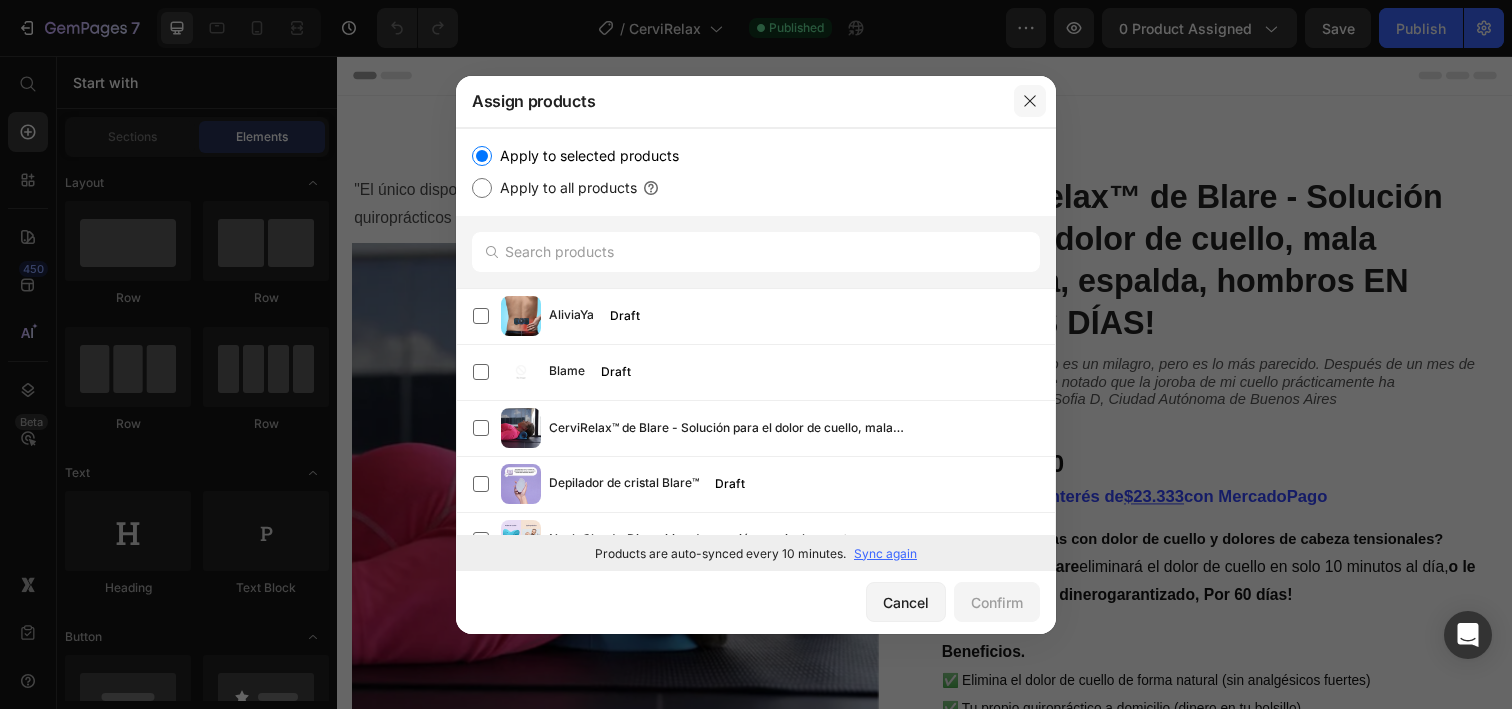 click 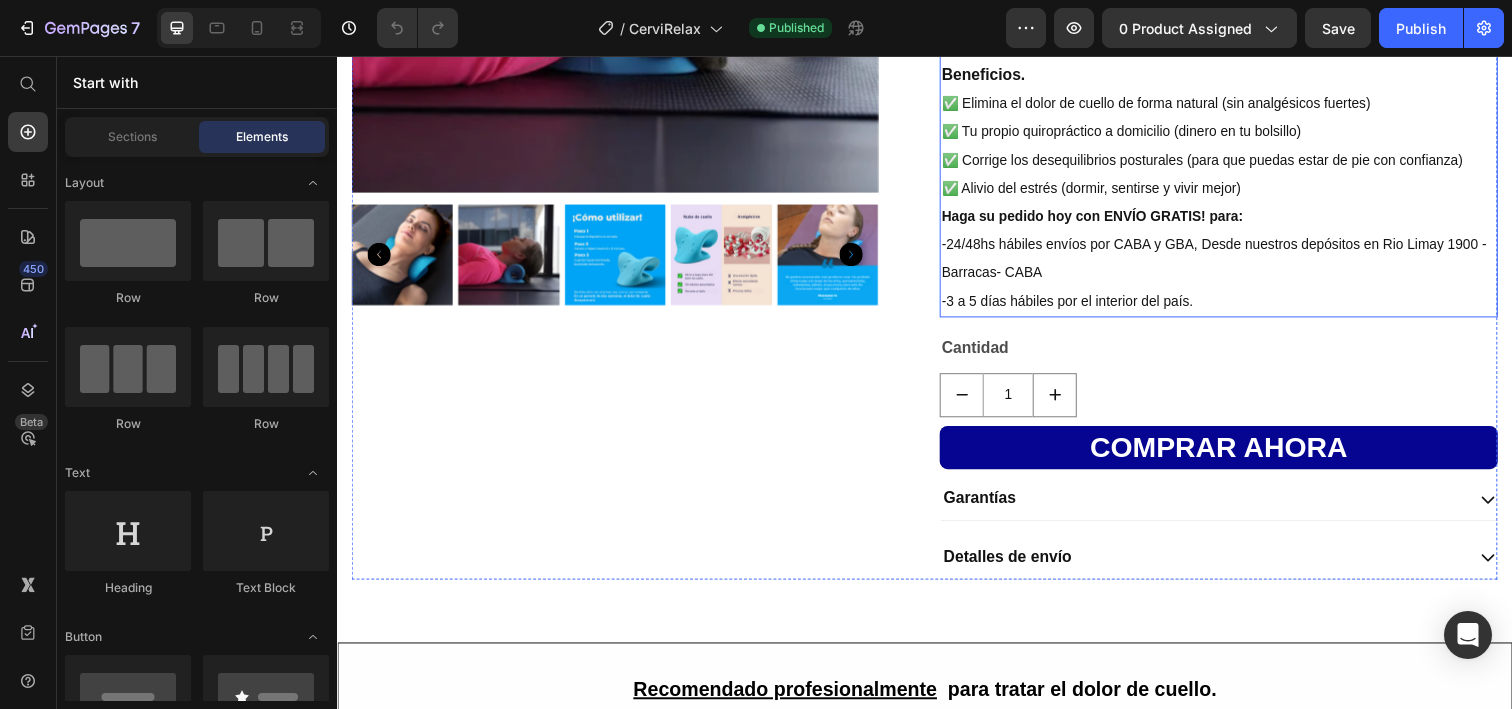 scroll, scrollTop: 603, scrollLeft: 0, axis: vertical 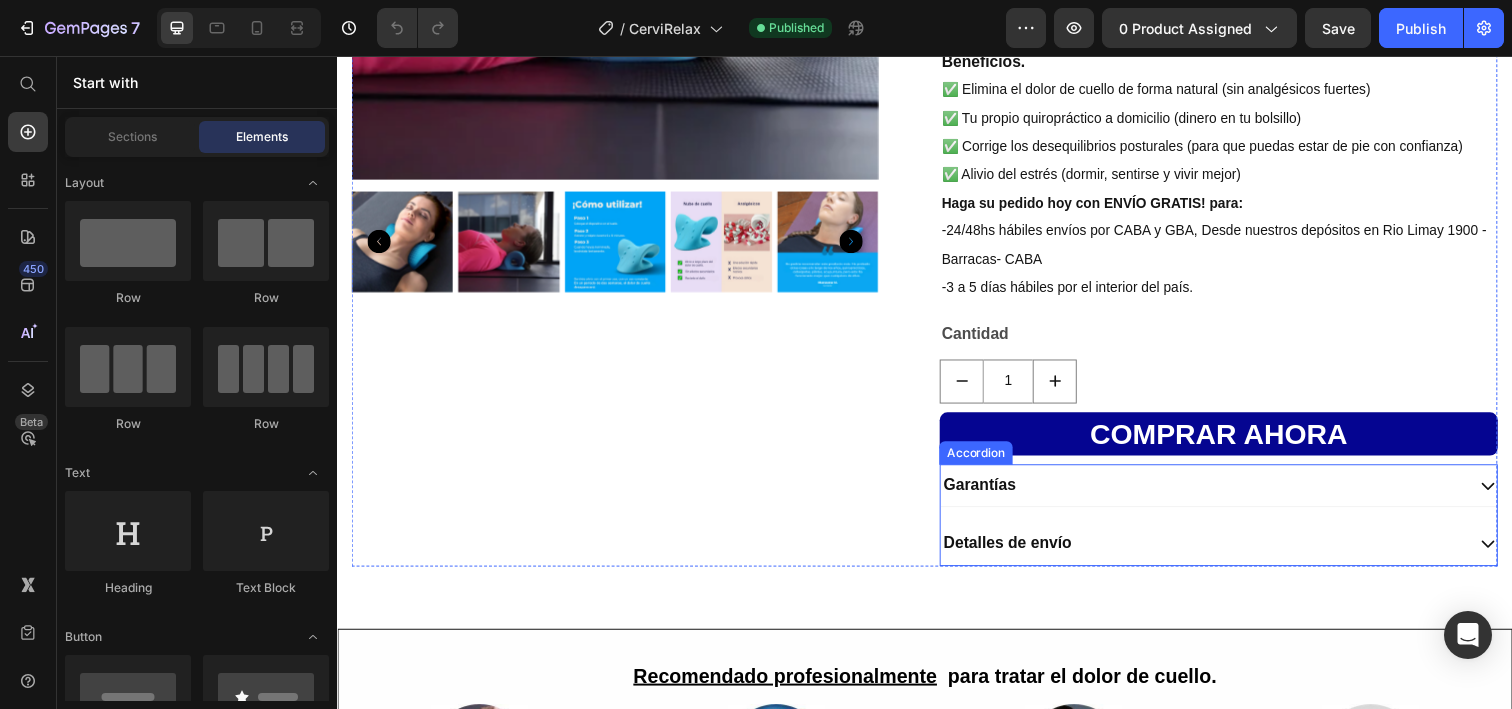 click on "Garantías" at bounding box center (1220, 494) 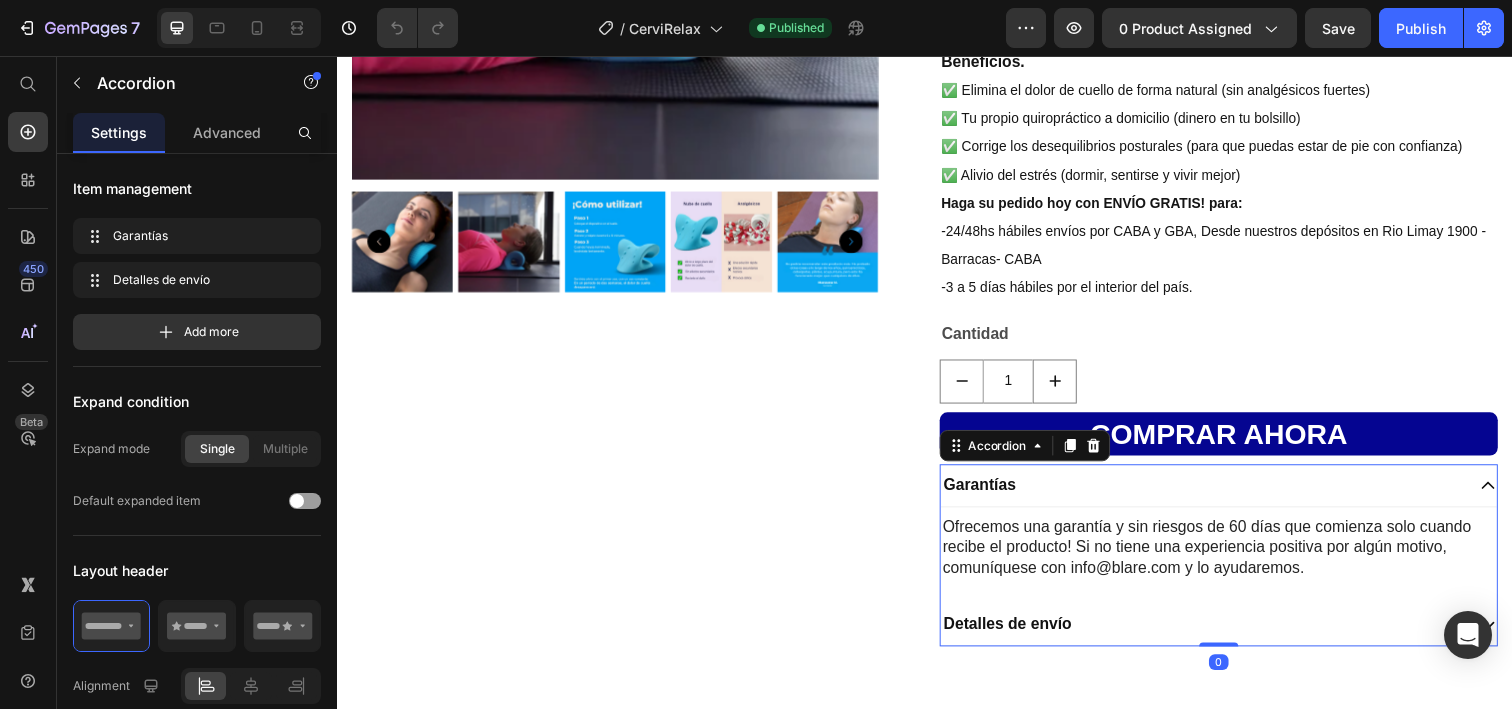 click on "Garantías" at bounding box center (1220, 494) 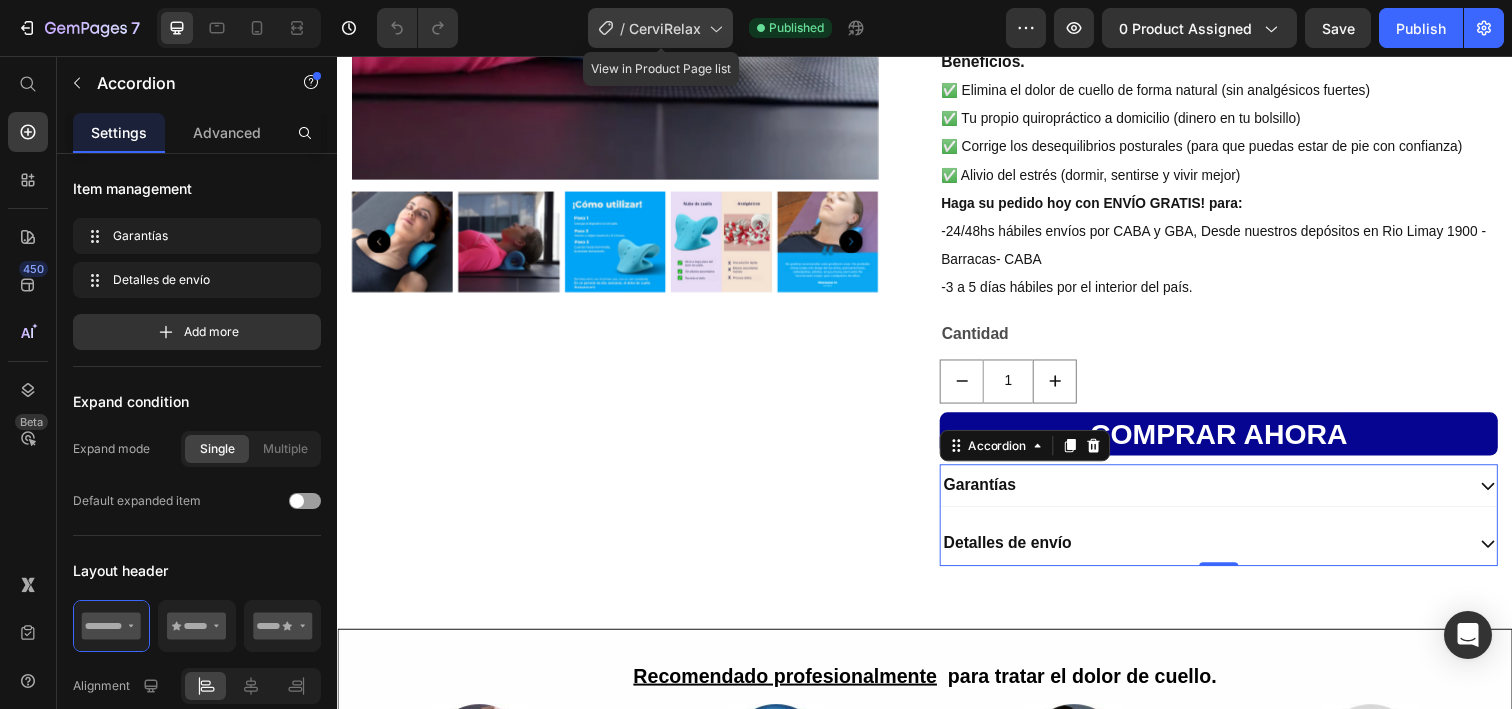 click 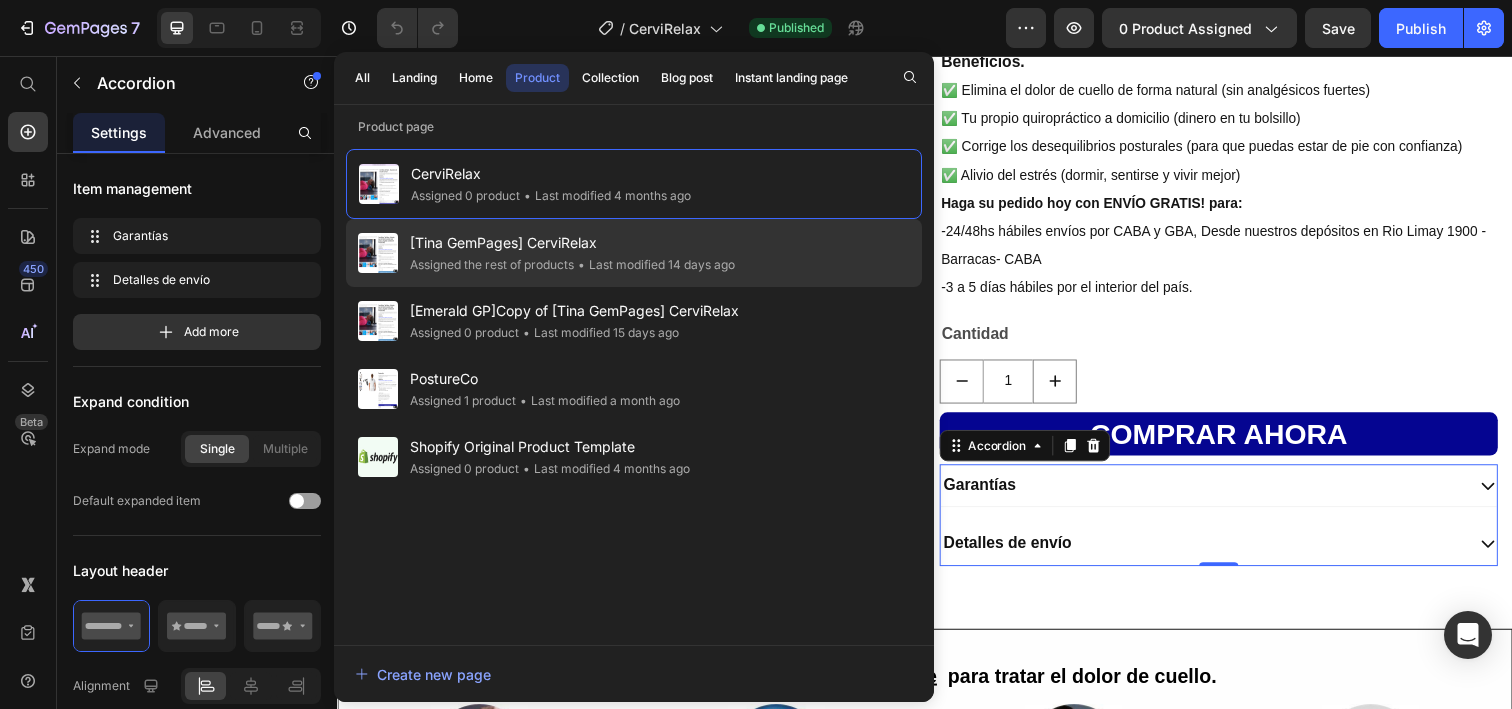 click on "[Tina GemPages] CerviRelax" at bounding box center (572, 243) 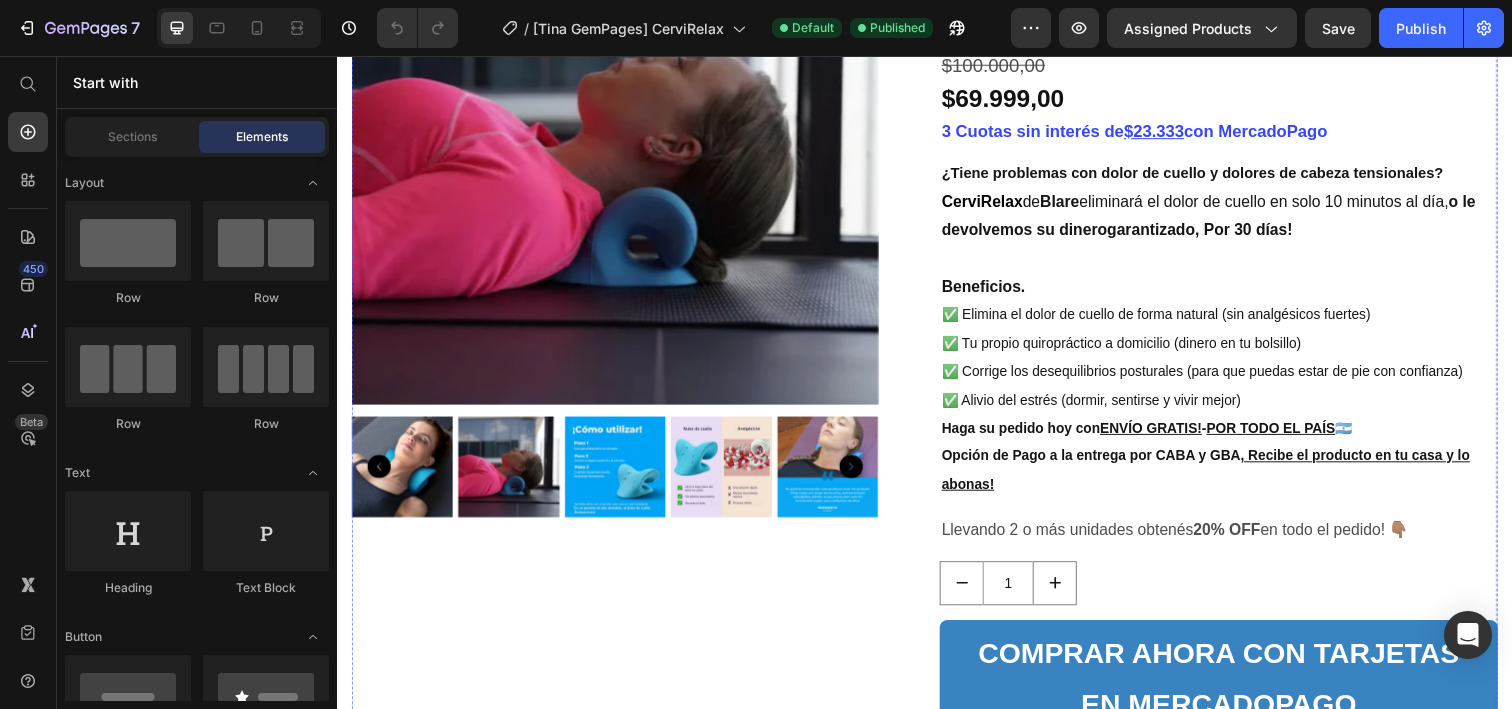 scroll, scrollTop: 374, scrollLeft: 0, axis: vertical 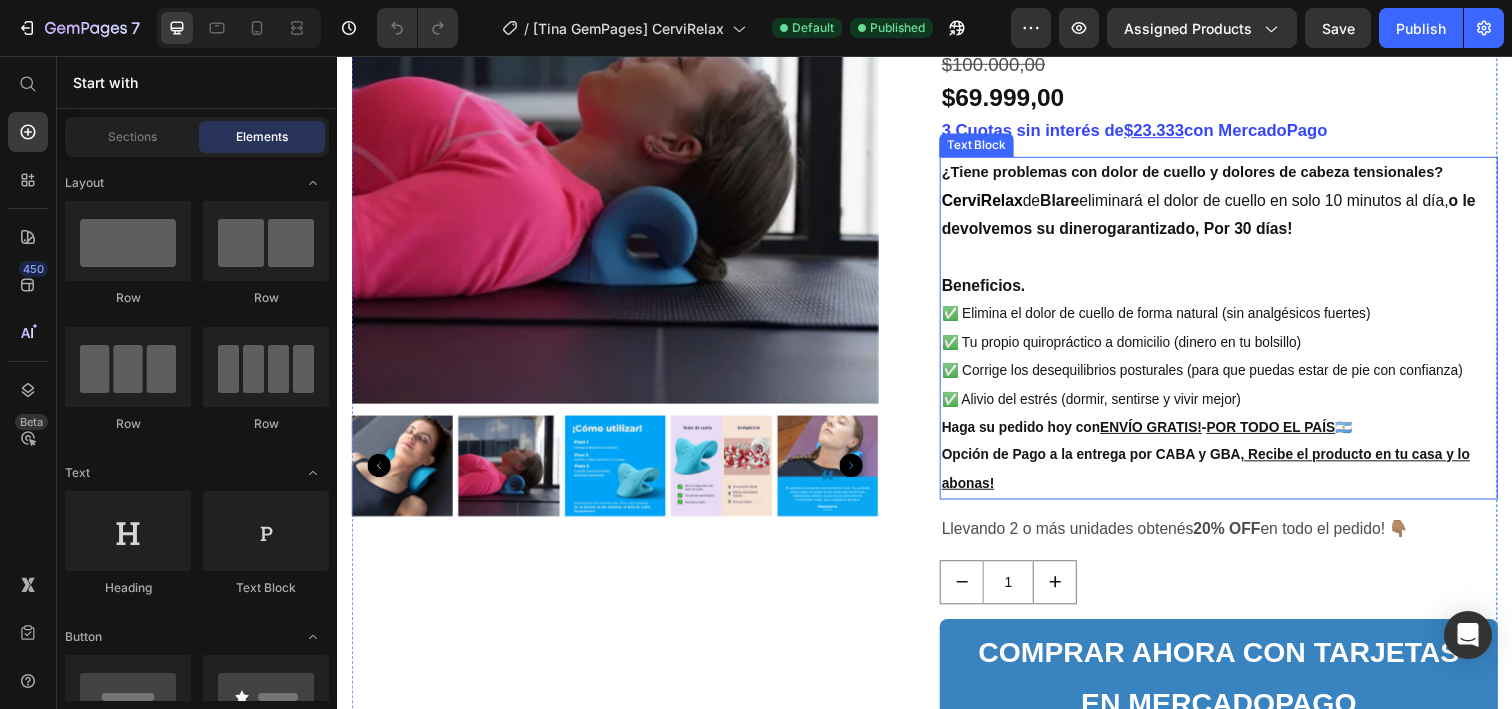 click on "garantizado, Por 30 días!" at bounding box center [1217, 232] 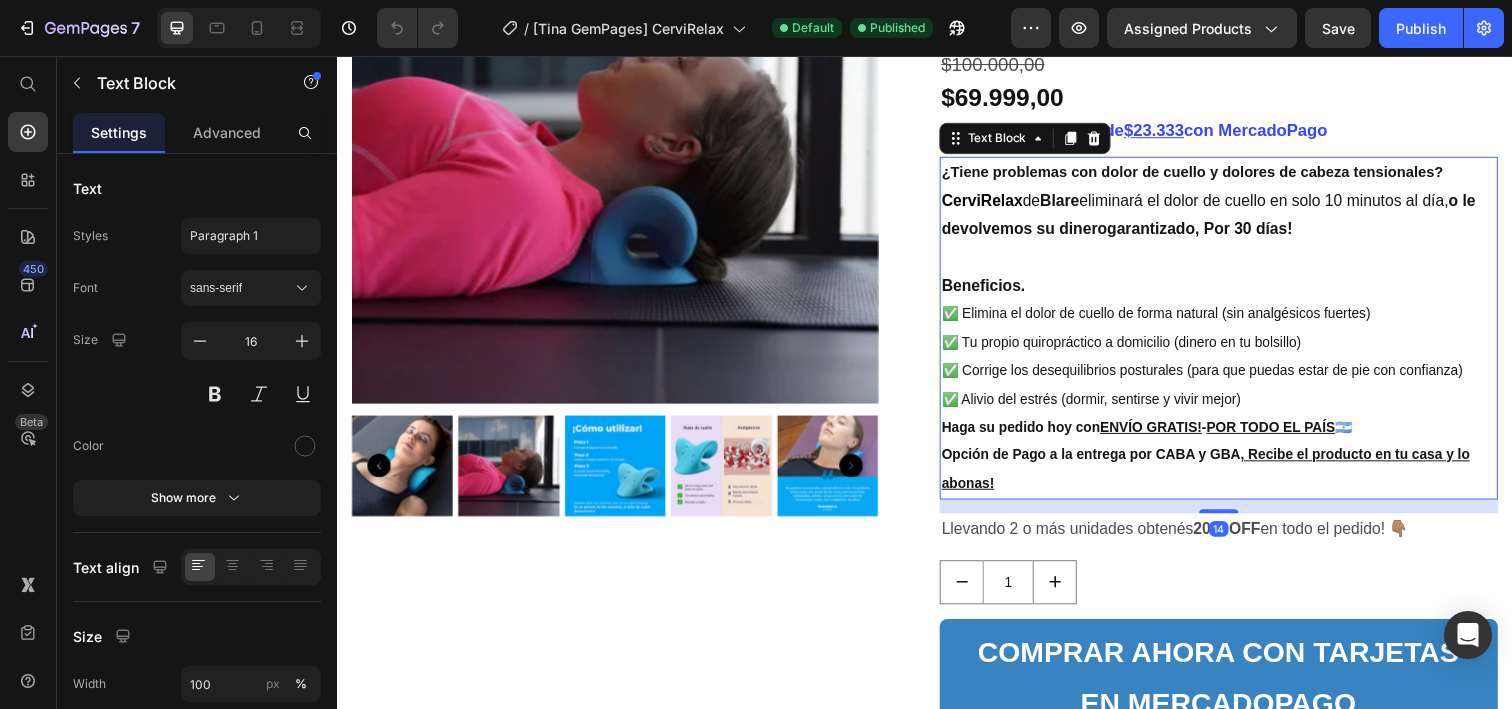 click on "CerviRelax de Blare eliminará el dolor de cuello en solo 10 minutos al día, o le devolvemos su dinero garantizado, Por 30 días!" at bounding box center (1237, 219) 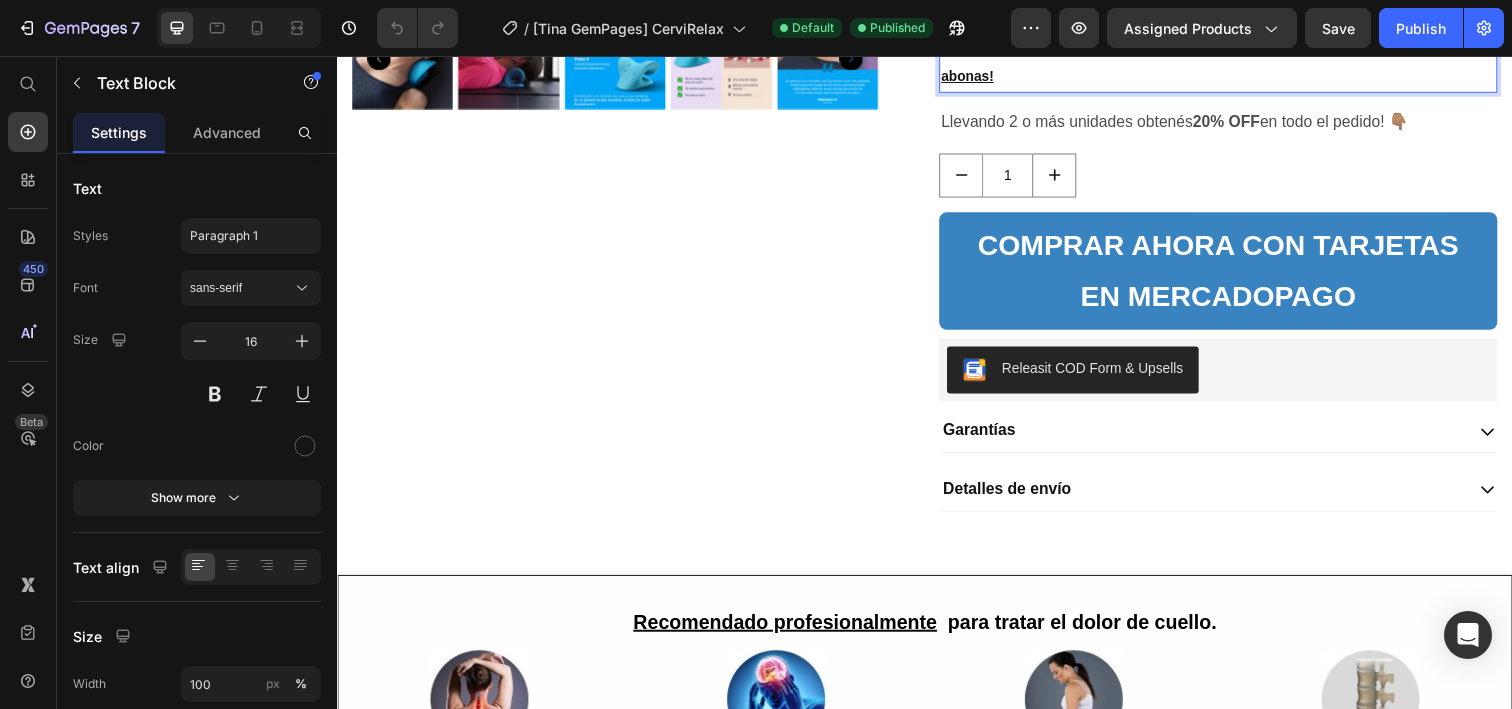 scroll, scrollTop: 792, scrollLeft: 0, axis: vertical 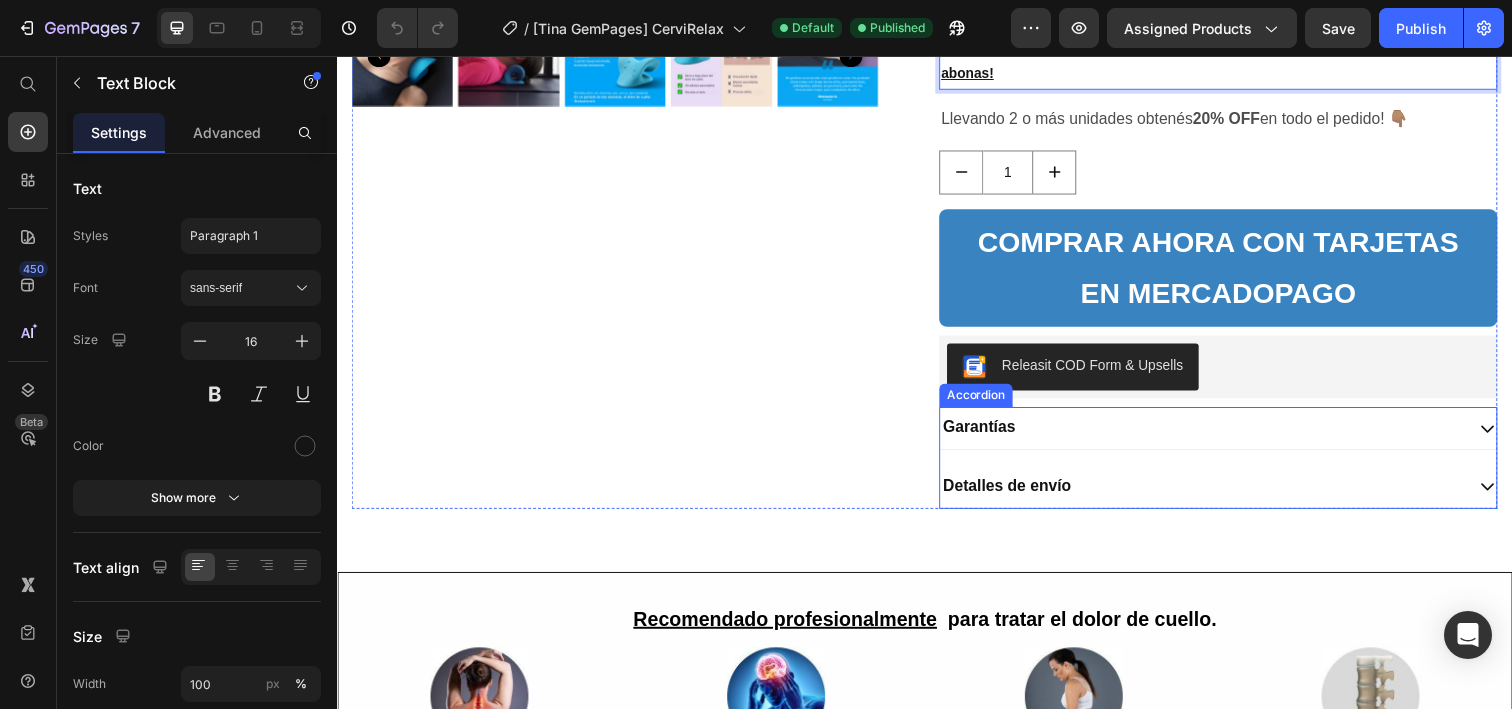 click on "Garantías" at bounding box center [1220, 436] 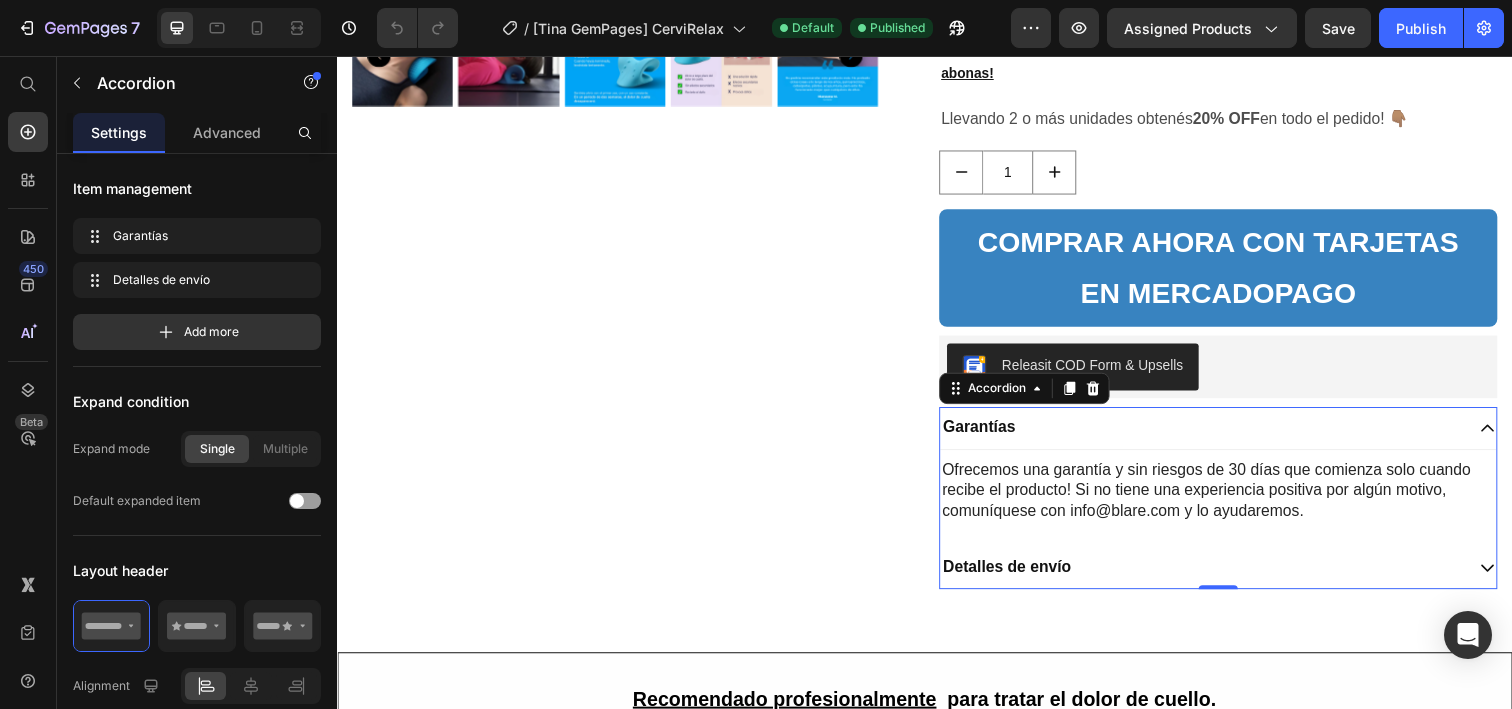 click on "Garantías" at bounding box center [1220, 436] 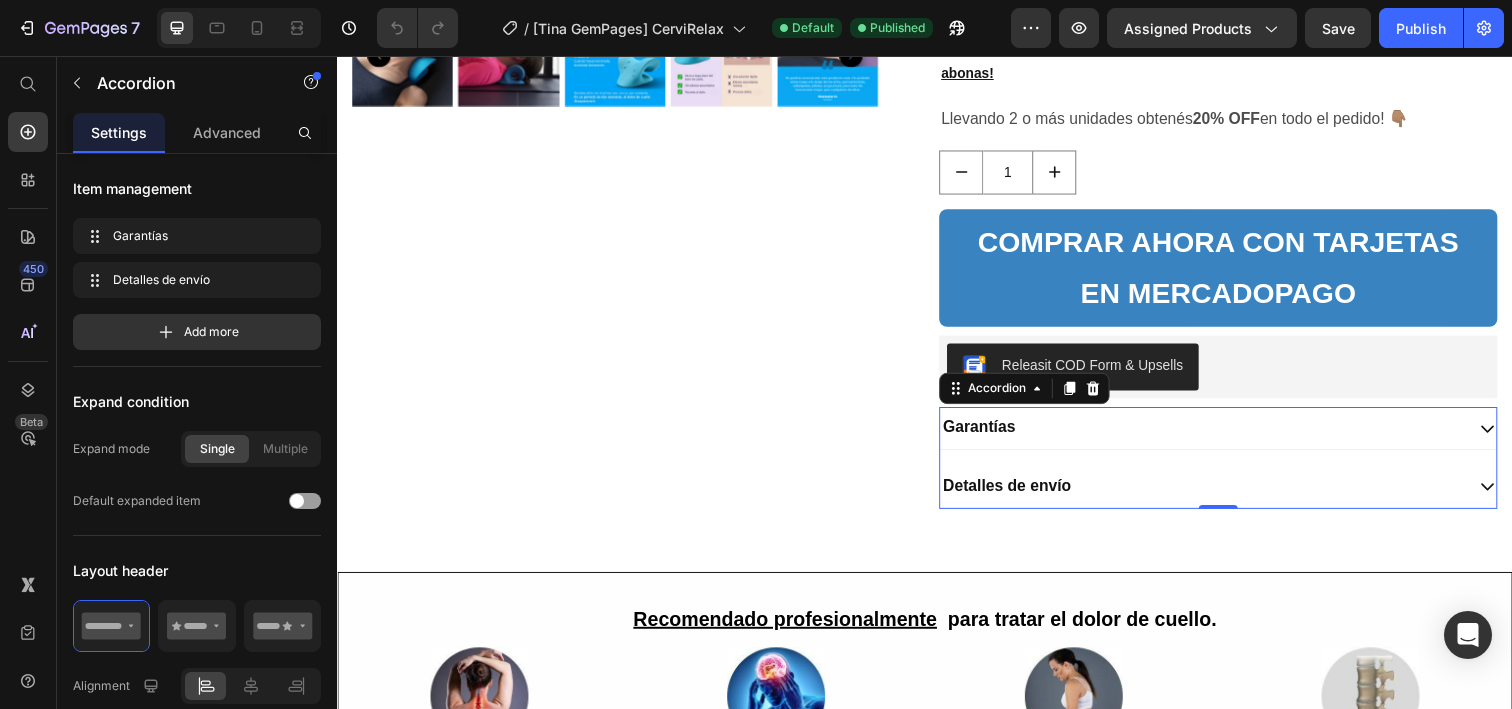 click on "Garantías" at bounding box center [1220, 436] 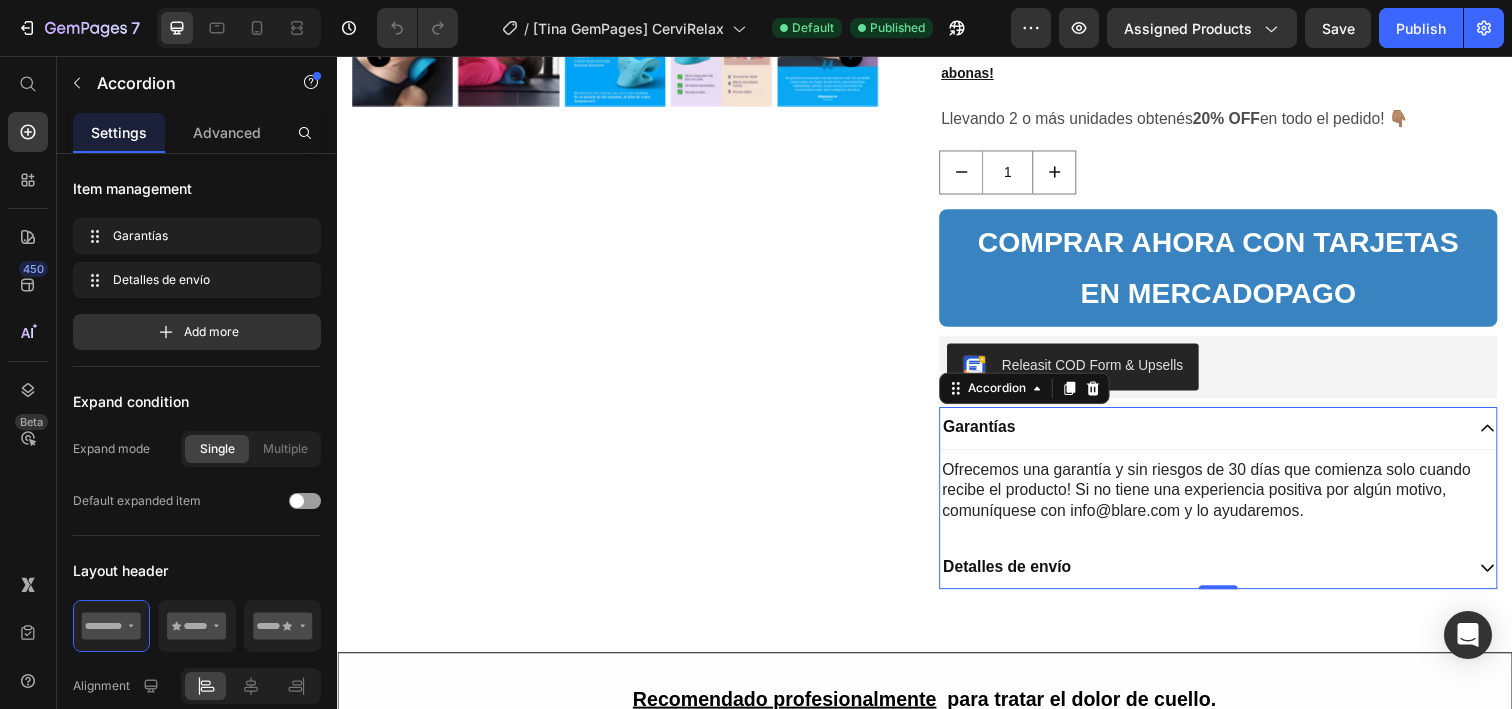 click on "Garantías" at bounding box center [1237, 437] 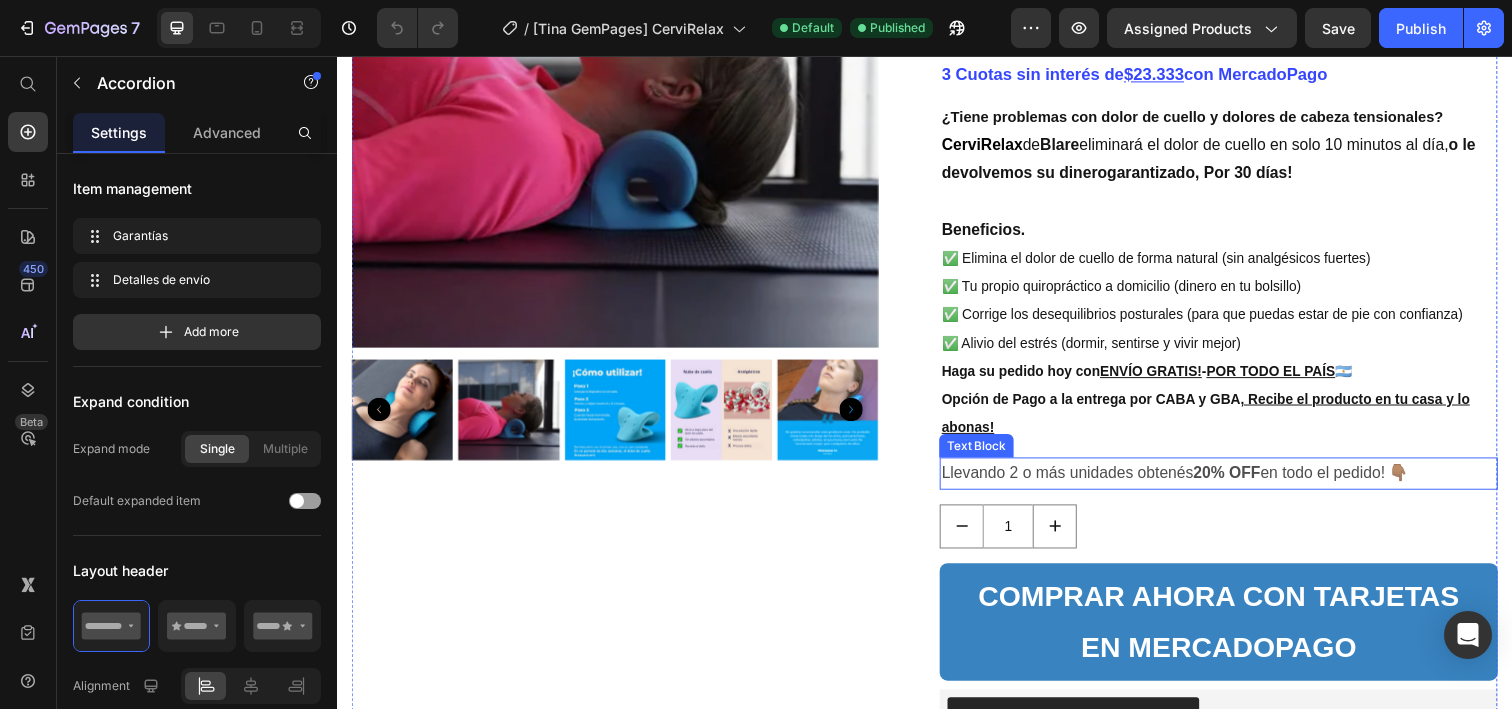 scroll, scrollTop: 430, scrollLeft: 0, axis: vertical 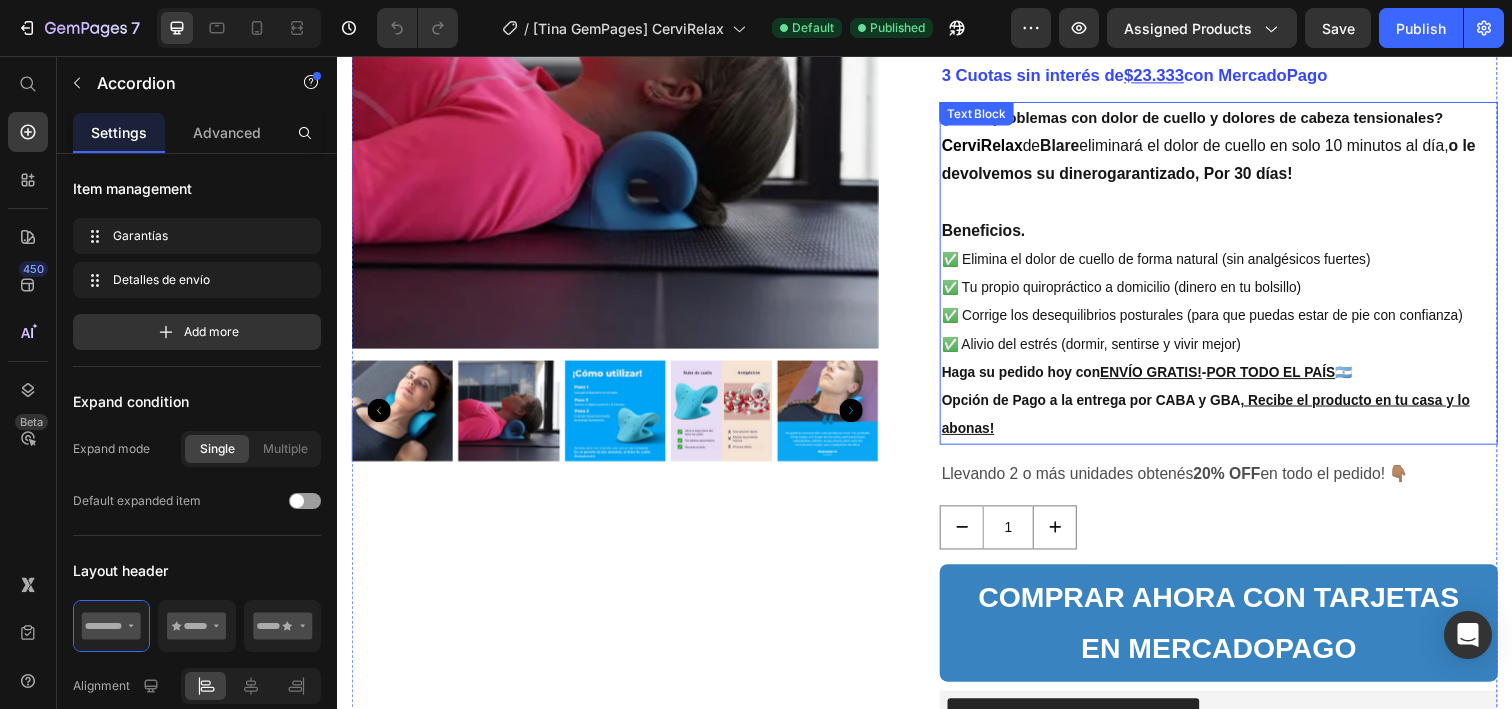 click on "POR TODO EL PAÍS" at bounding box center [1289, 379] 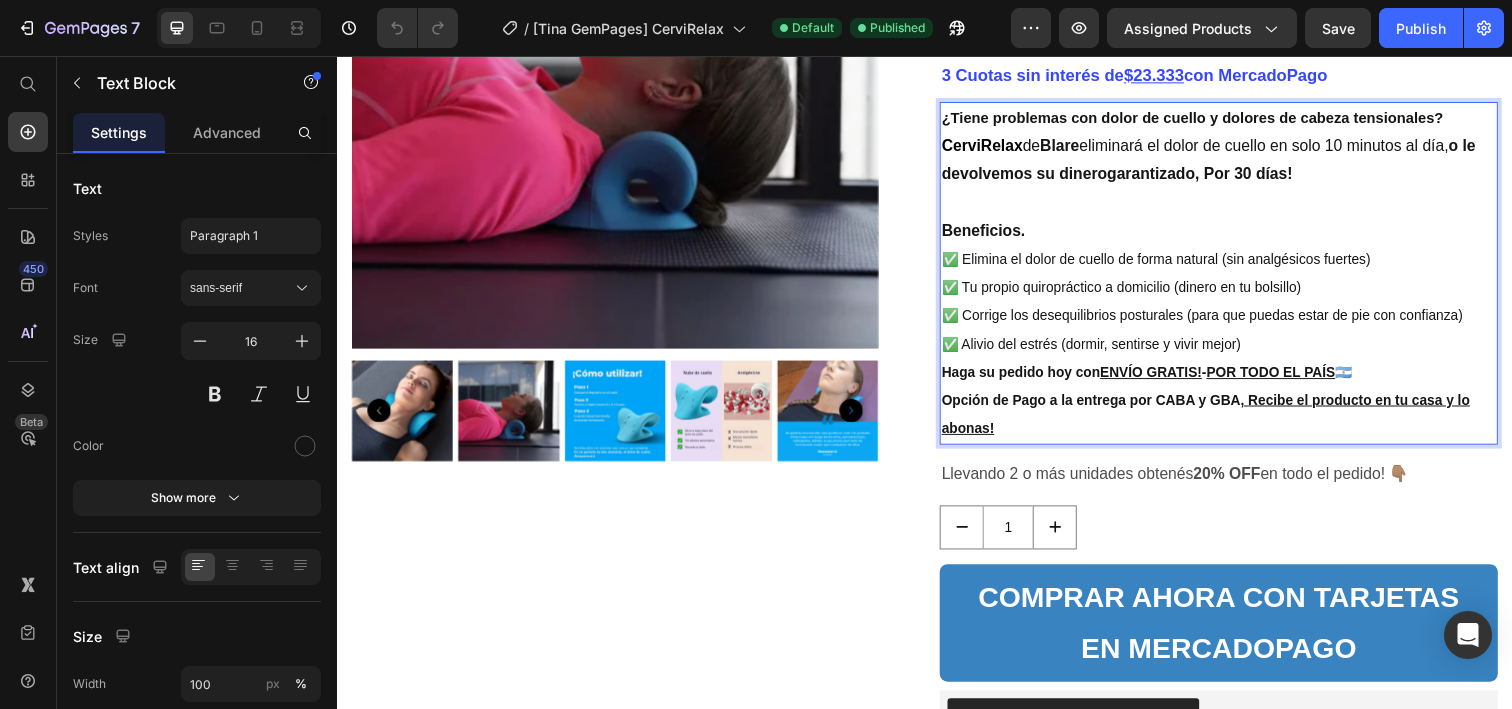 click on "POR TODO EL PAÍS" at bounding box center [1289, 379] 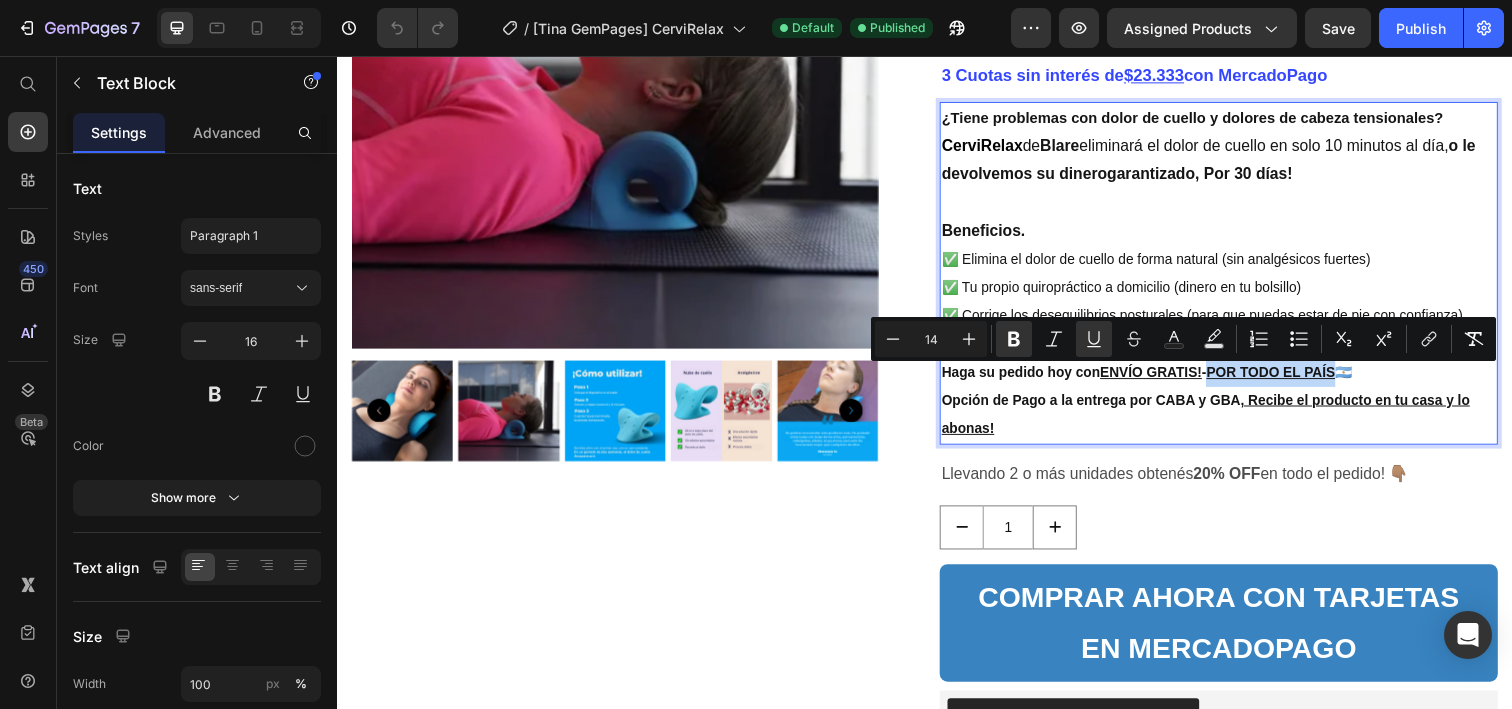 drag, startPoint x: 1239, startPoint y: 384, endPoint x: 1364, endPoint y: 386, distance: 125.016 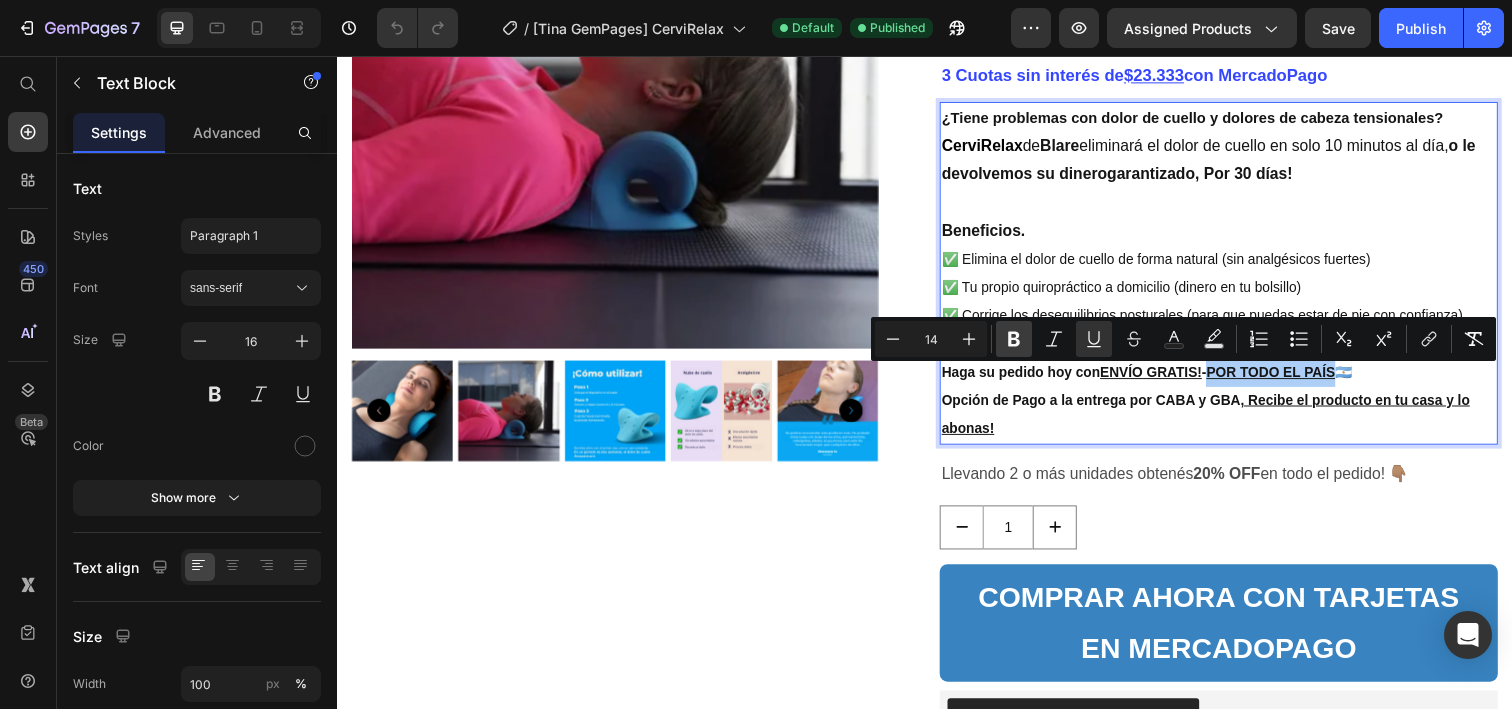 click 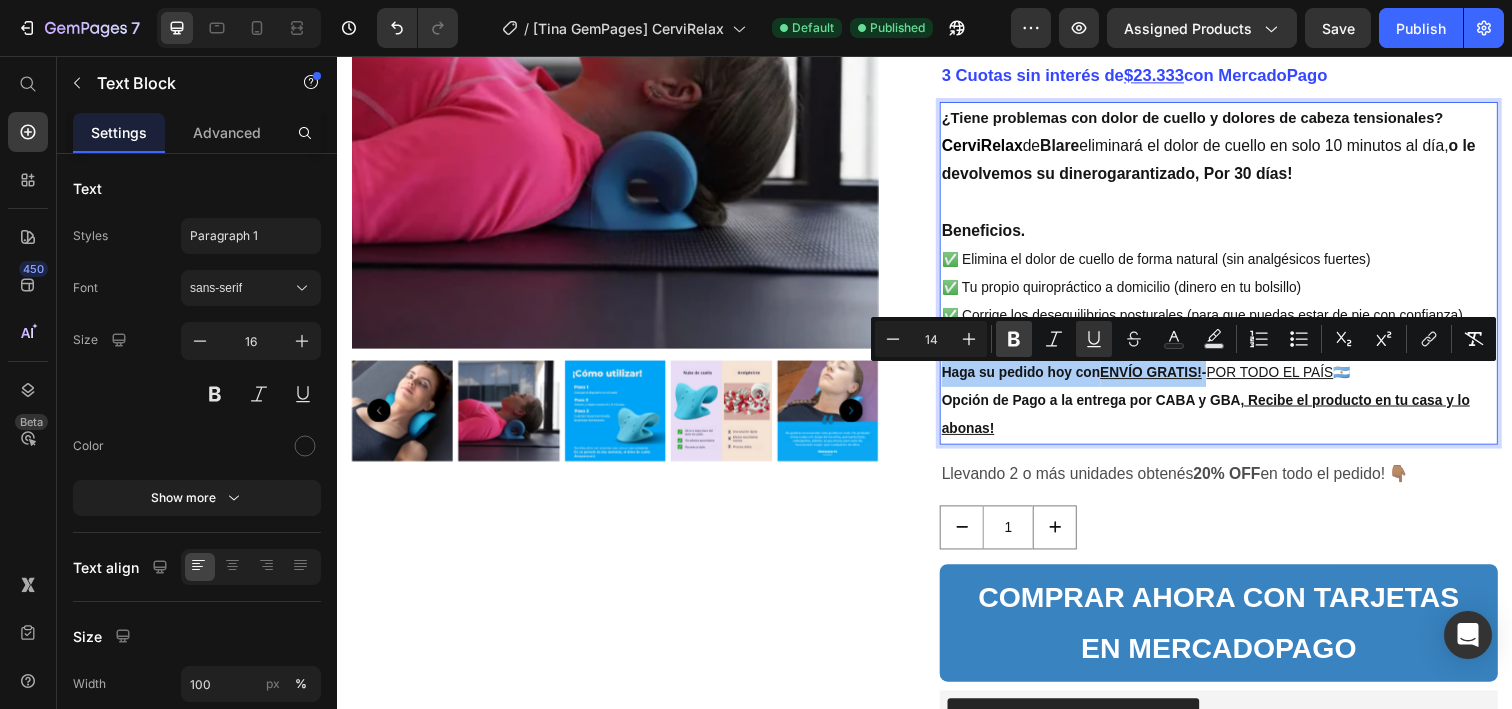 click 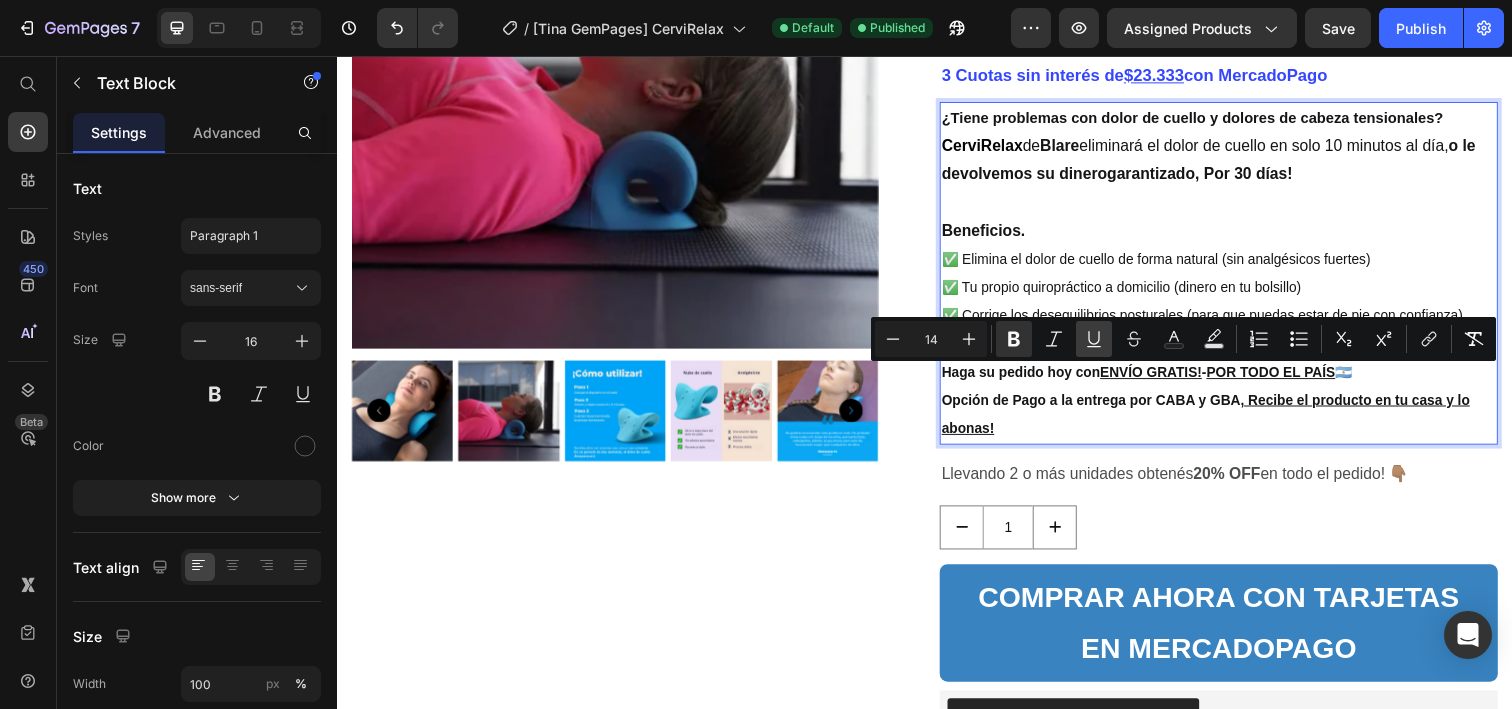 click 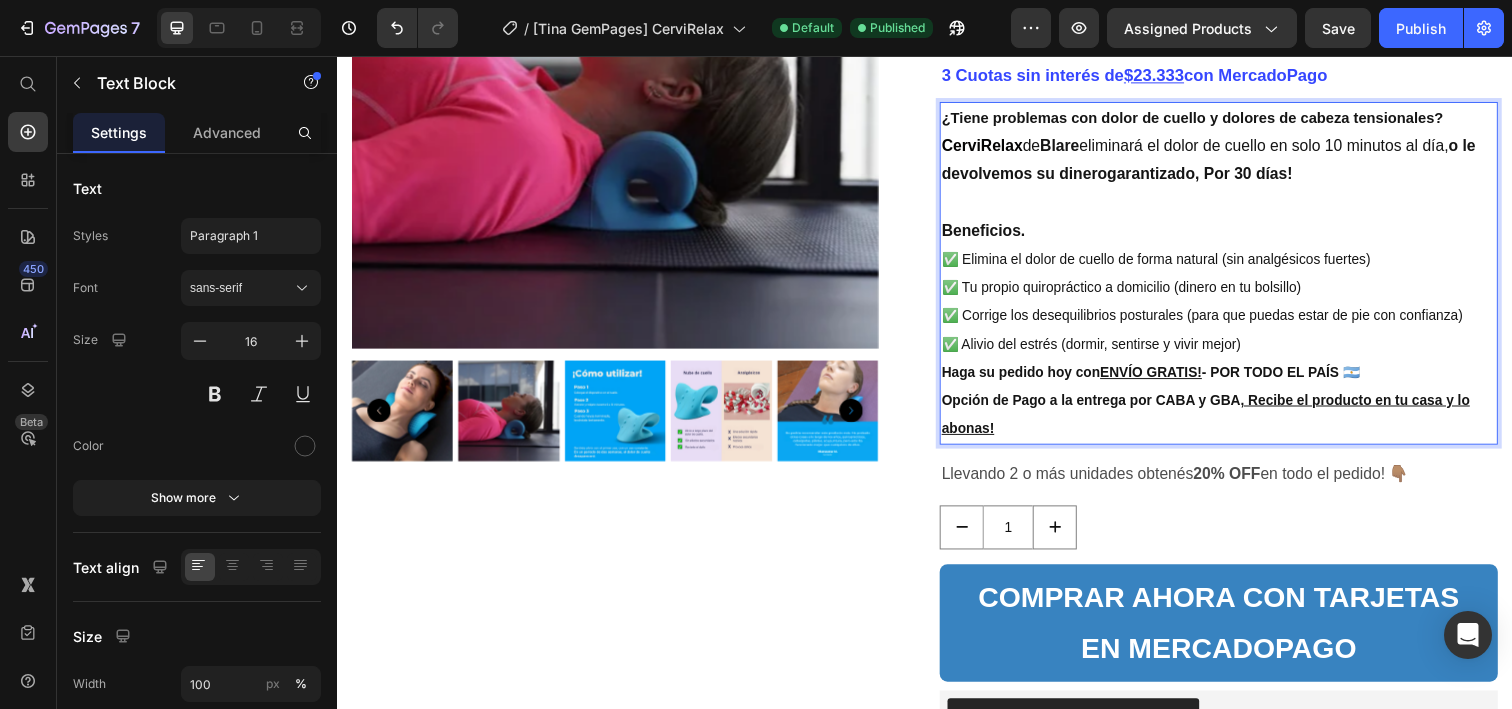 click on "Opción de Pago a la entrega por [CITY] y [REGION], Recibe el producto en tu casa y lo abonas!" at bounding box center (1223, 421) 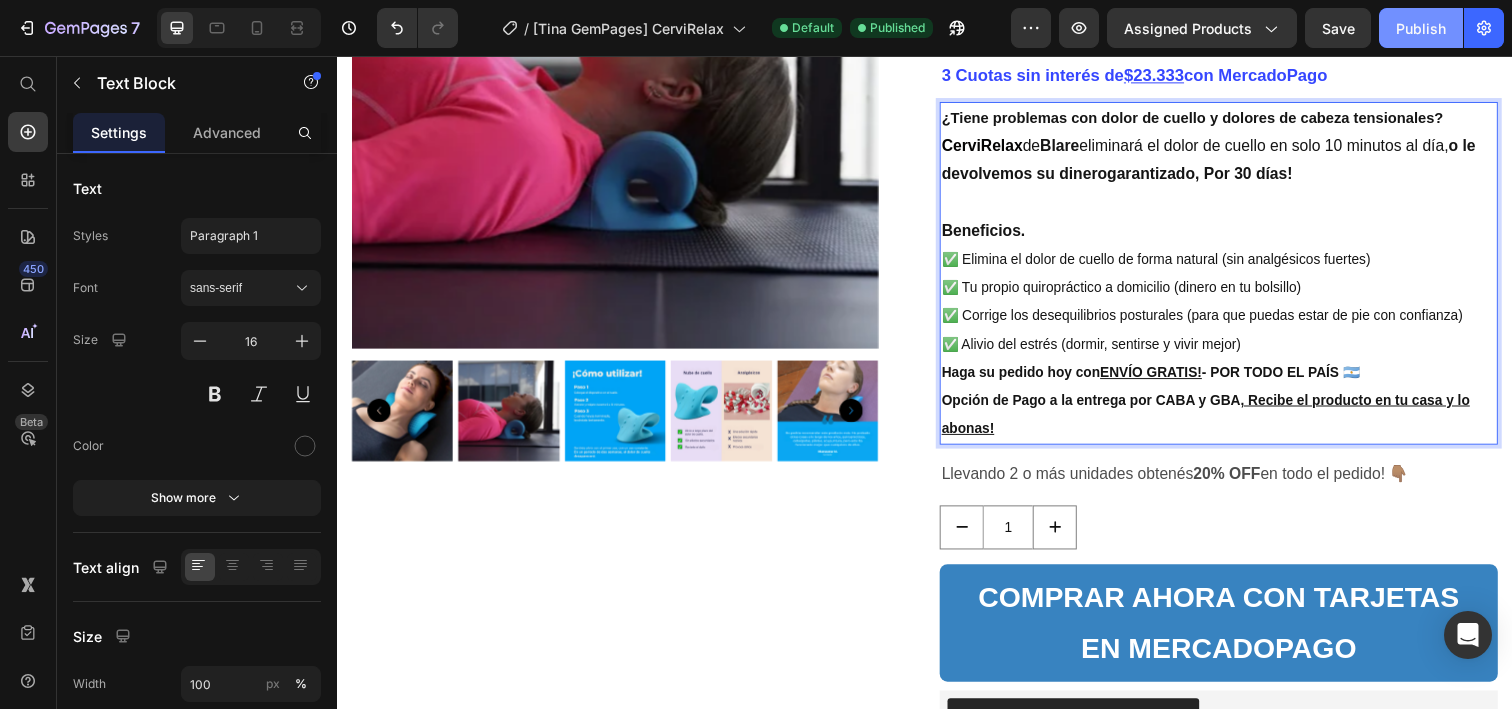 click on "Publish" at bounding box center [1421, 28] 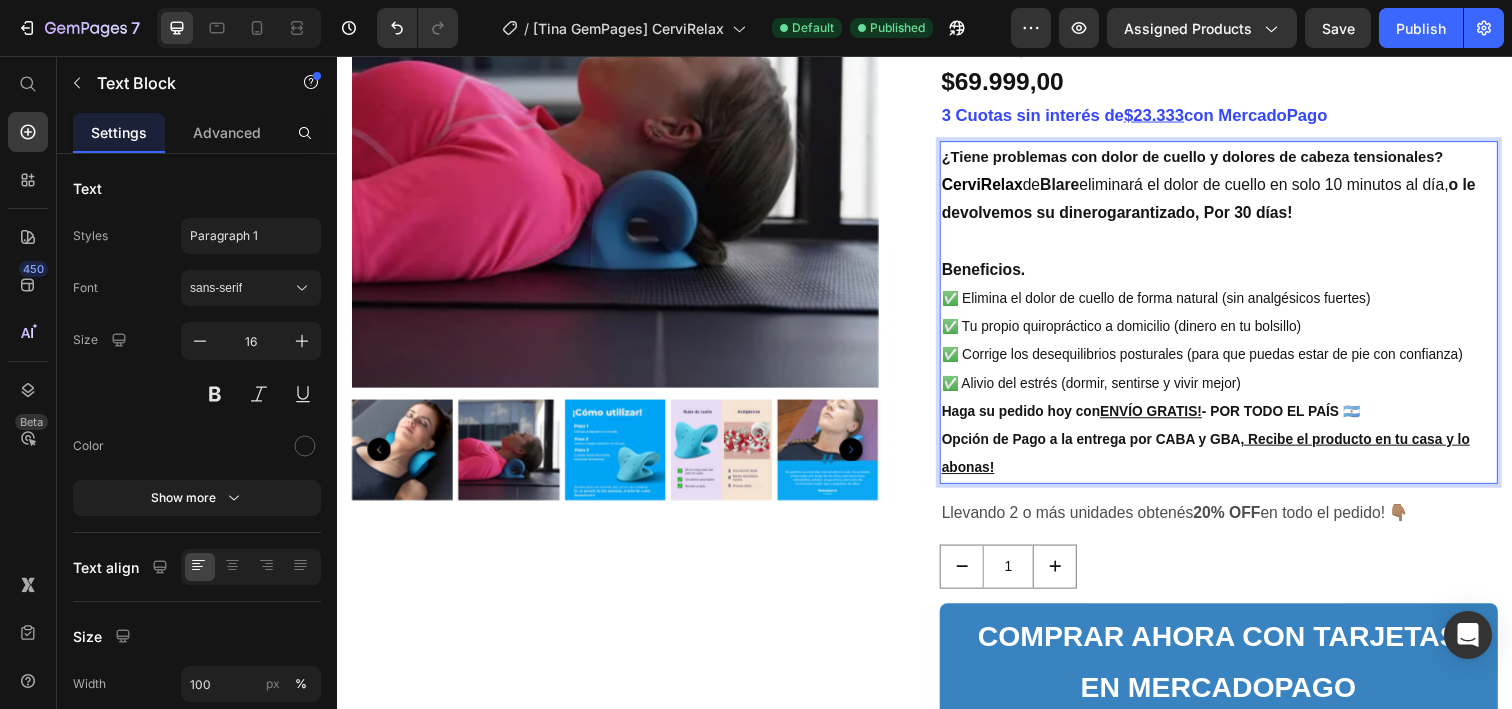 scroll, scrollTop: 374, scrollLeft: 0, axis: vertical 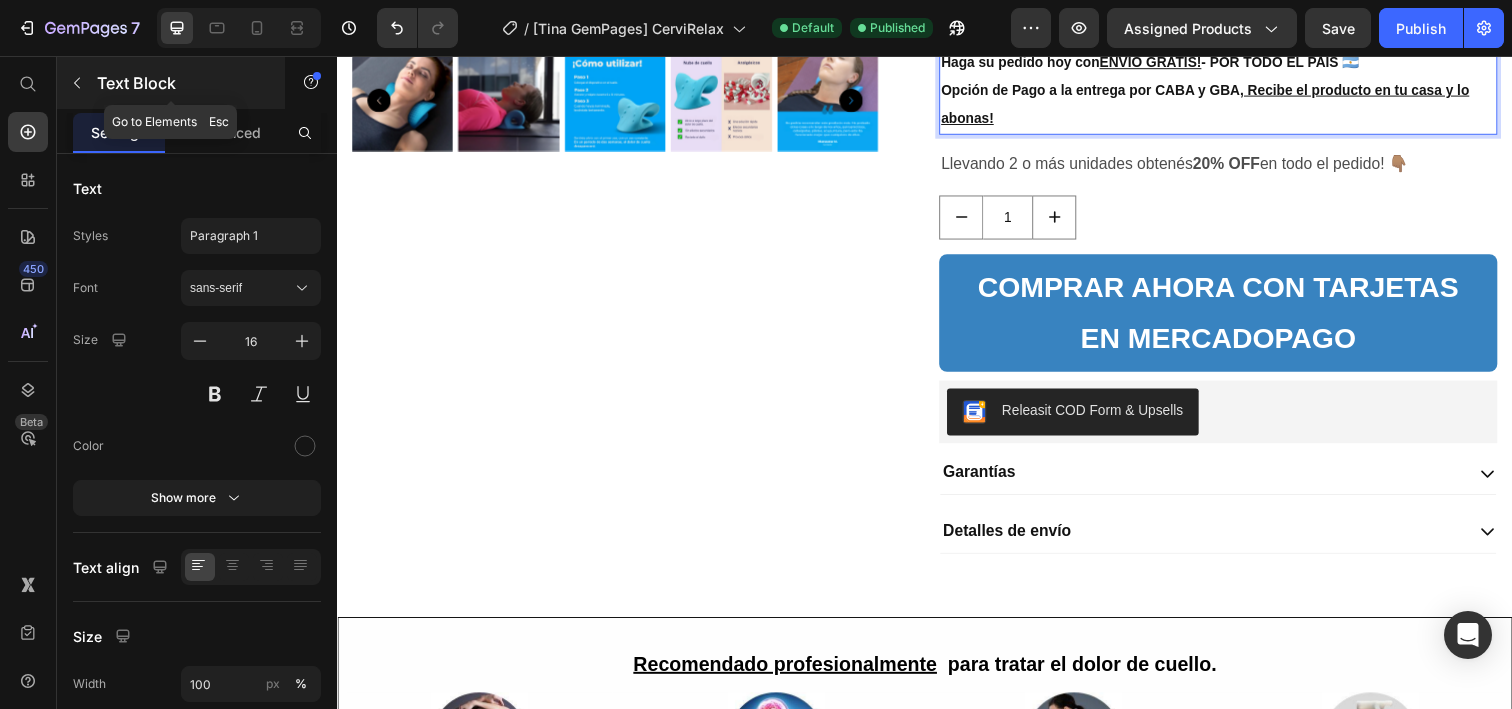 click 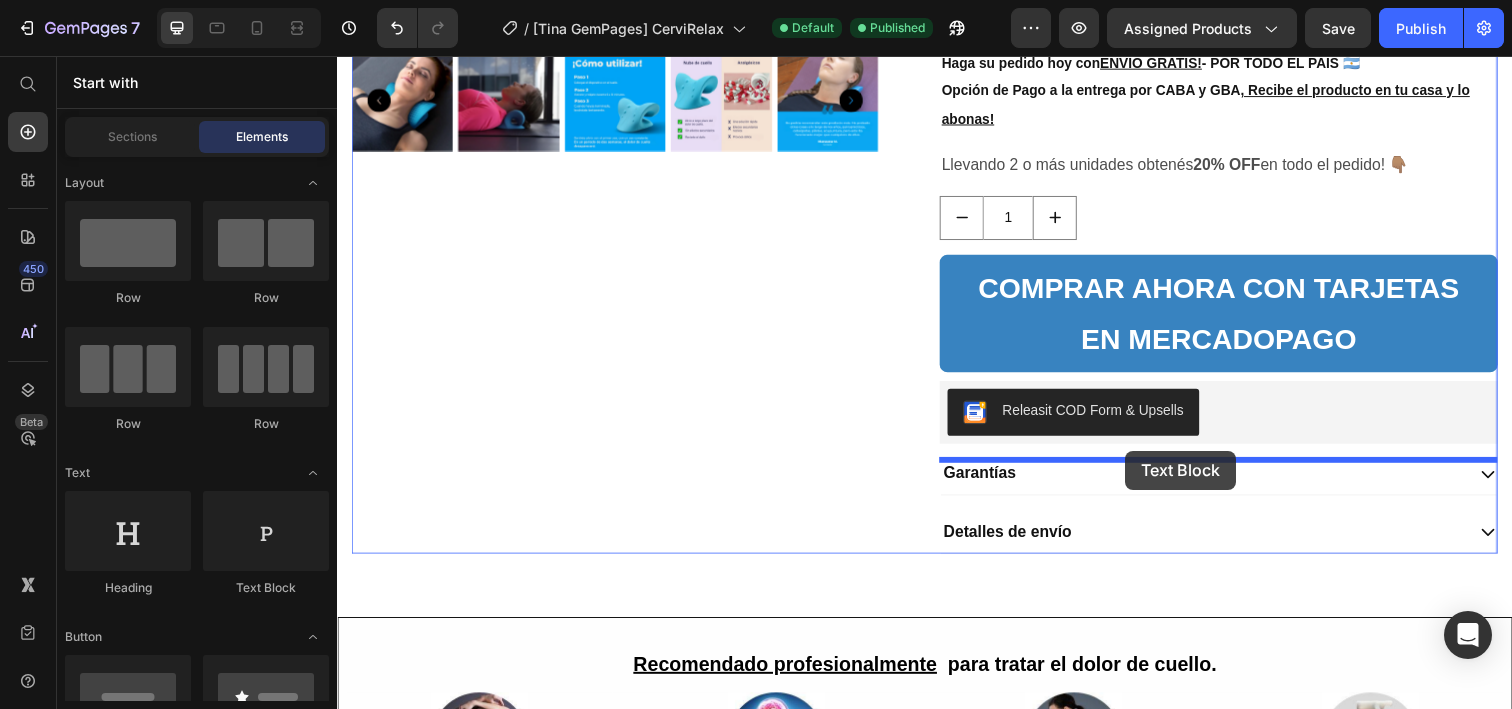 drag, startPoint x: 564, startPoint y: 583, endPoint x: 1142, endPoint y: 458, distance: 591.362 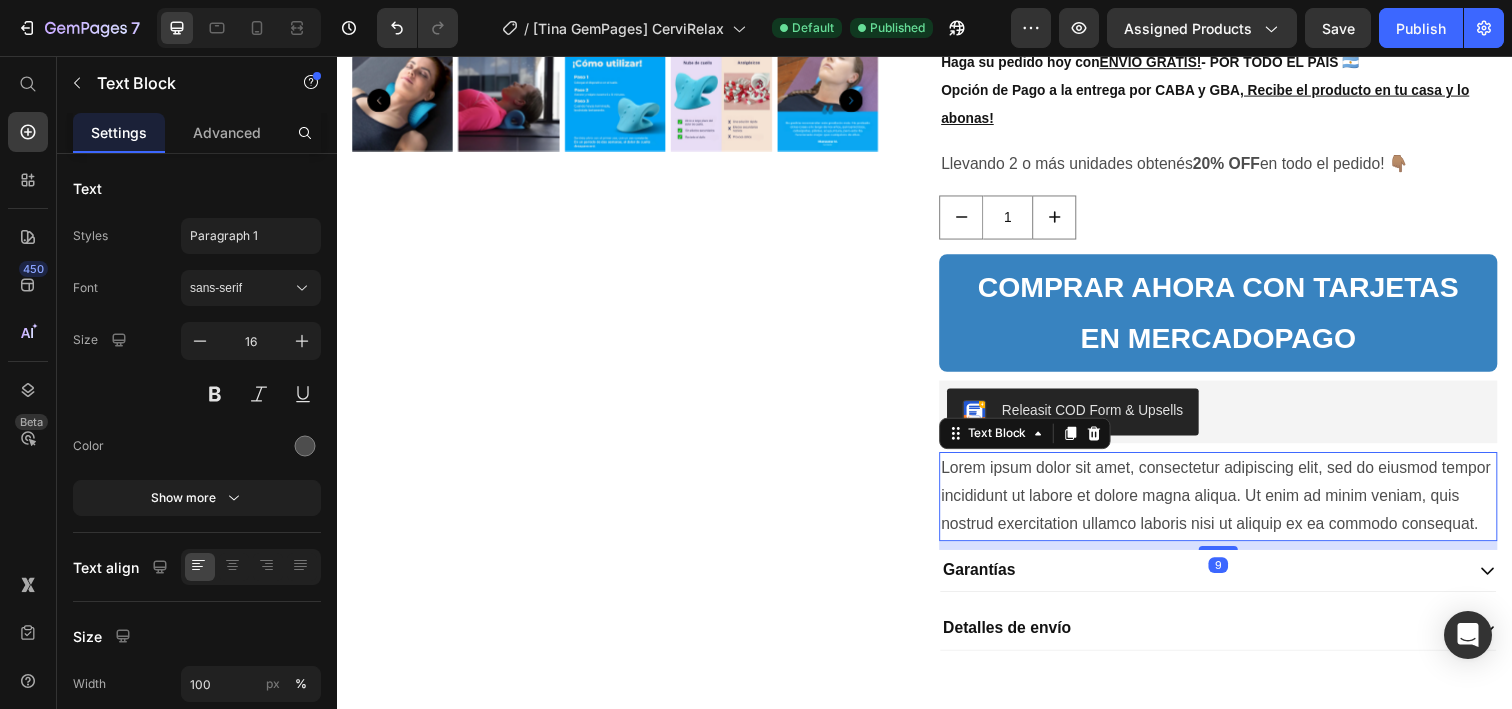 click on "Lorem ipsum dolor sit amet, consectetur adipiscing elit, sed do eiusmod tempor incididunt ut labore et dolore magna aliqua. Ut enim ad minim veniam, quis nostrud exercitation ullamco laboris nisi ut aliquip ex ea commodo consequat." at bounding box center [1237, 506] 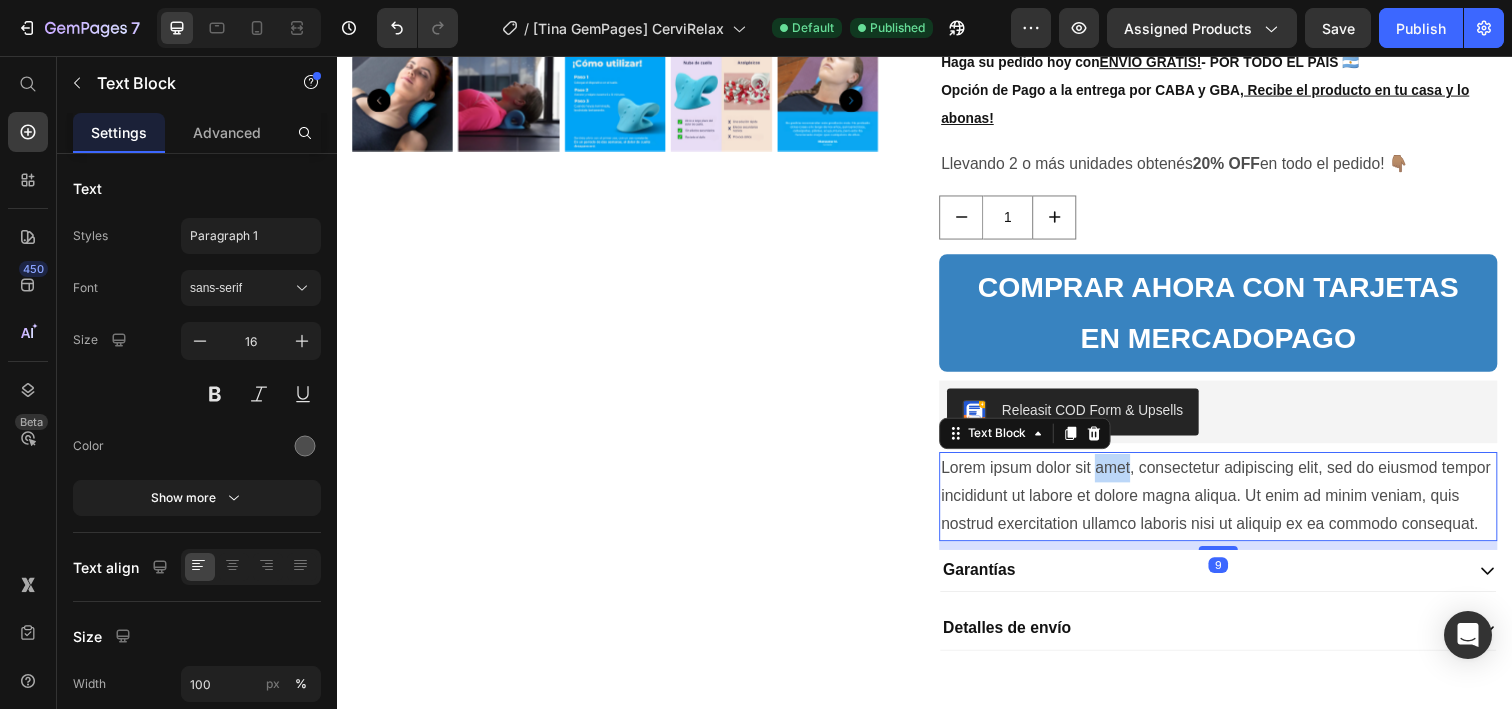 click on "Lorem ipsum dolor sit amet, consectetur adipiscing elit, sed do eiusmod tempor incididunt ut labore et dolore magna aliqua. Ut enim ad minim veniam, quis nostrud exercitation ullamco laboris nisi ut aliquip ex ea commodo consequat." at bounding box center [1237, 506] 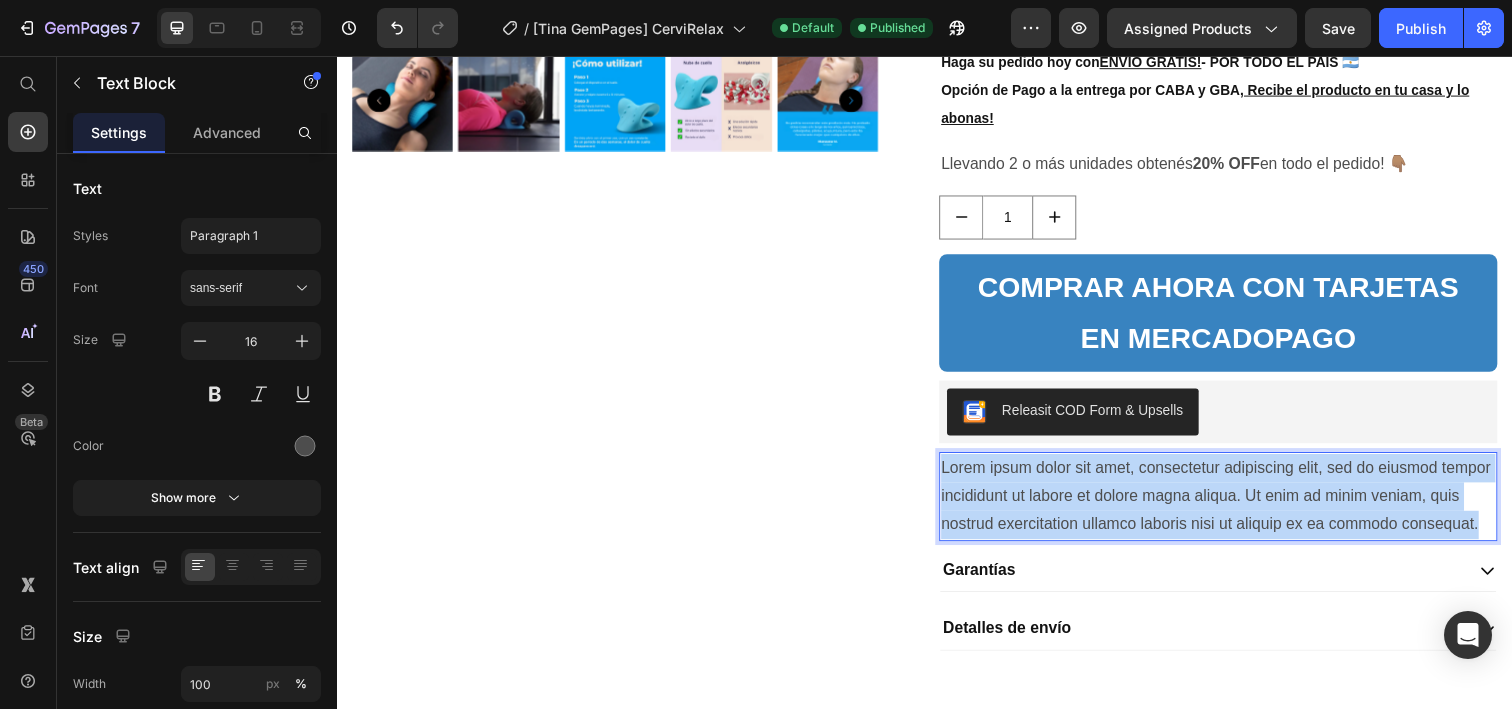 click on "Lorem ipsum dolor sit amet, consectetur adipiscing elit, sed do eiusmod tempor incididunt ut labore et dolore magna aliqua. Ut enim ad minim veniam, quis nostrud exercitation ullamco laboris nisi ut aliquip ex ea commodo consequat." at bounding box center (1237, 506) 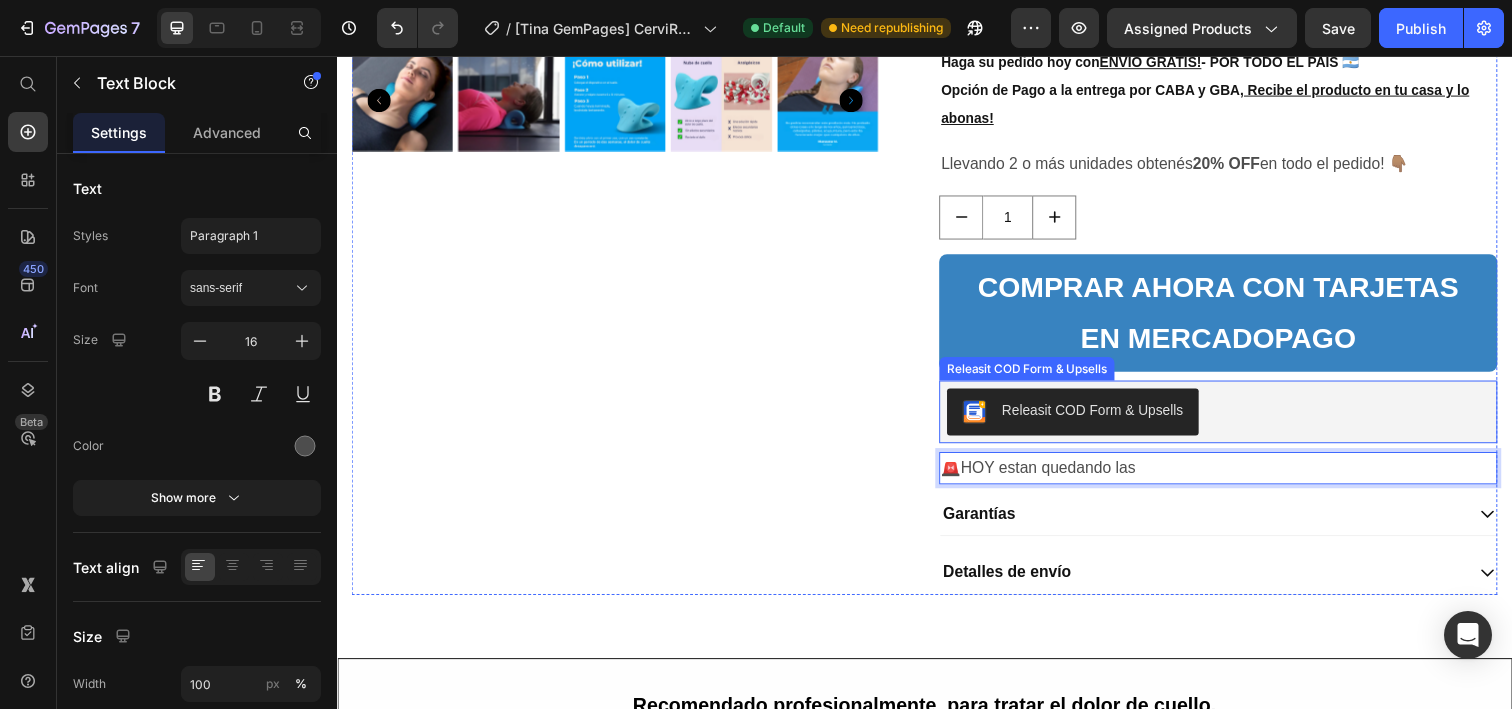 type 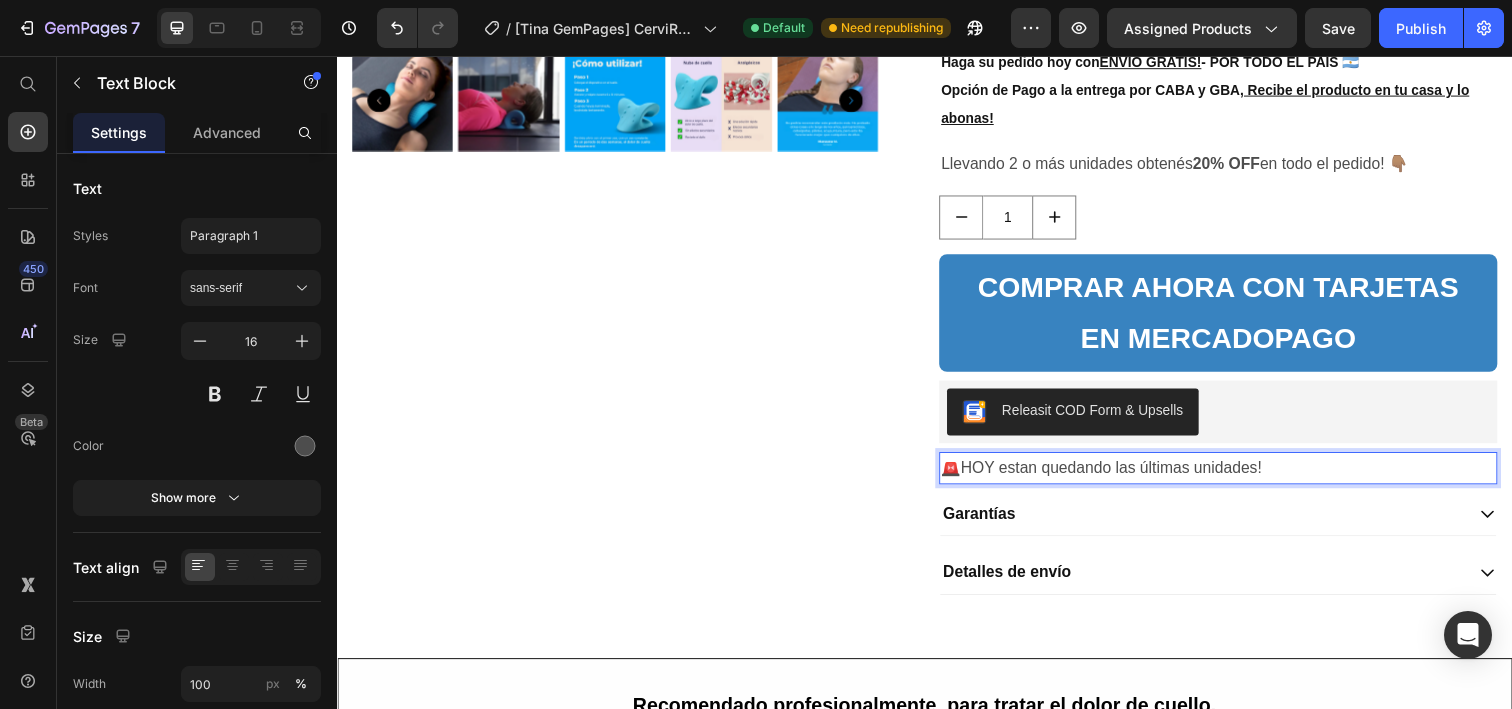 click on "🚨HOY estan quedando las últimas unidades!" at bounding box center [1237, 477] 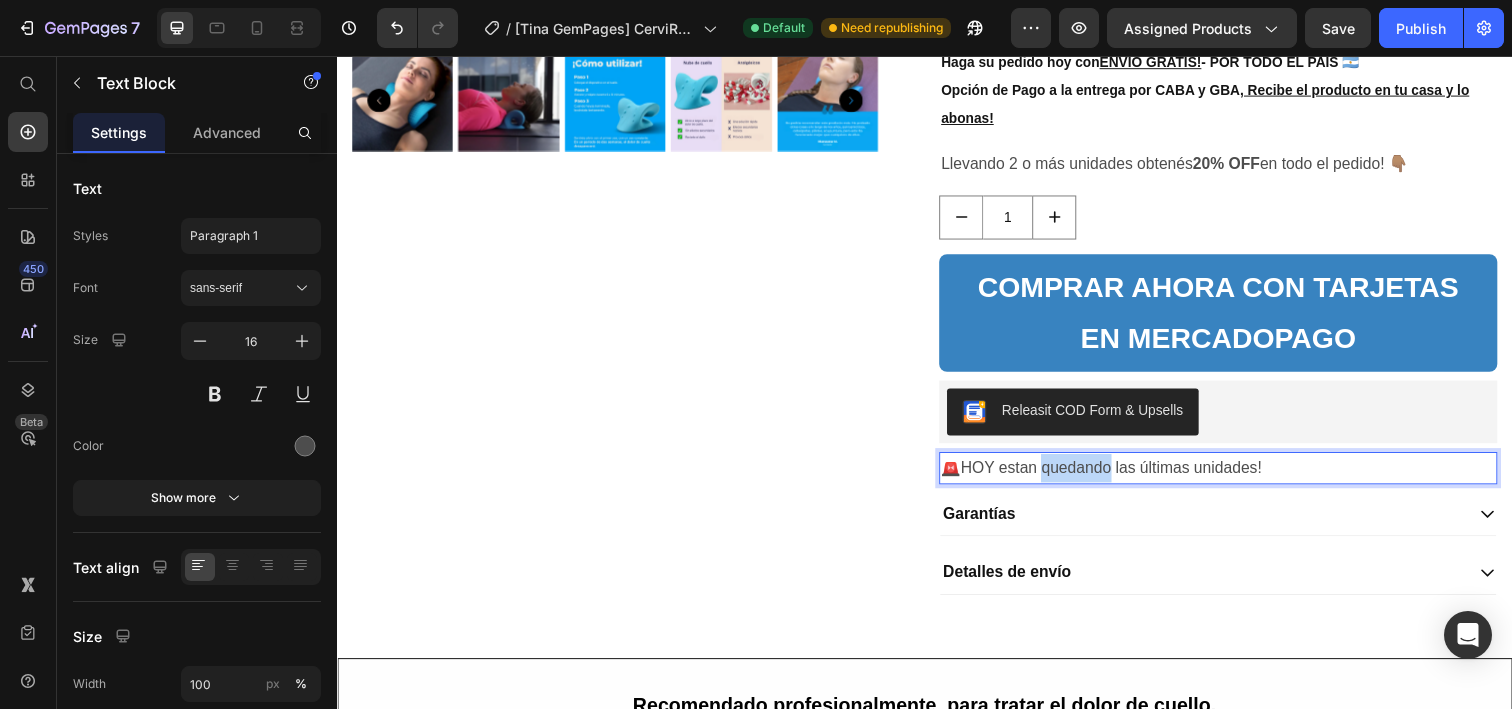 click on "🚨HOY estan quedando las últimas unidades!" at bounding box center (1237, 477) 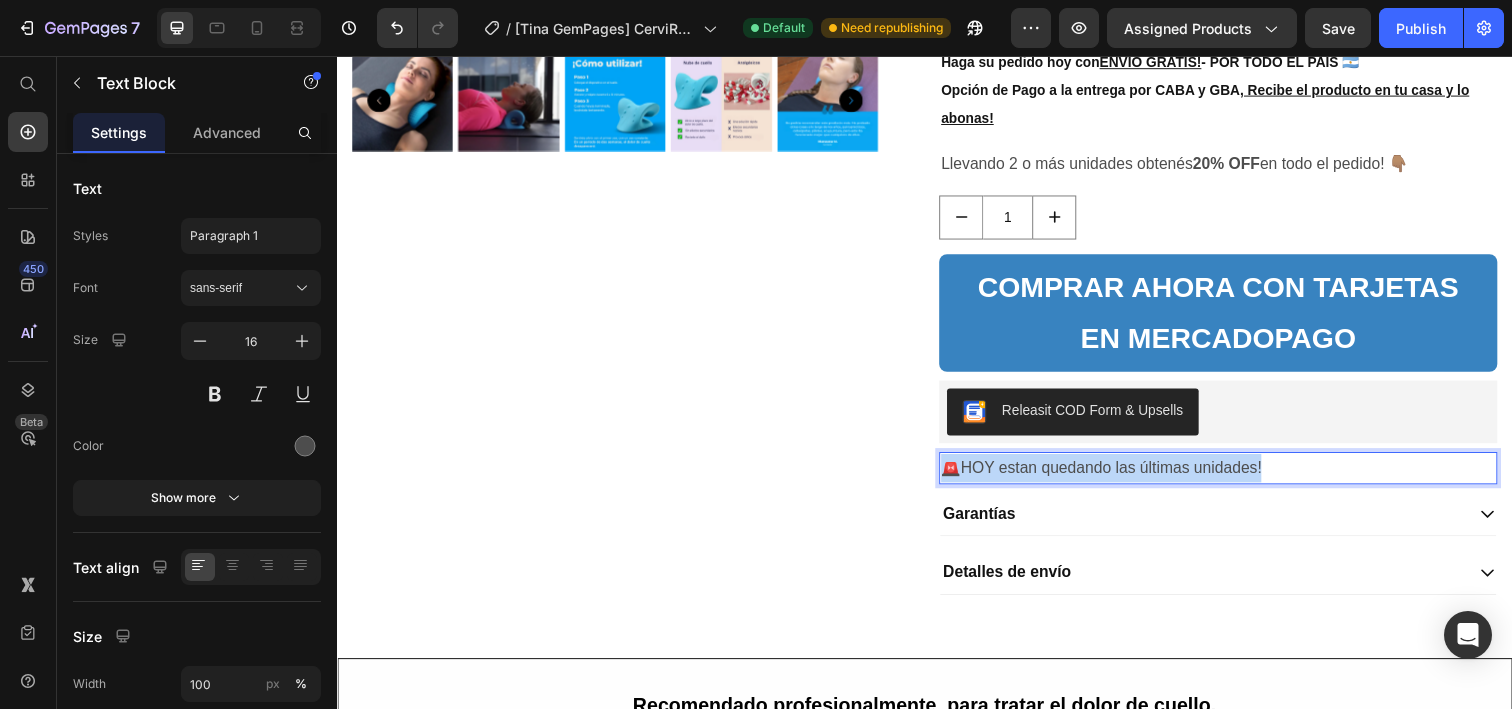 click on "🚨HOY estan quedando las últimas unidades!" at bounding box center (1237, 477) 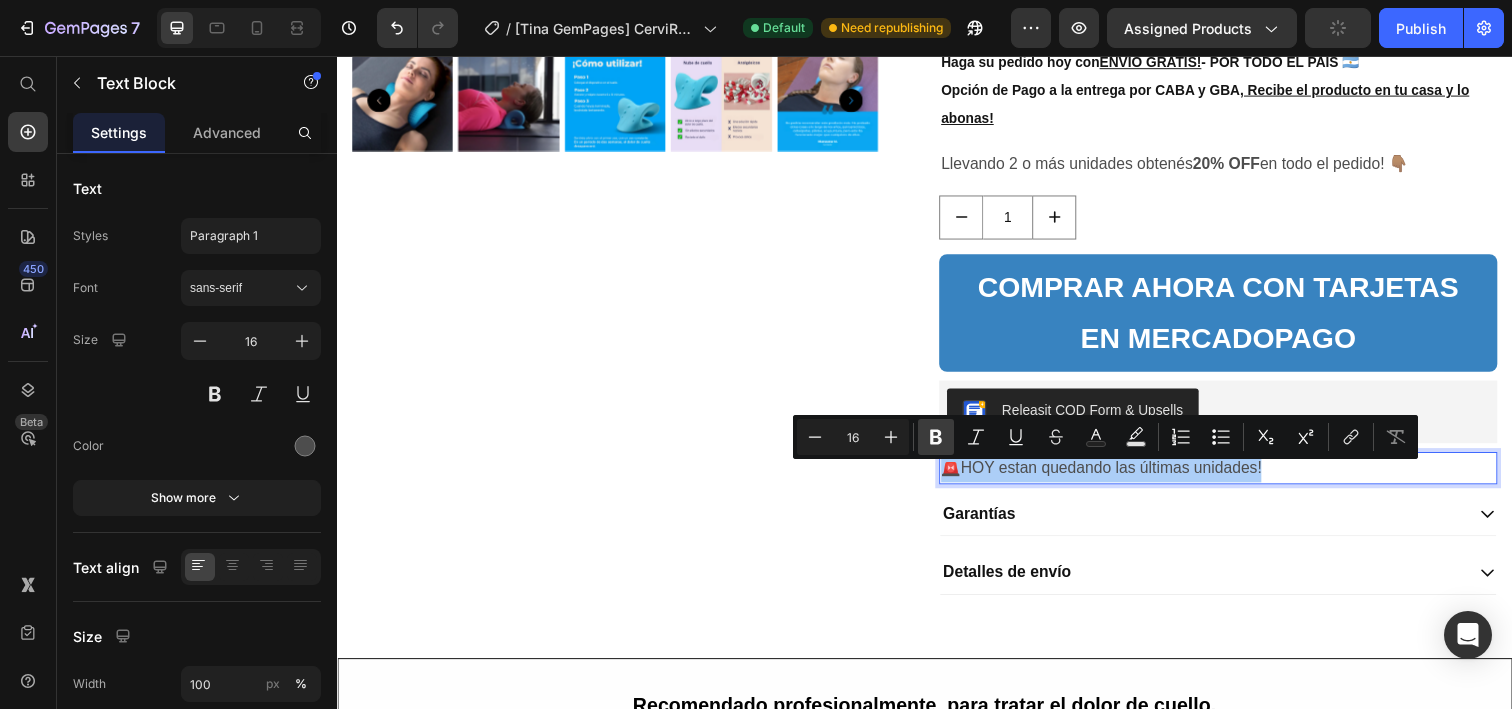 click 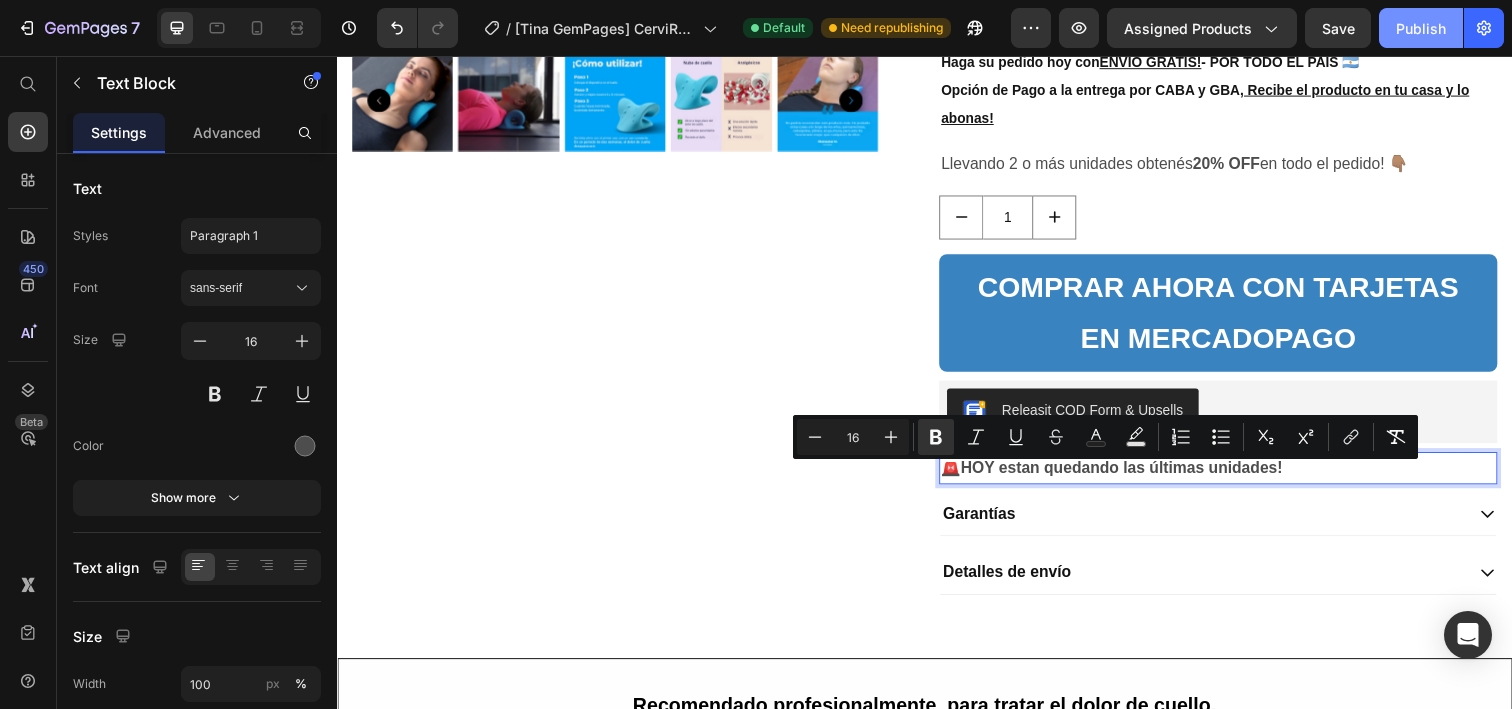 click on "Publish" at bounding box center [1421, 28] 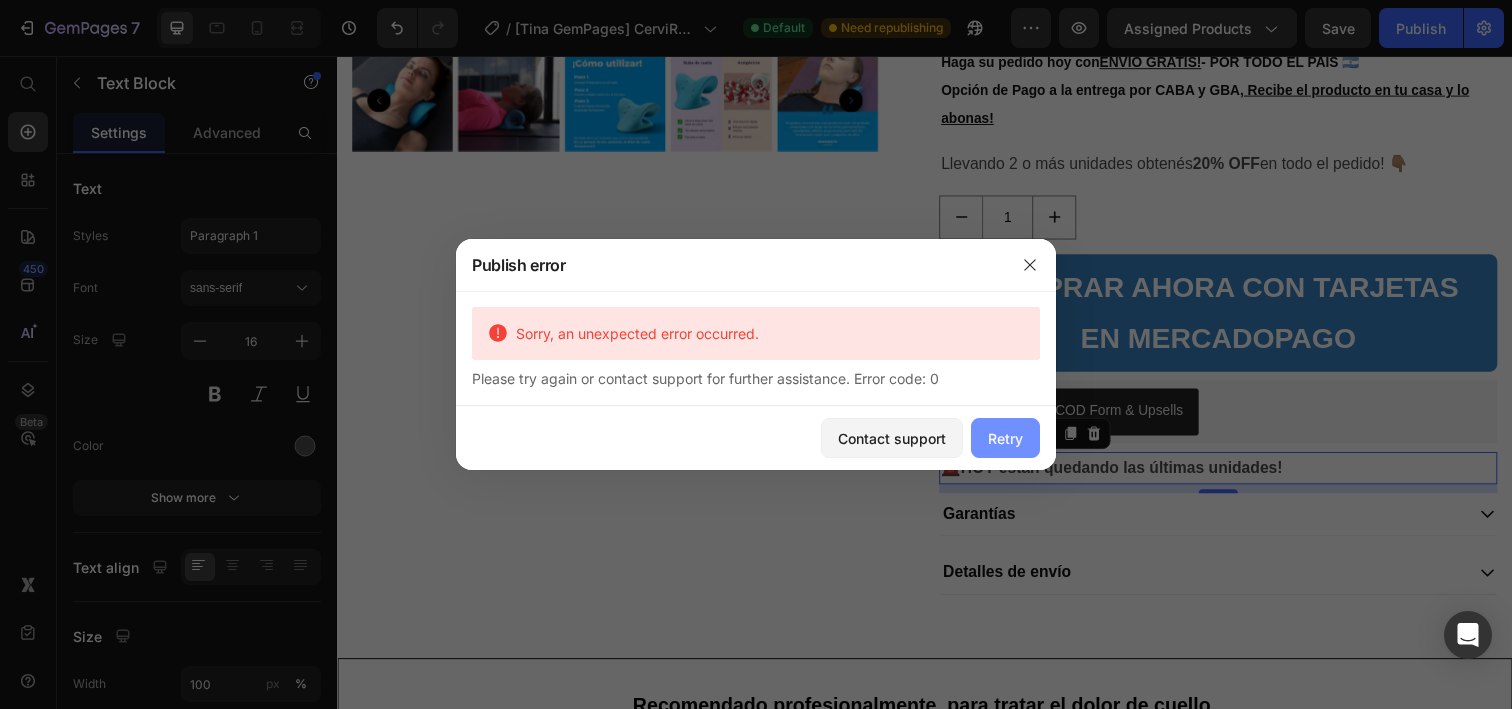 click on "Retry" at bounding box center (1005, 438) 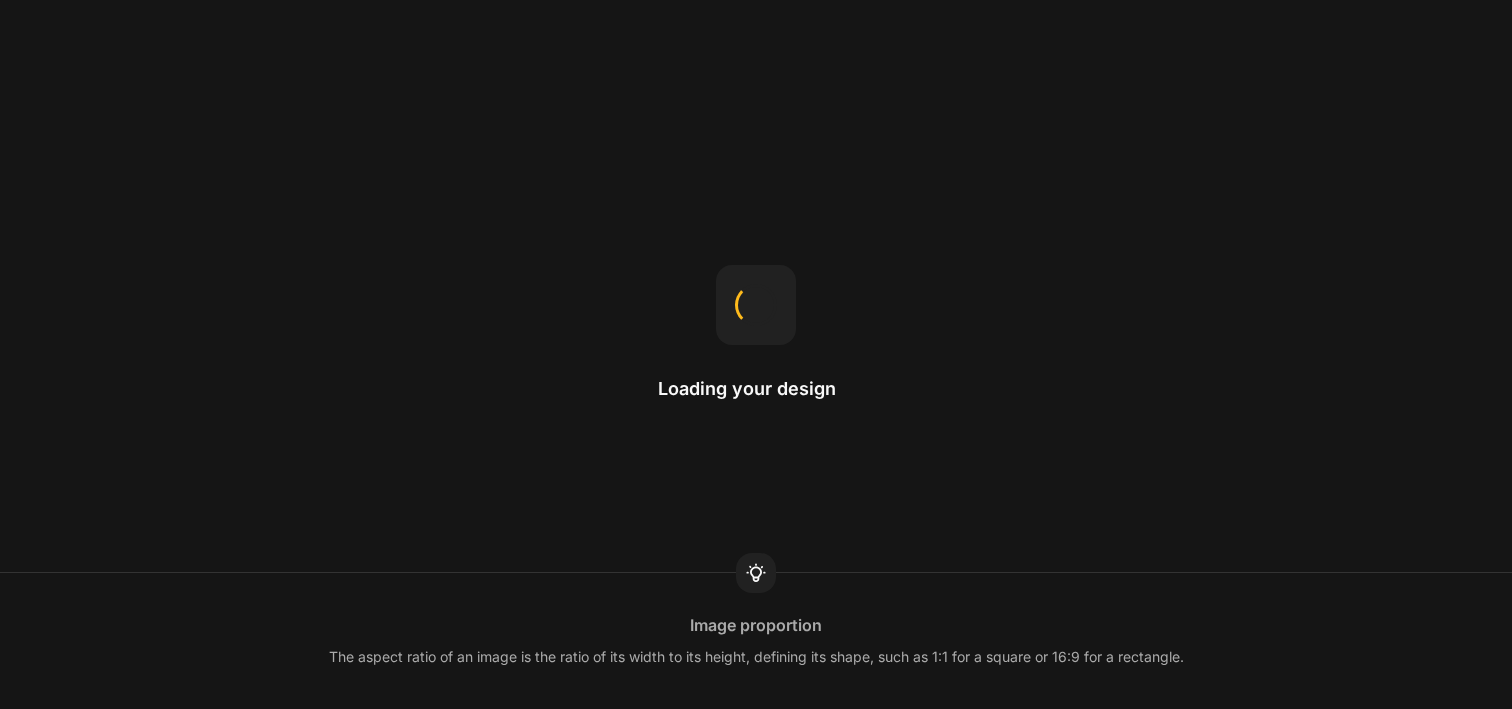 scroll, scrollTop: 0, scrollLeft: 0, axis: both 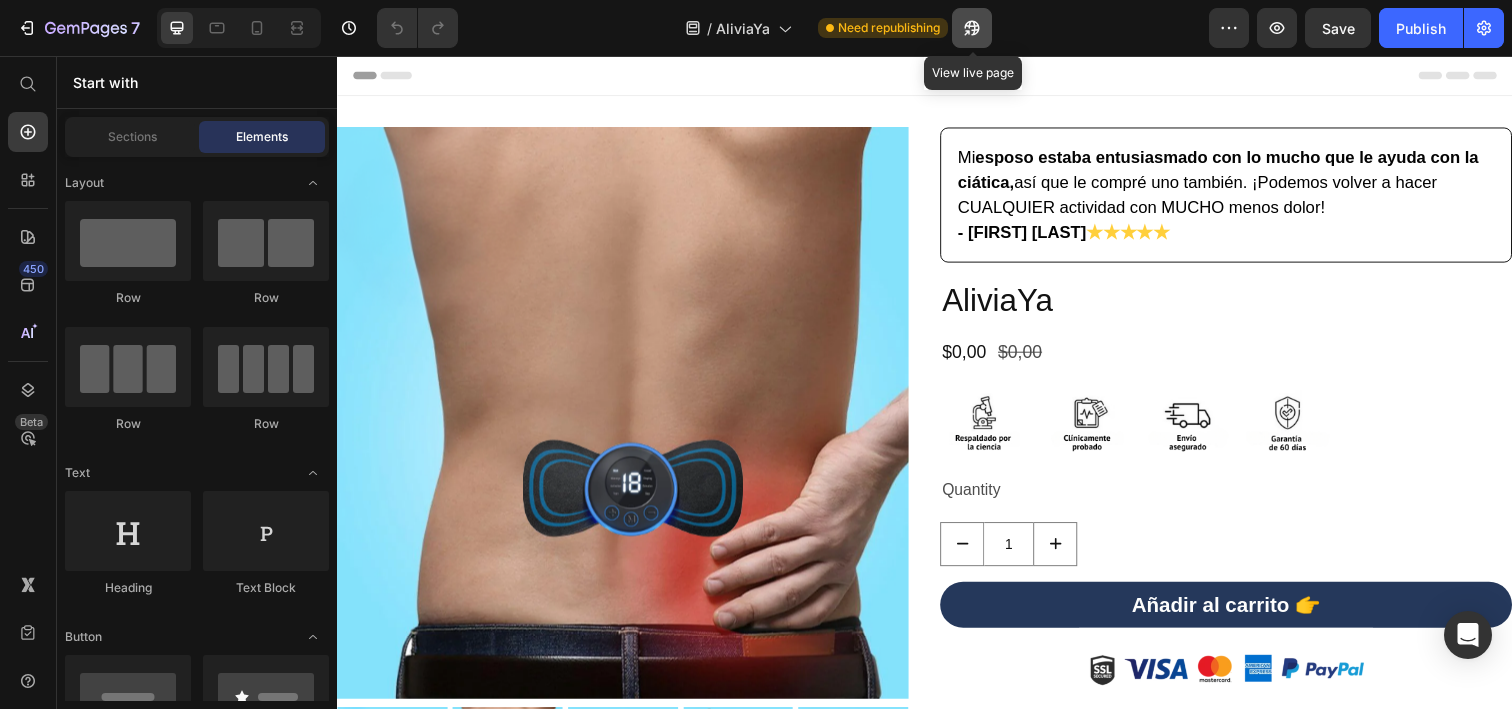 click 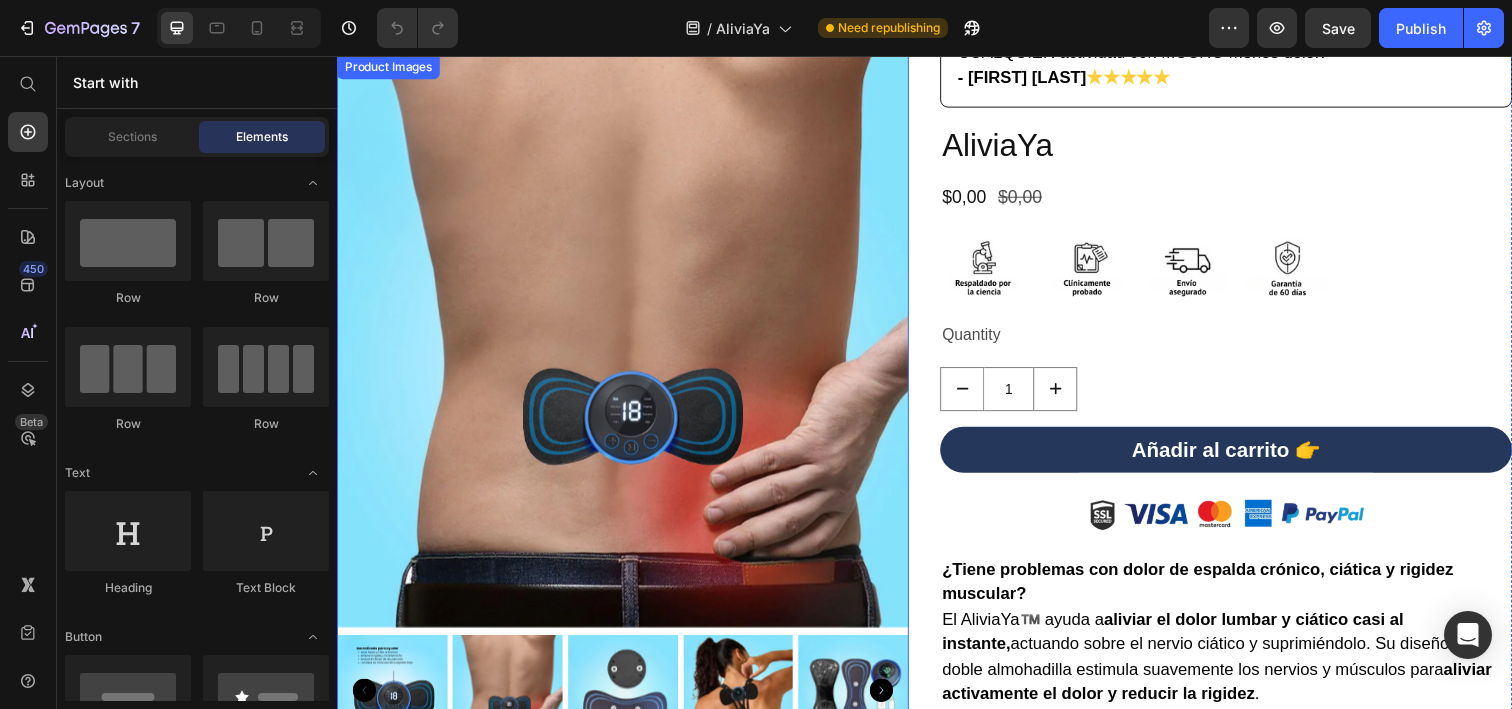 scroll, scrollTop: 0, scrollLeft: 0, axis: both 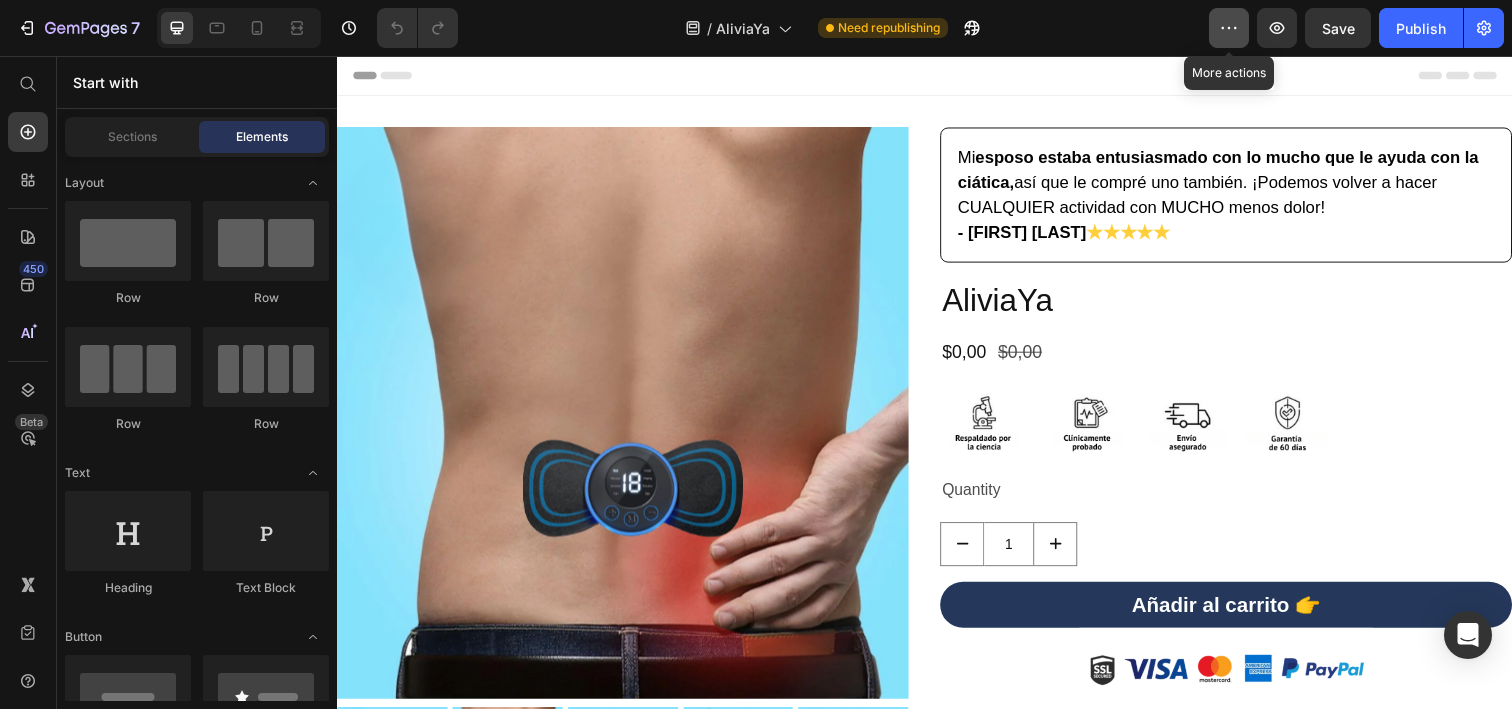 click 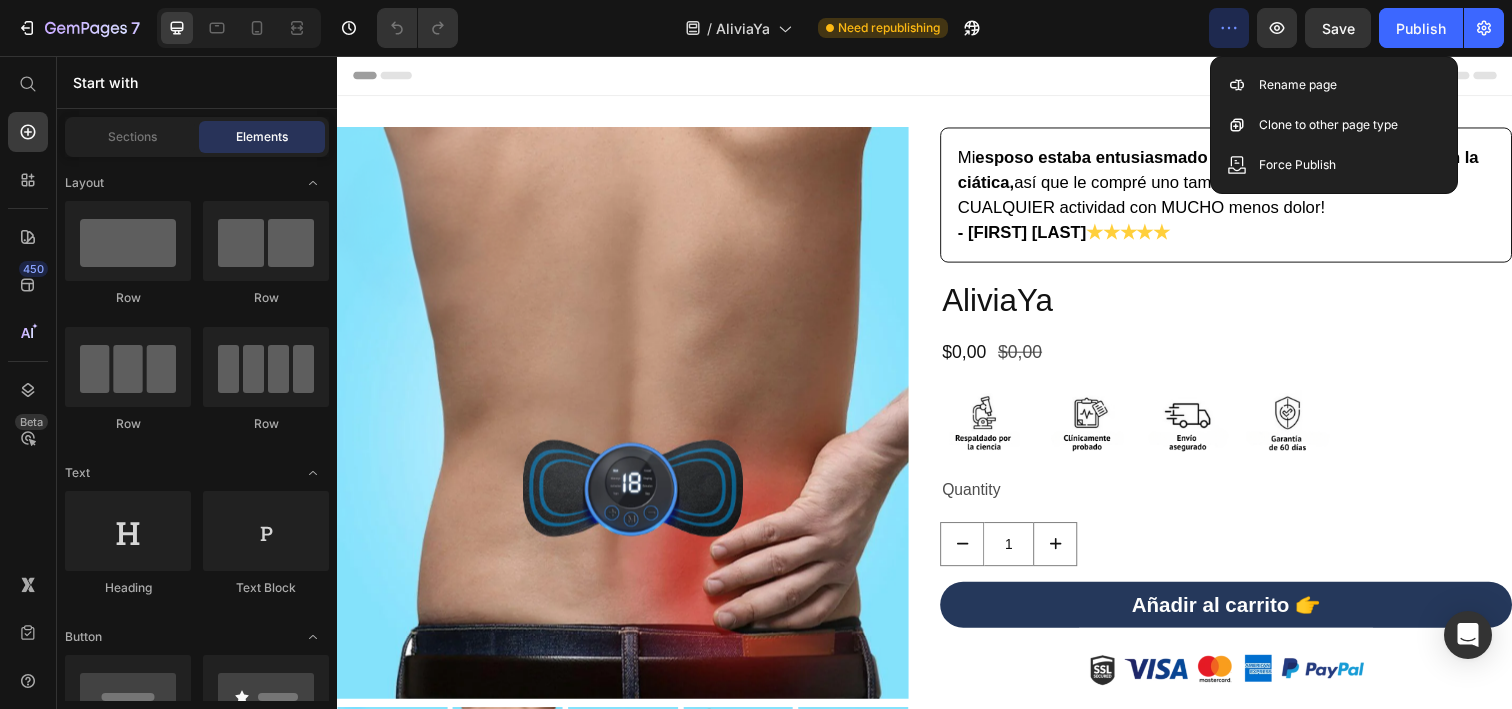 click at bounding box center [629, 421] 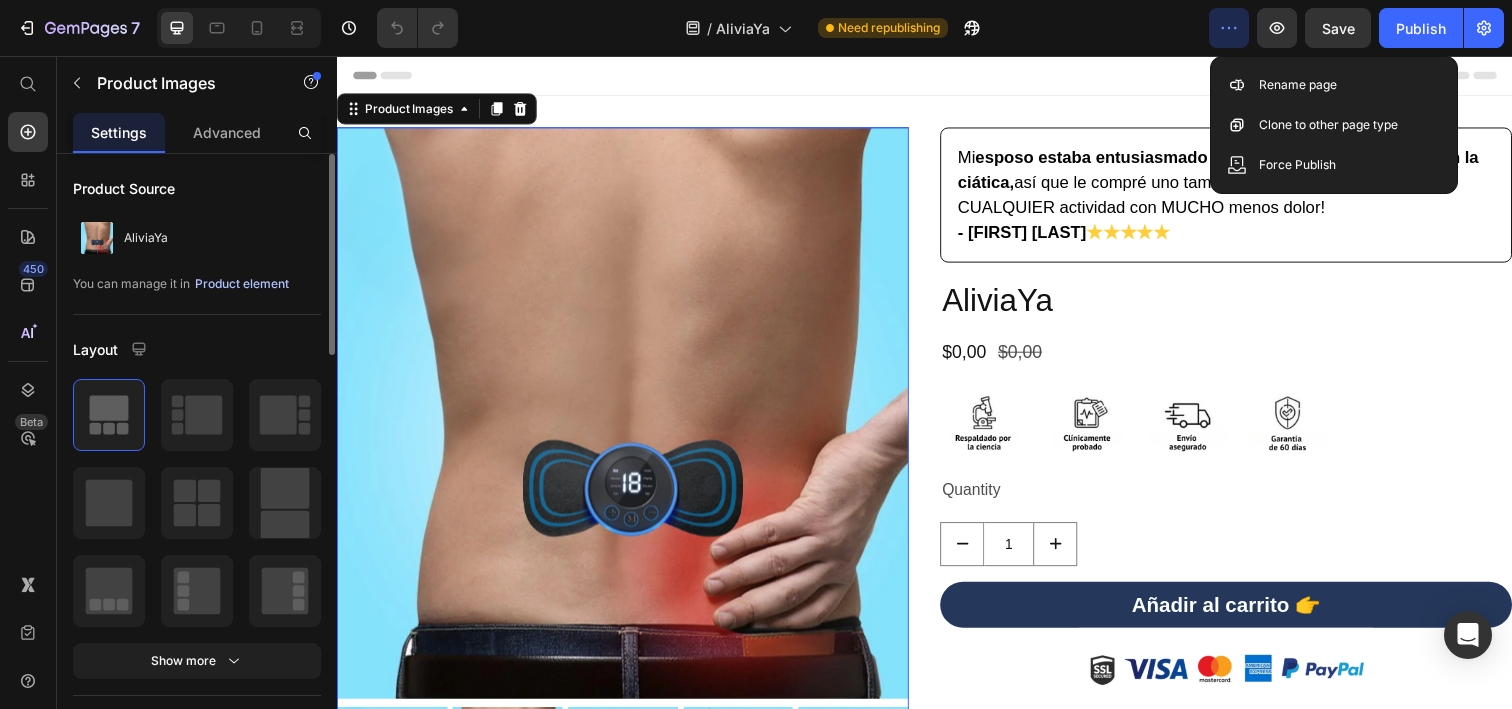 click on "Product element" at bounding box center (242, 284) 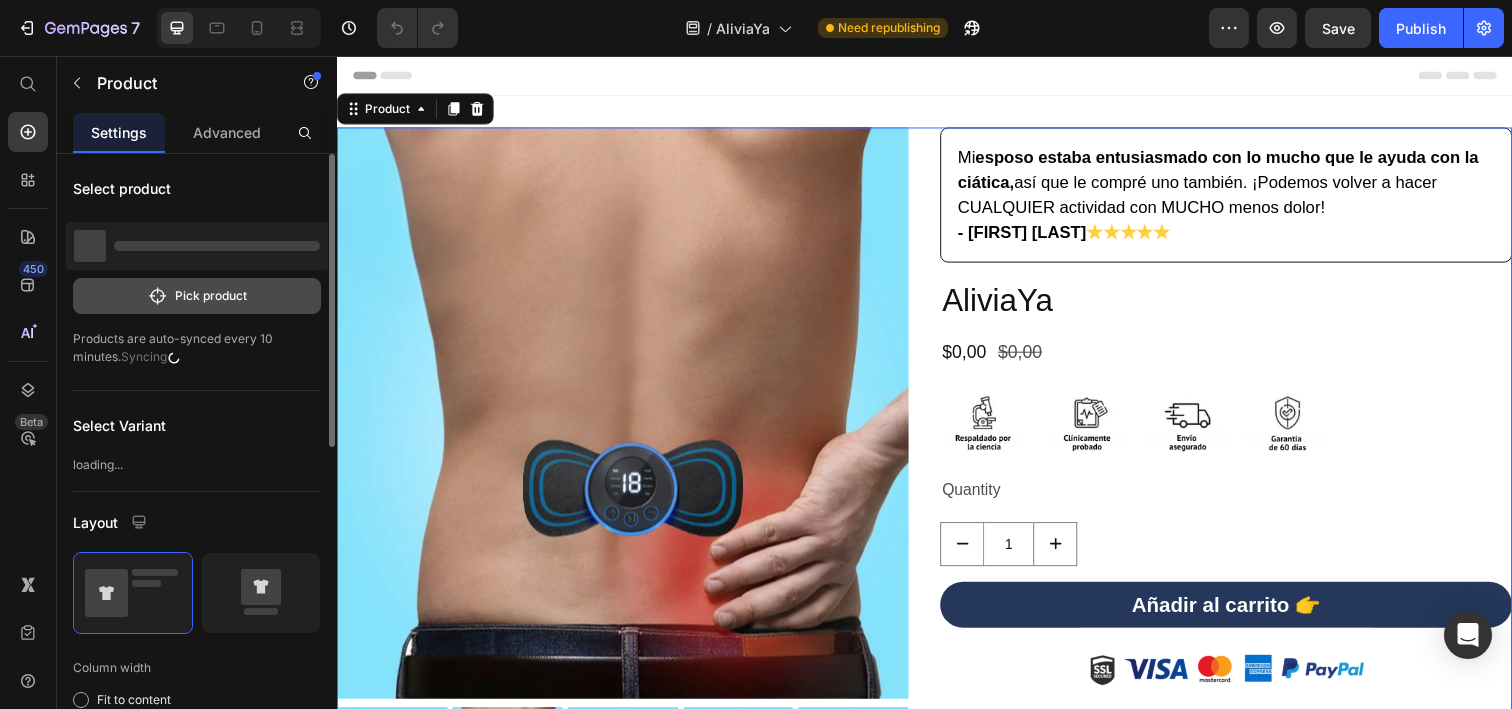 click on "Pick product" at bounding box center (197, 296) 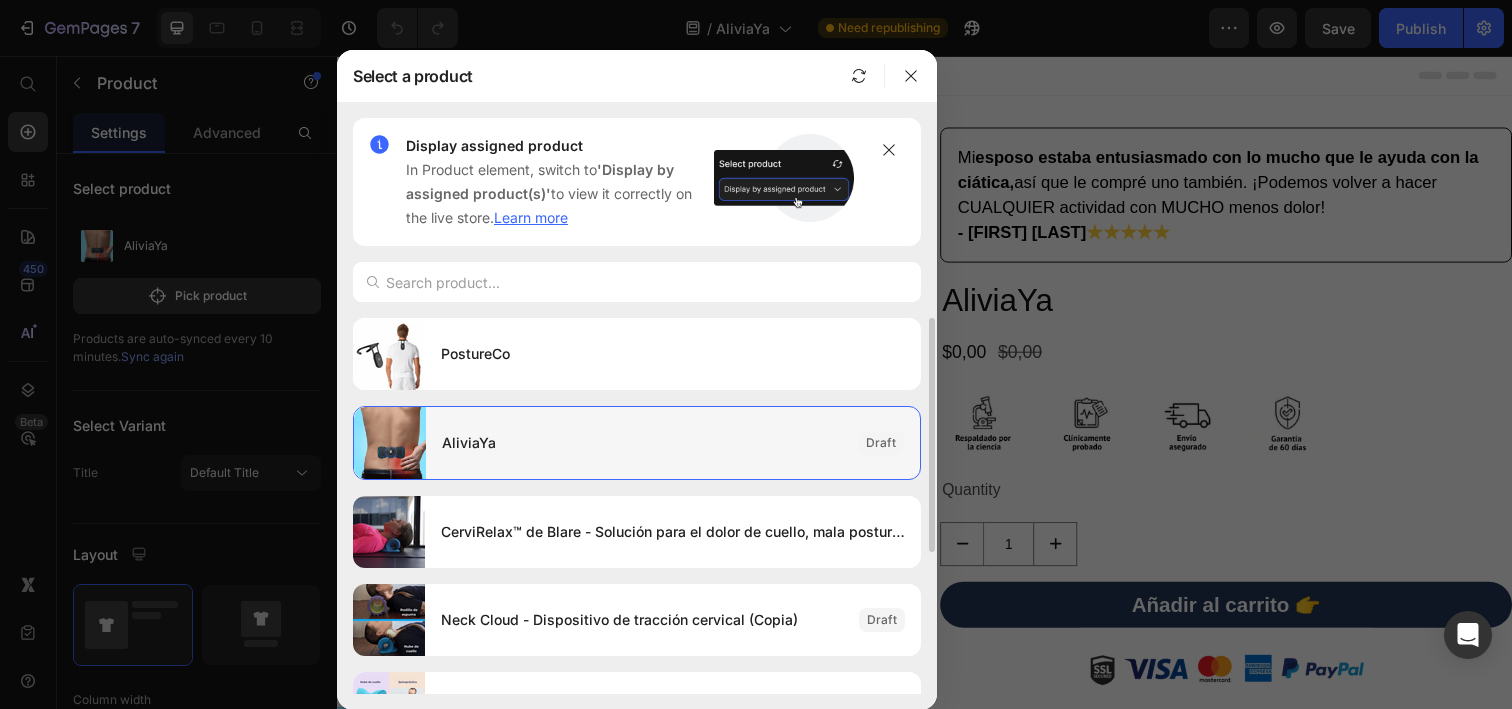 click on "AliviaYa" at bounding box center (642, 443) 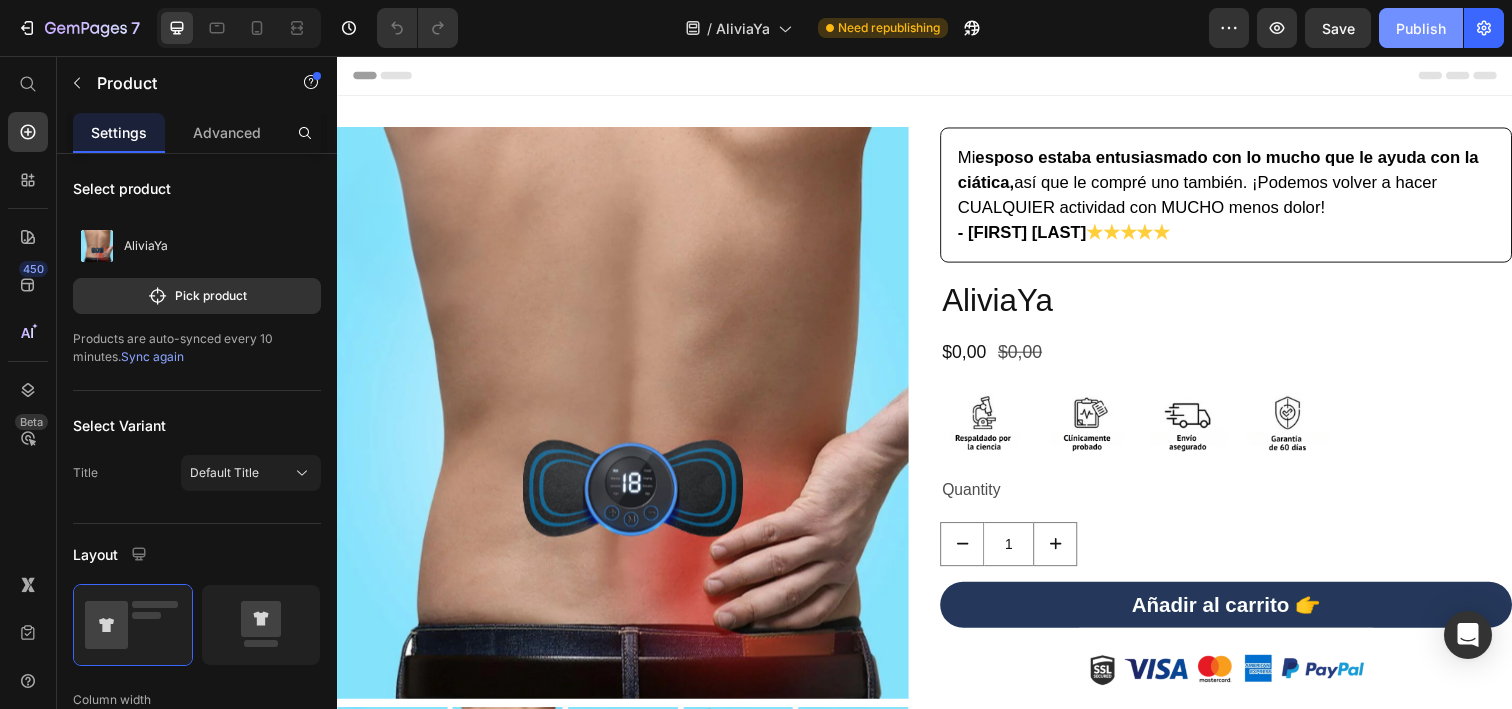 click on "Publish" at bounding box center [1421, 28] 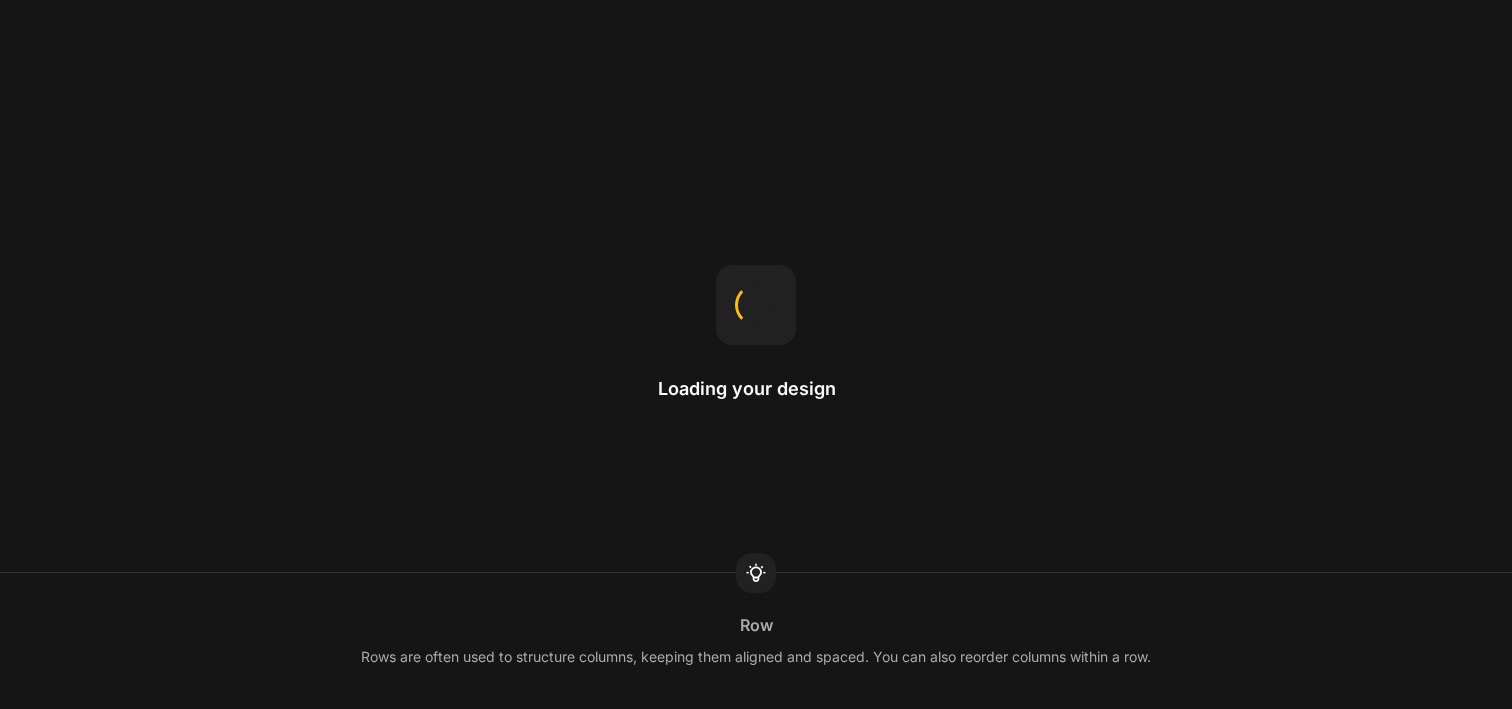 scroll, scrollTop: 0, scrollLeft: 0, axis: both 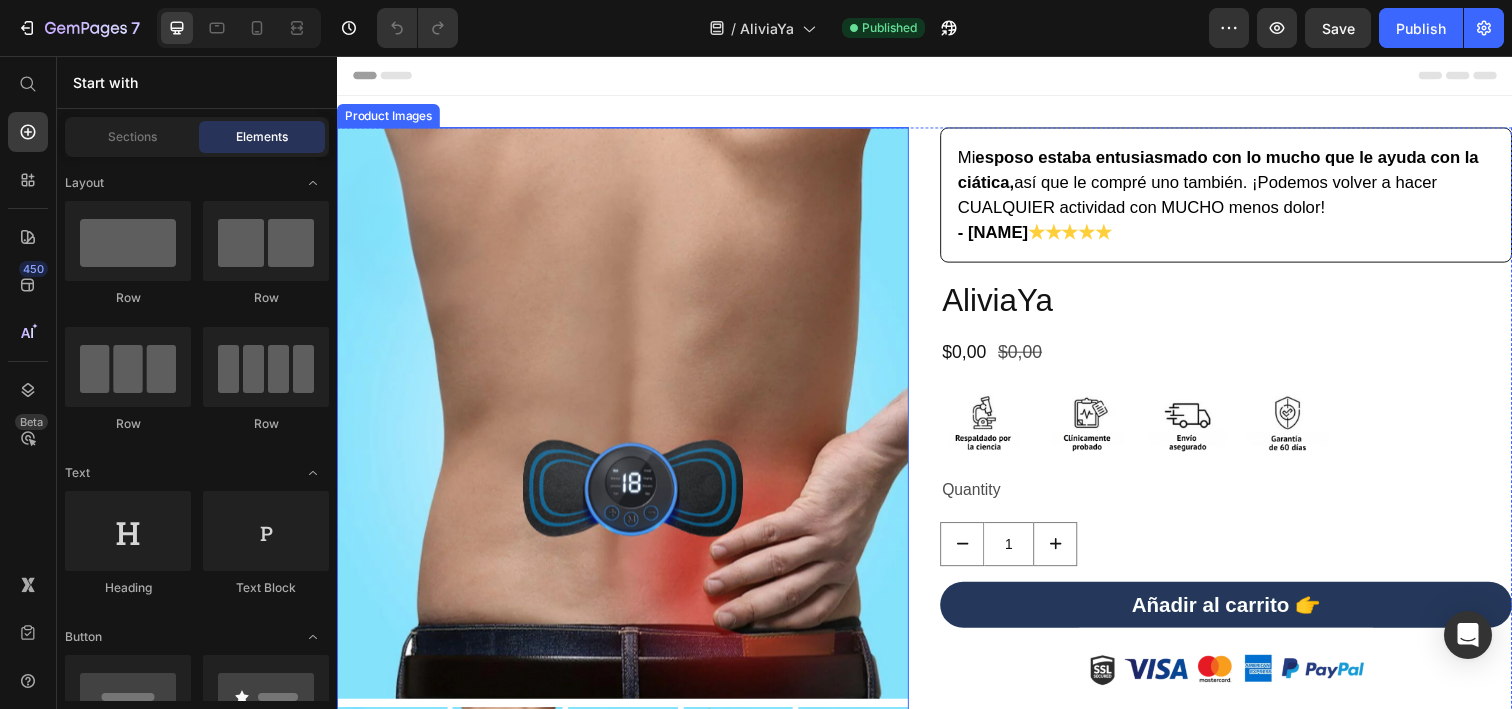 click at bounding box center (629, 421) 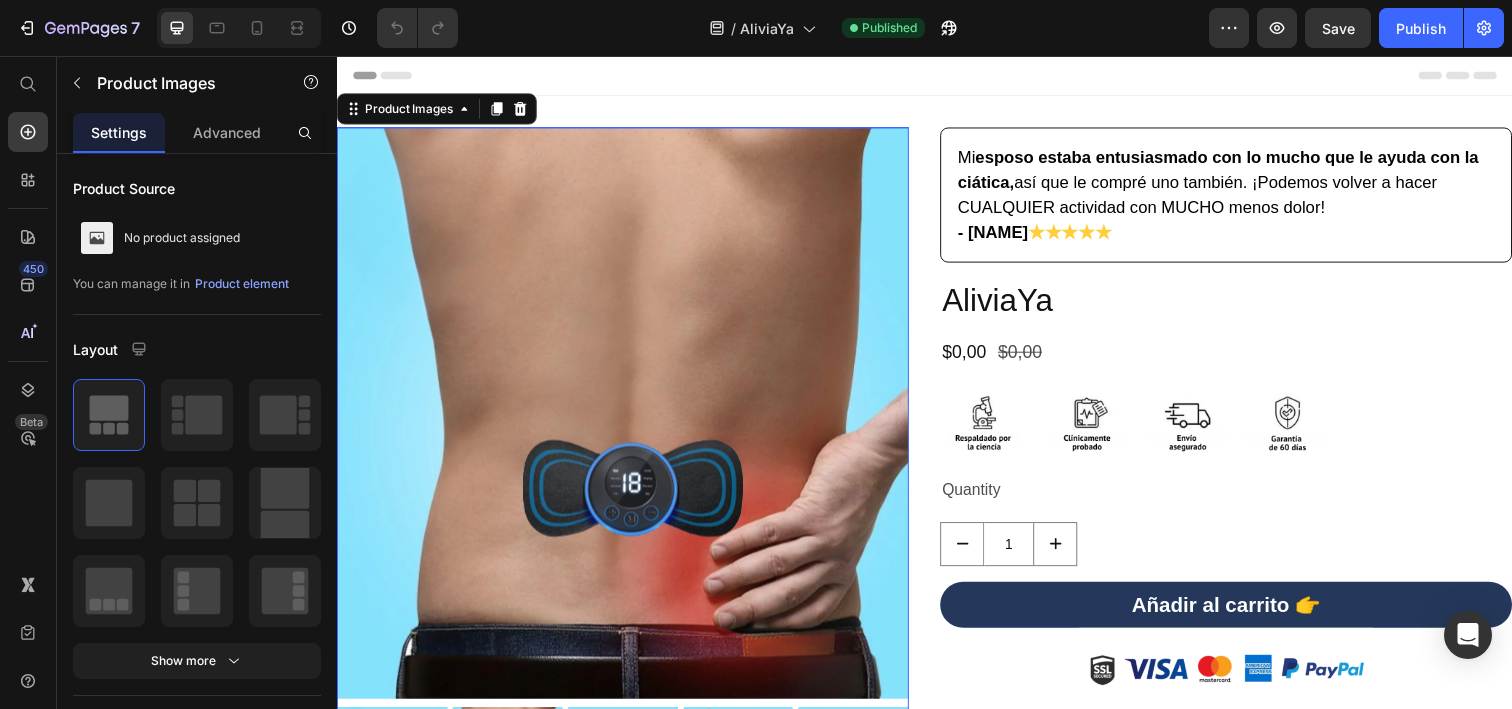 click at bounding box center [629, 421] 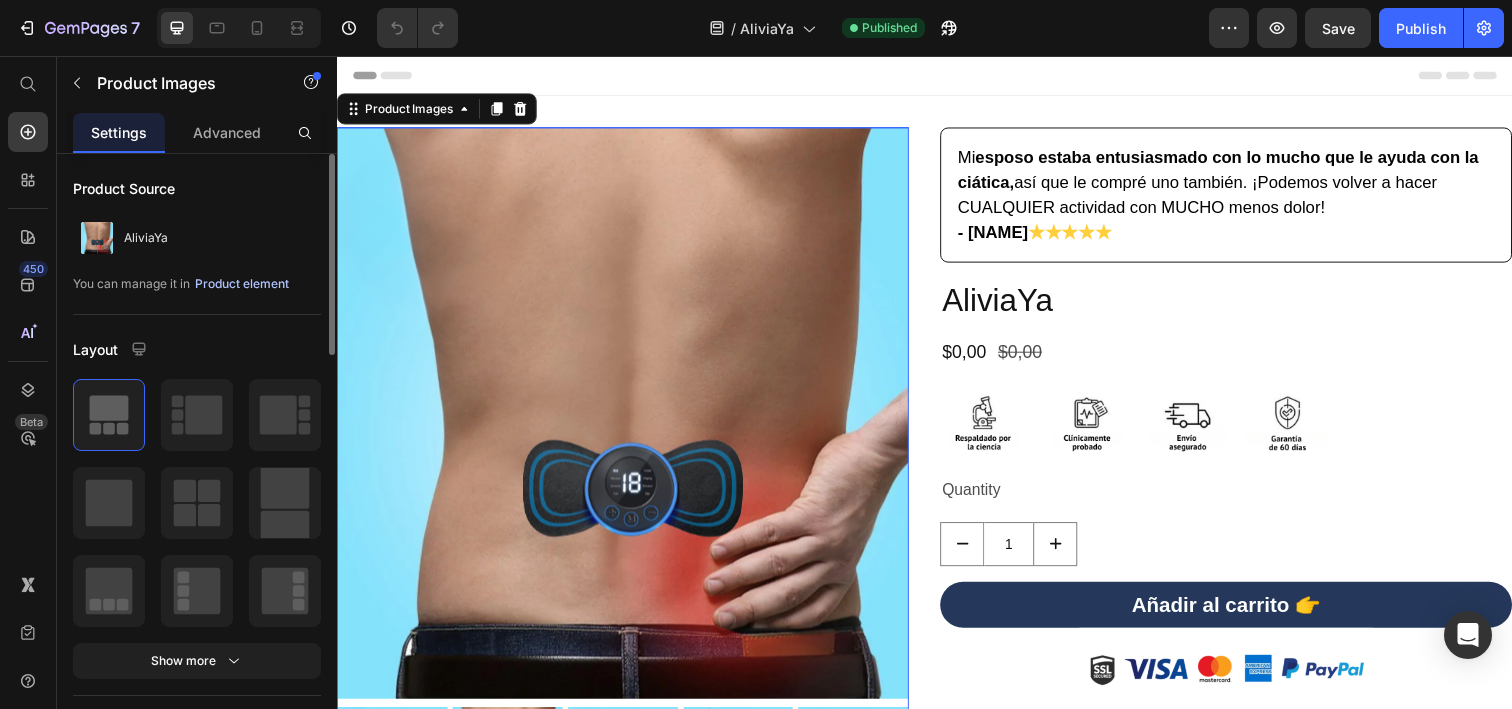 click on "Product element" at bounding box center (242, 284) 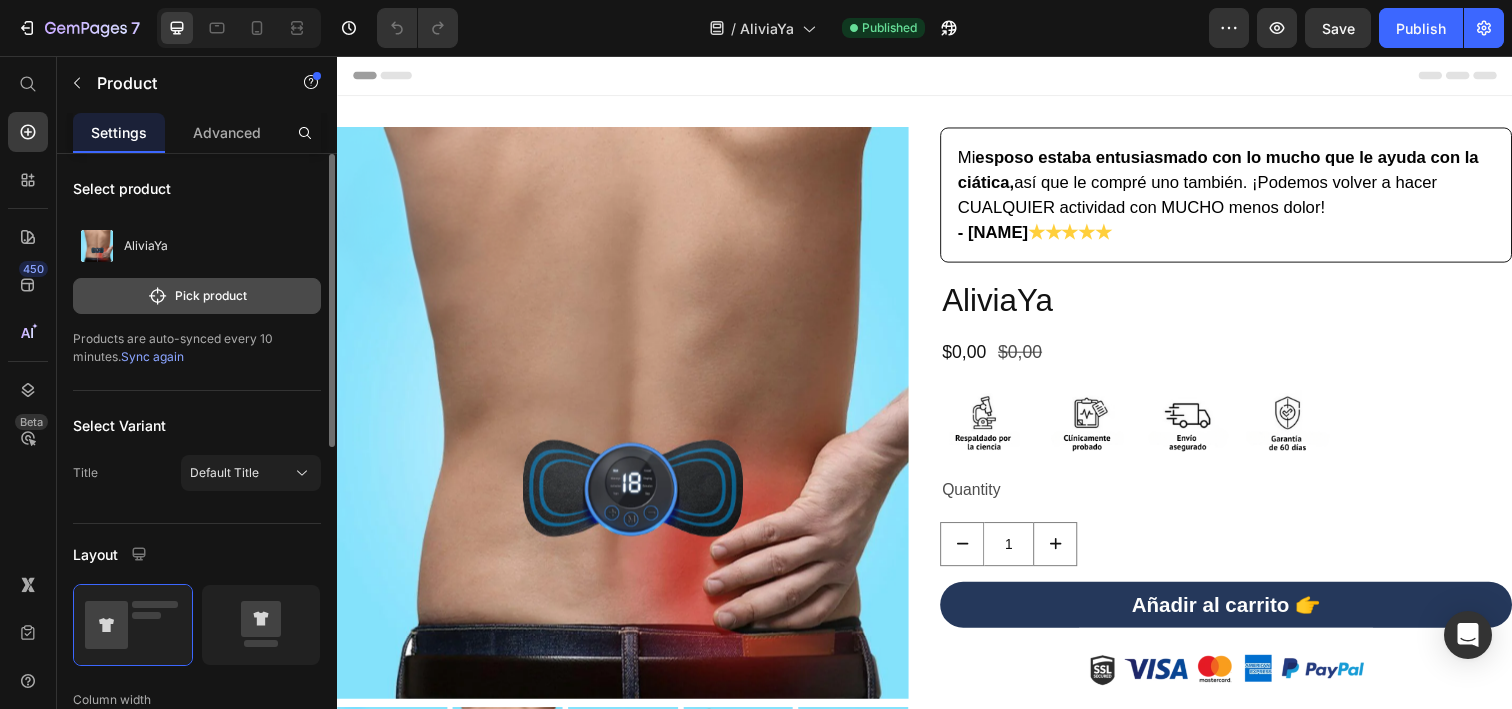 click on "Pick product" at bounding box center (197, 296) 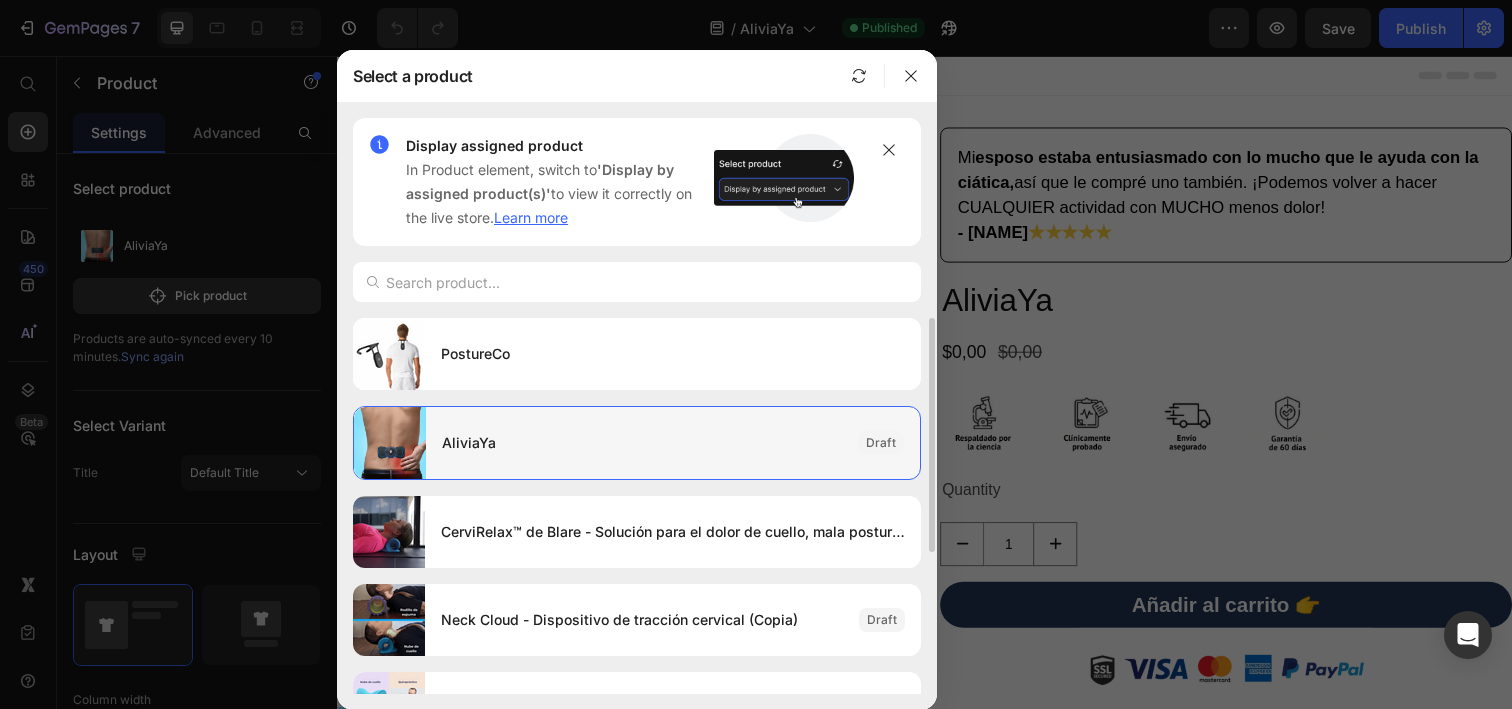 click on "AliviaYa" at bounding box center (642, 443) 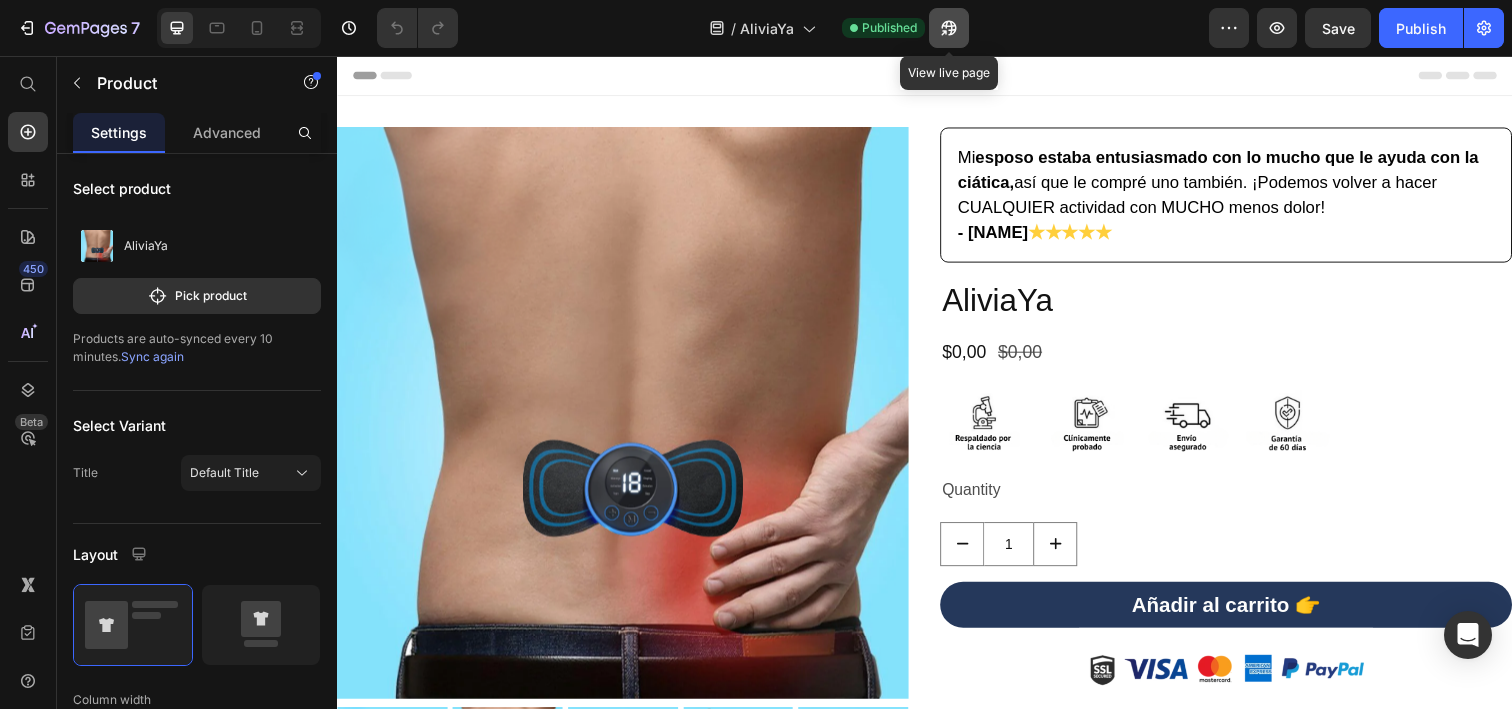 click 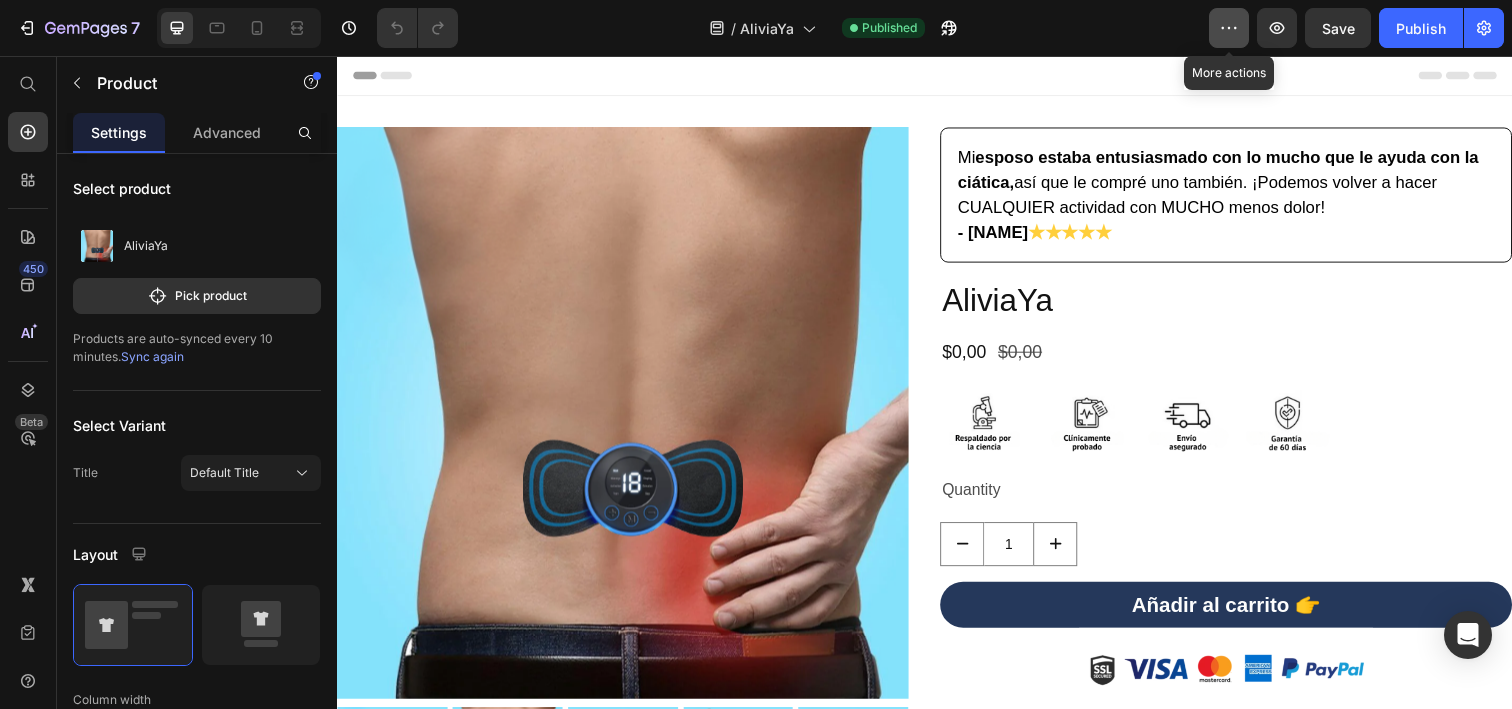 click 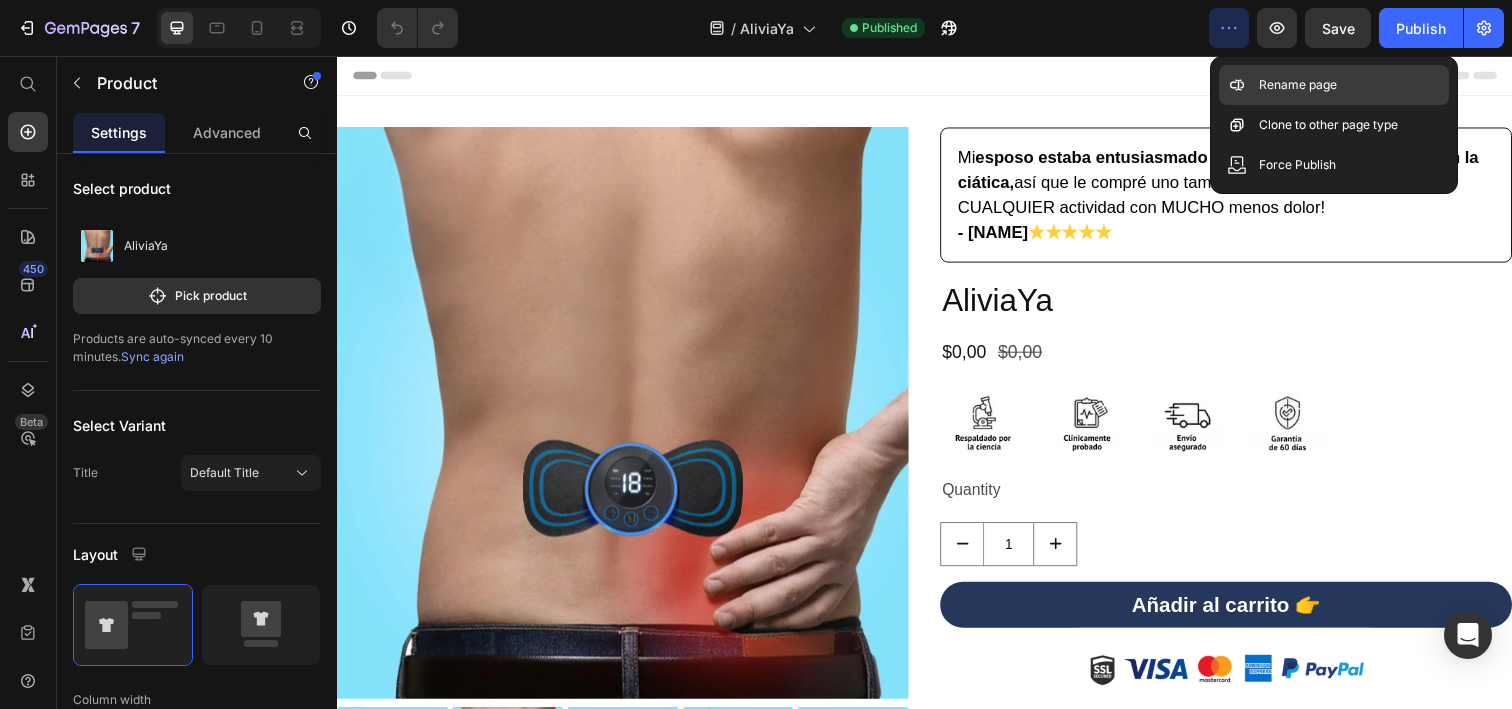 click on "Rename page" 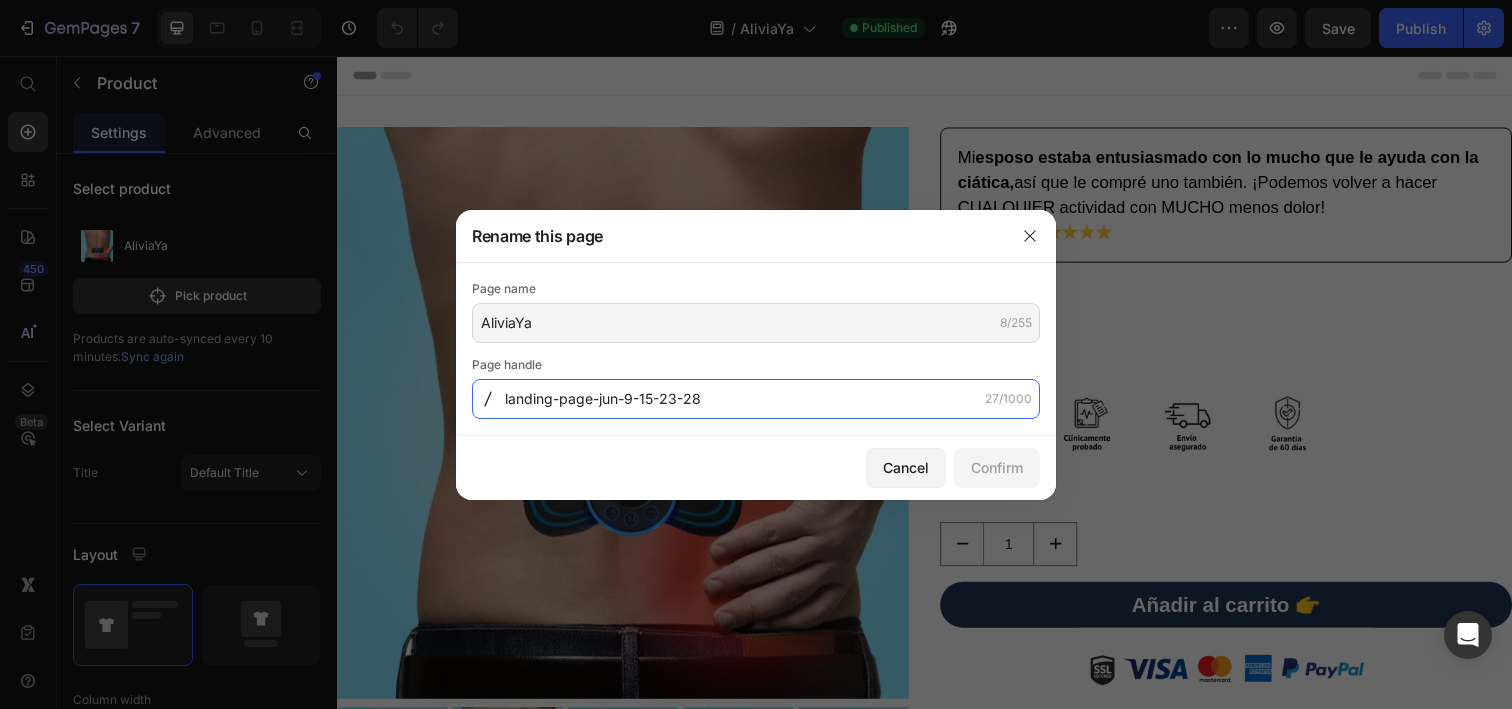 click on "landing-page-jun-9-15-23-28" 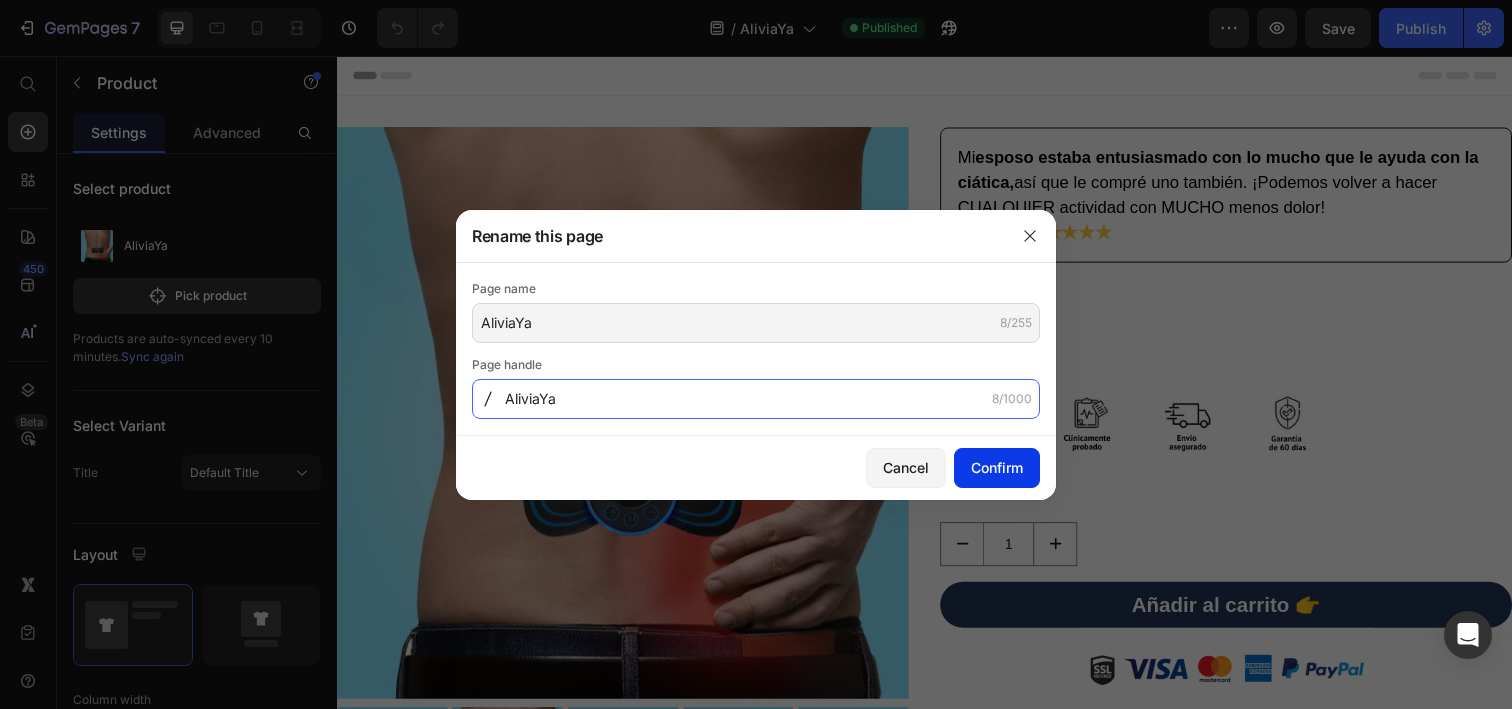 type on "AliviaYa" 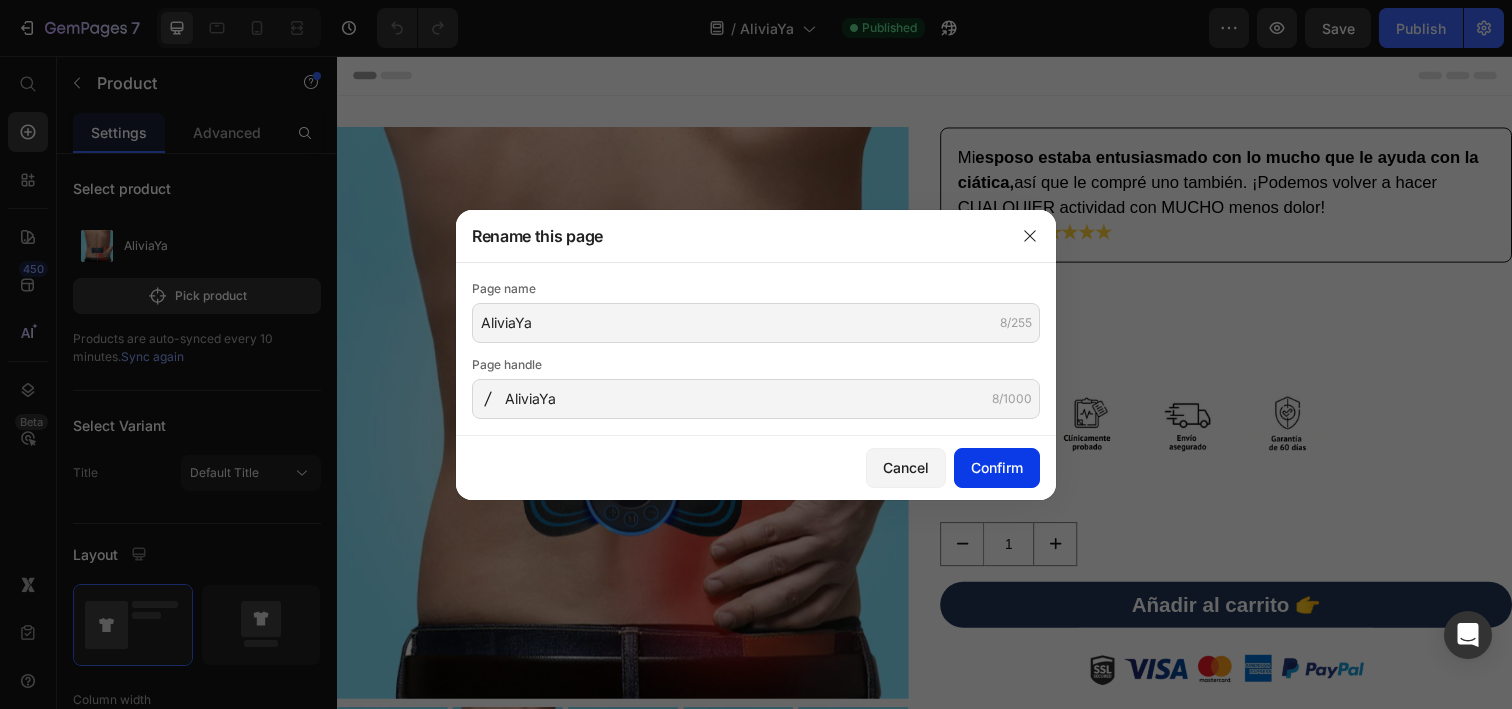 click on "Confirm" 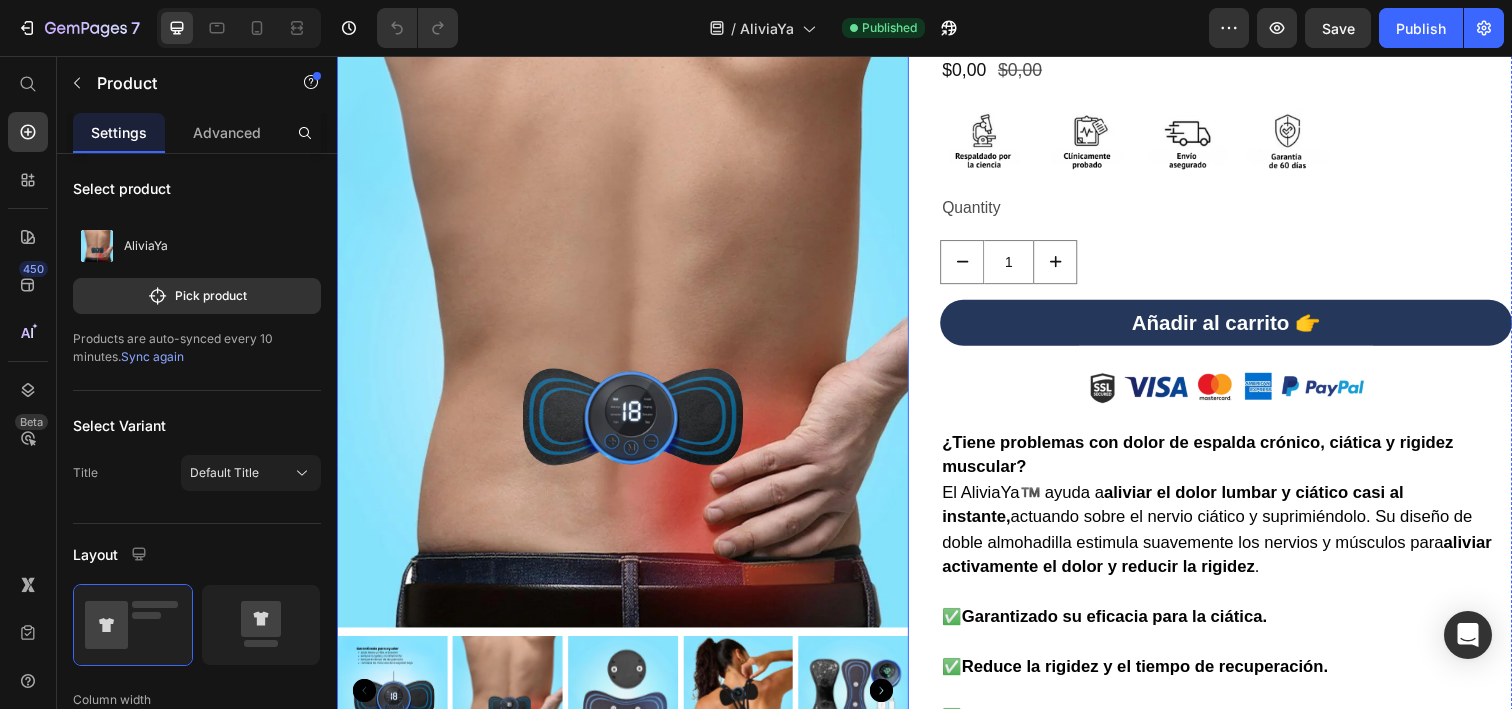 scroll, scrollTop: 331, scrollLeft: 0, axis: vertical 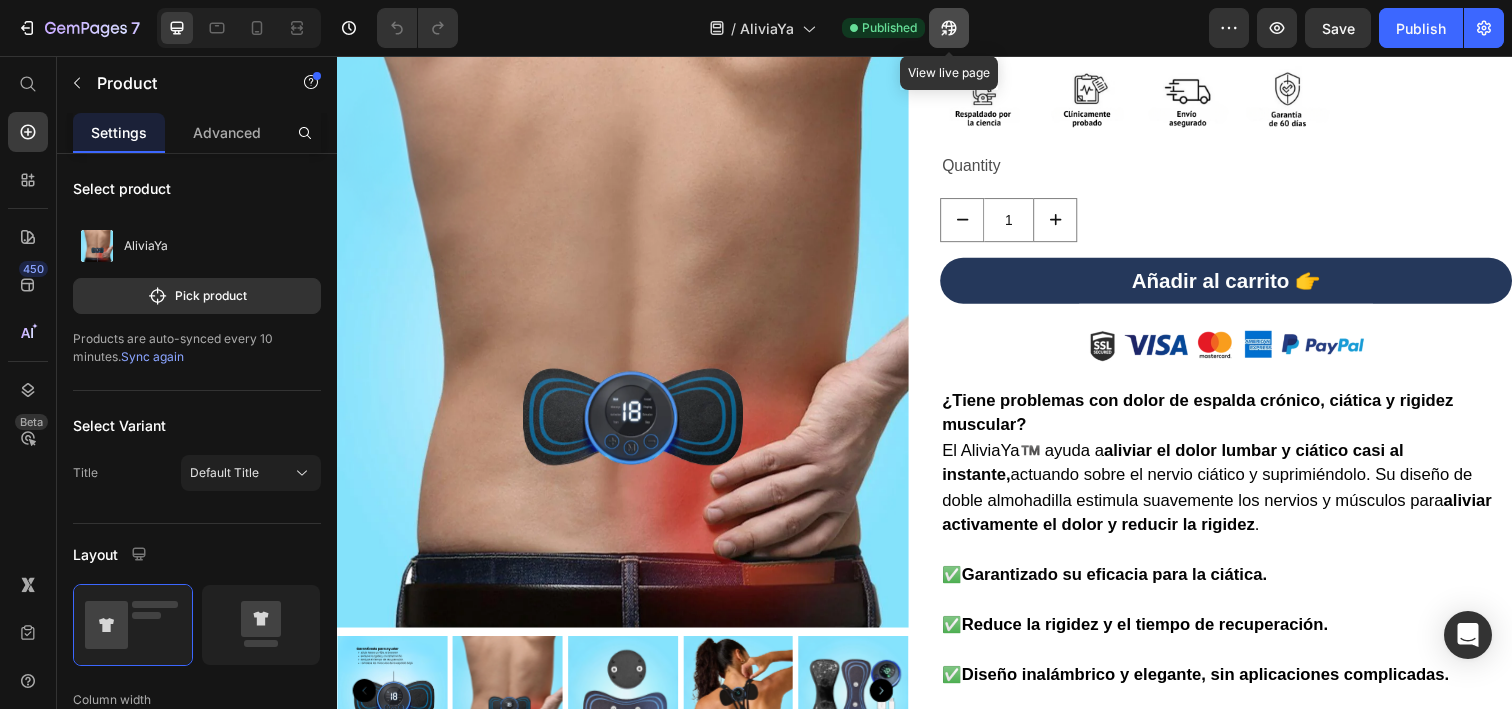 click 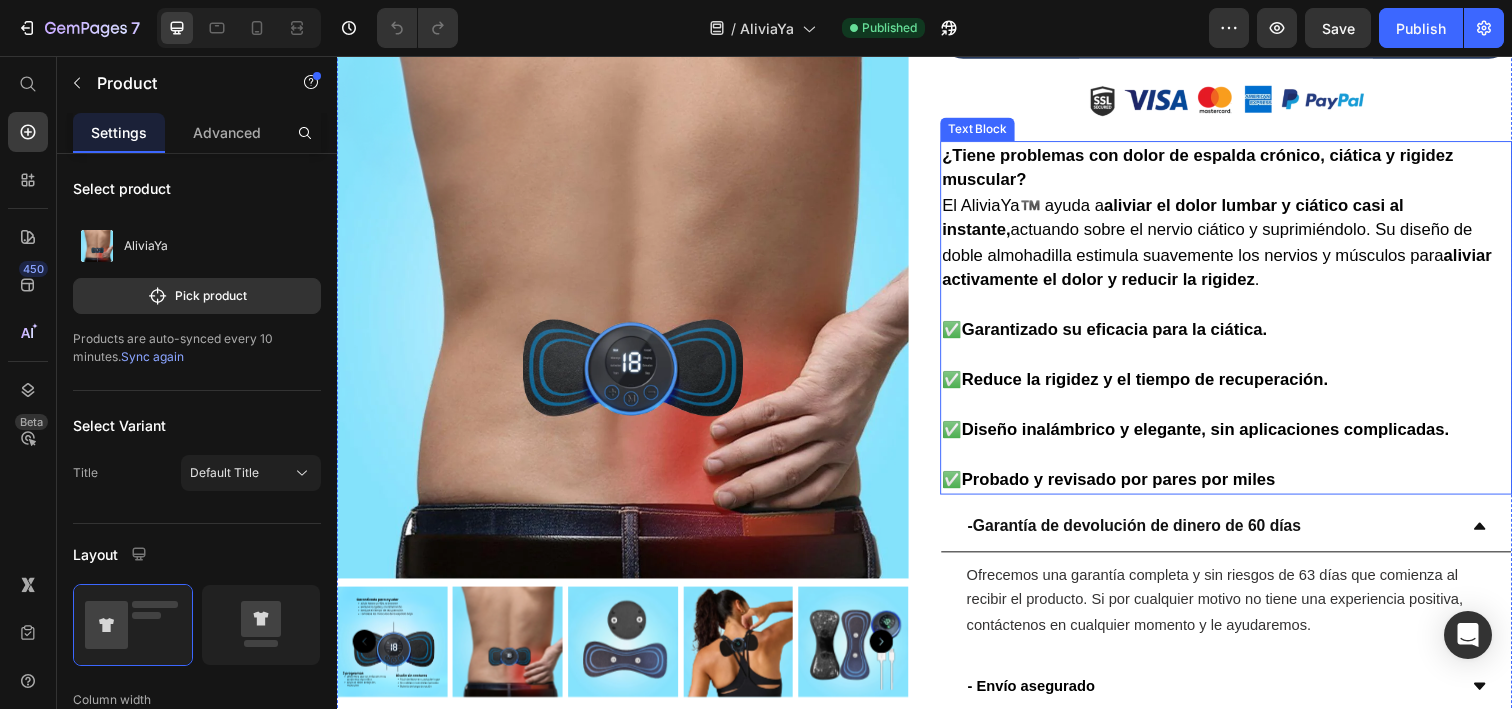 scroll, scrollTop: 546, scrollLeft: 0, axis: vertical 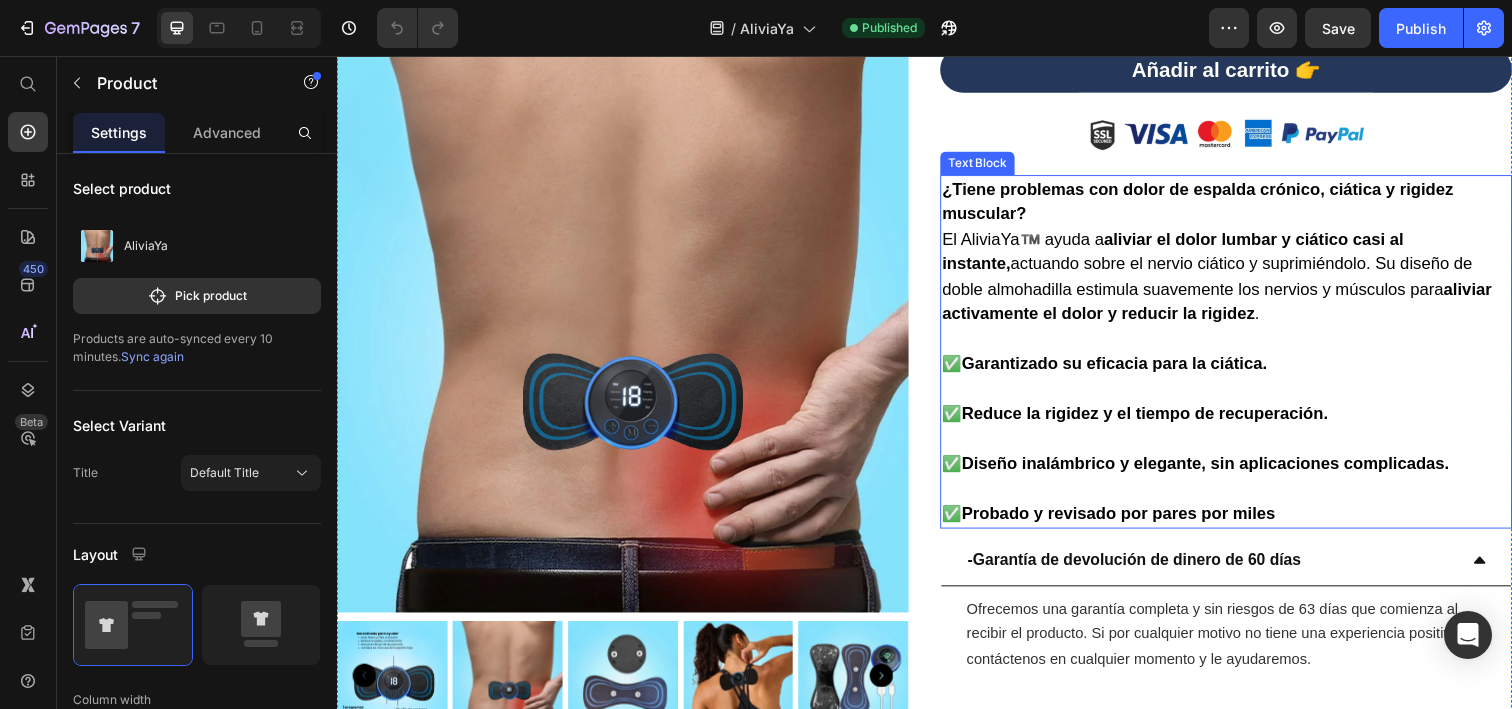 click on "¿Tiene problemas con dolor de espalda crónico, ciática y rigidez muscular?" at bounding box center [1245, 205] 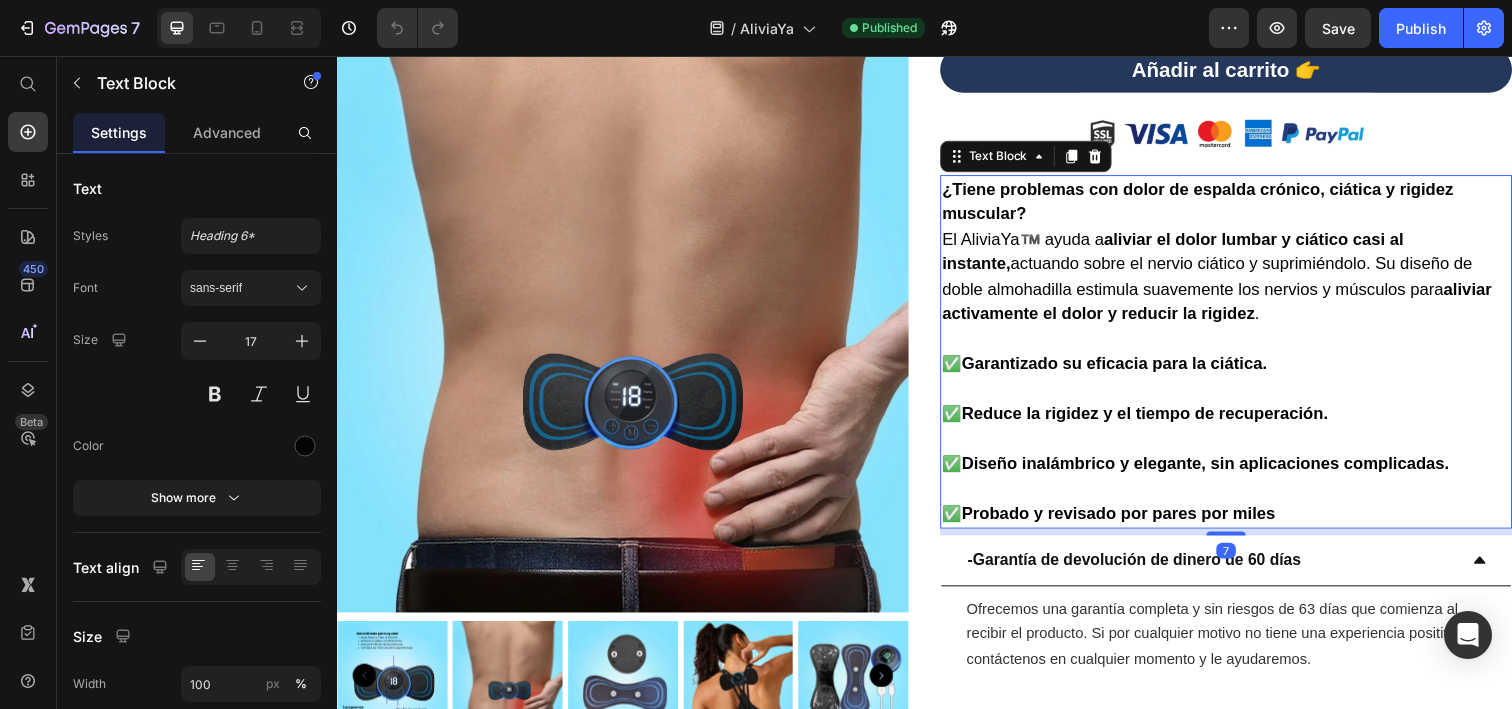 click on "El AliviaYa™️ ayuda a  aliviar el dolor lumbar y ciático casi al instante,  actuando sobre el nervio ciático y suprimiéndolo. Su diseño de doble almohadilla estimula suavemente los nervios y músculos para  aliviar activamente el dolor y reducir la rigidez  ." at bounding box center [1245, 282] 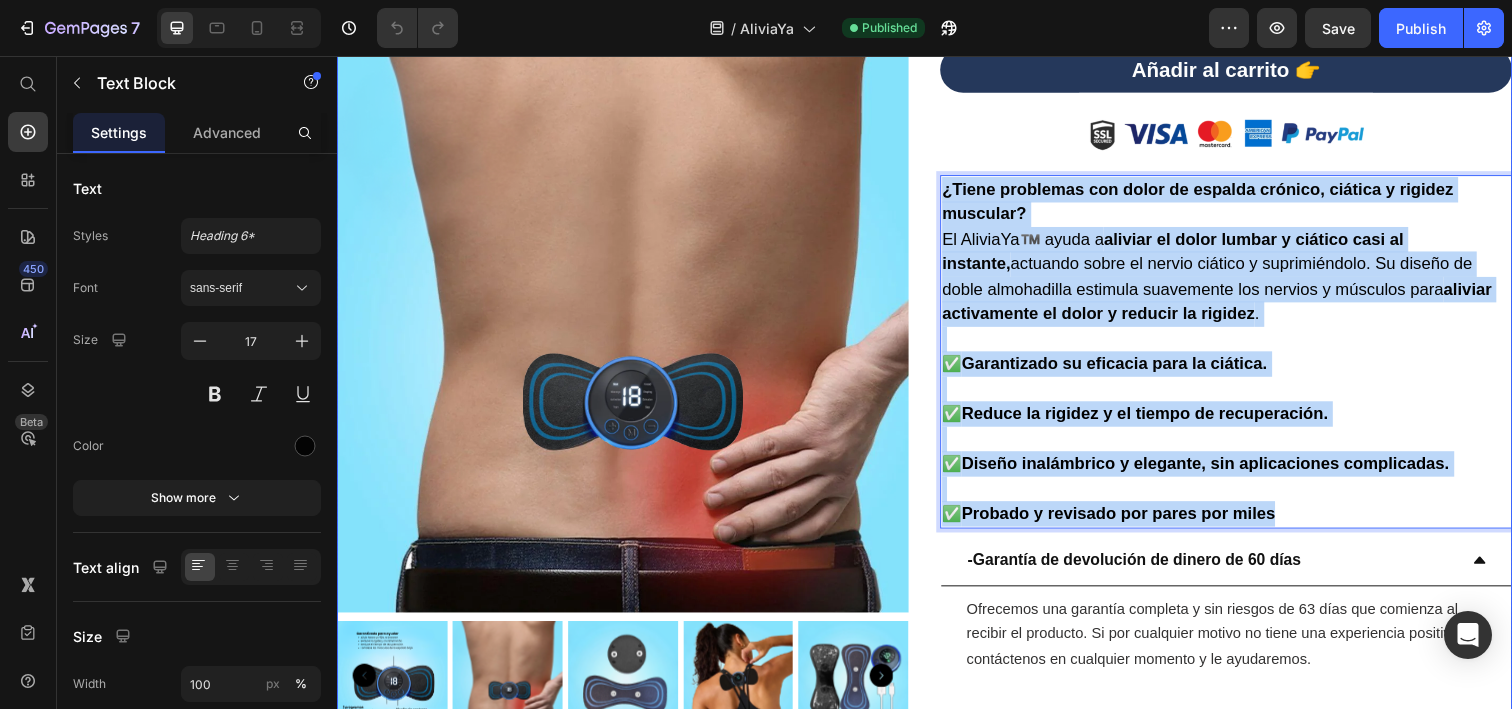 drag, startPoint x: 1342, startPoint y: 525, endPoint x: 949, endPoint y: 186, distance: 519.00867 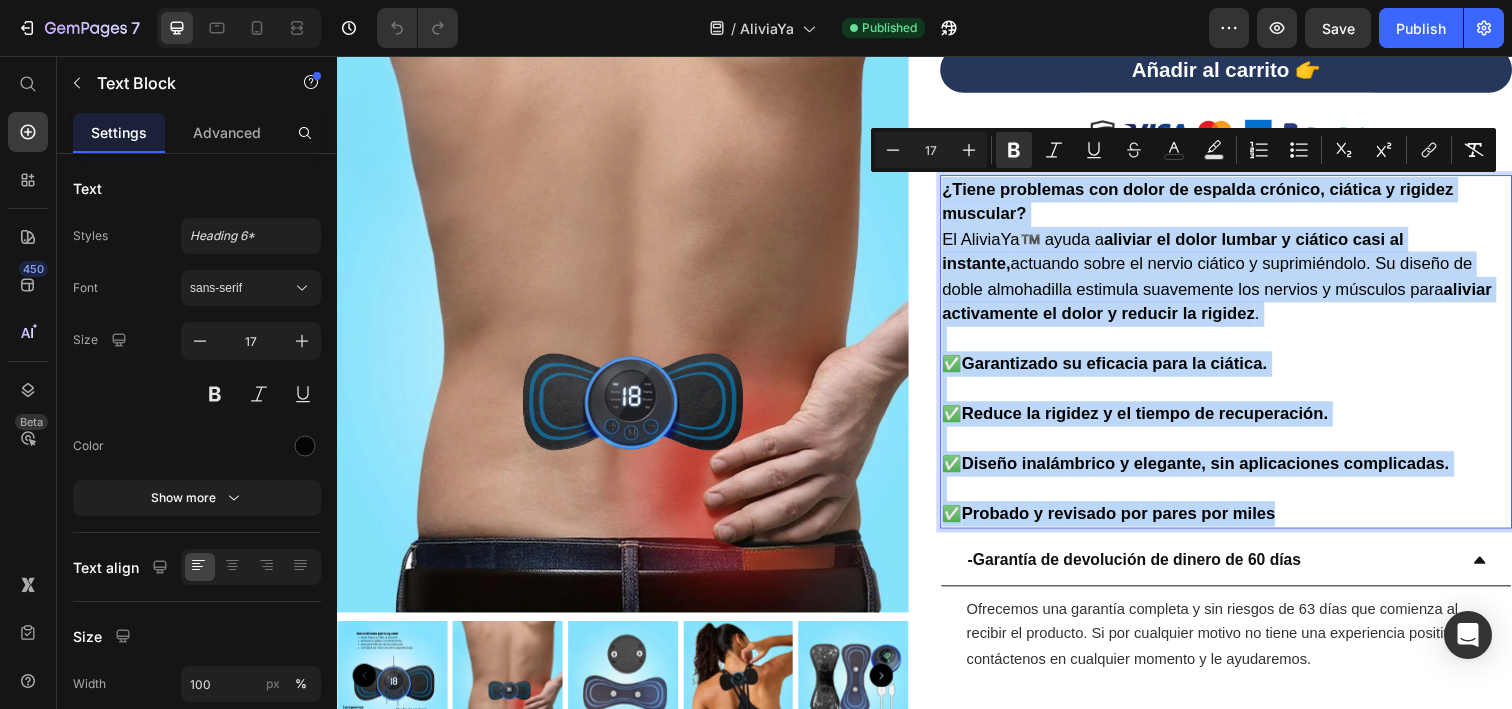 copy on "¿Tiene problemas con dolor de espalda crónico, ciática y rigidez muscular? El AliviaYa™️ ayuda a  aliviar el dolor lumbar y ciático casi al instante,  actuando sobre el nervio ciático y suprimiéndolo. Su diseño de doble almohadilla estimula suavemente los nervios y músculos para  aliviar activamente el dolor y reducir la rigidez  . ✅  Garantizado su eficacia para la ciática. ✅  Reduce la rigidez y el tiempo de recuperación. ✅  Diseño inalámbrico y elegante, sin aplicaciones complicadas. ✅  Probado y revisado por pares por miles" 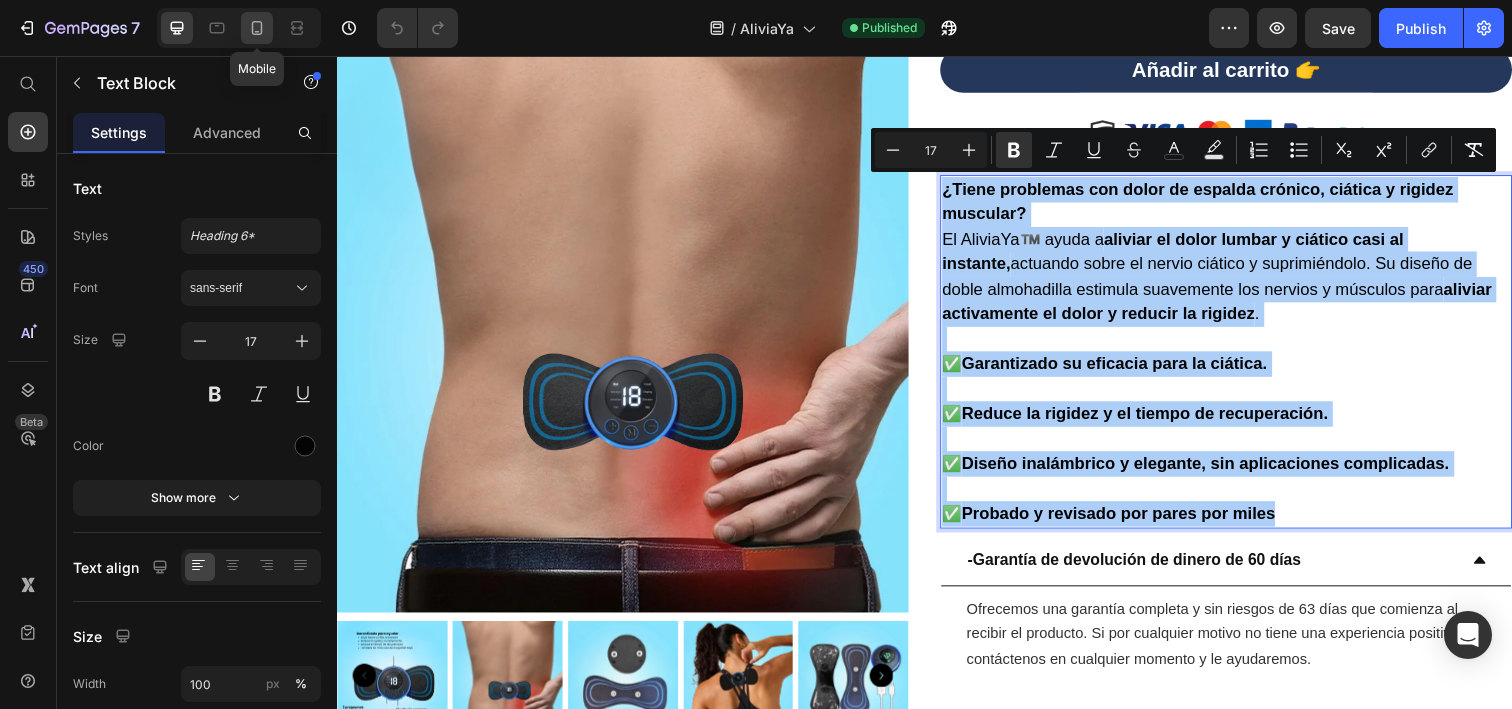 click 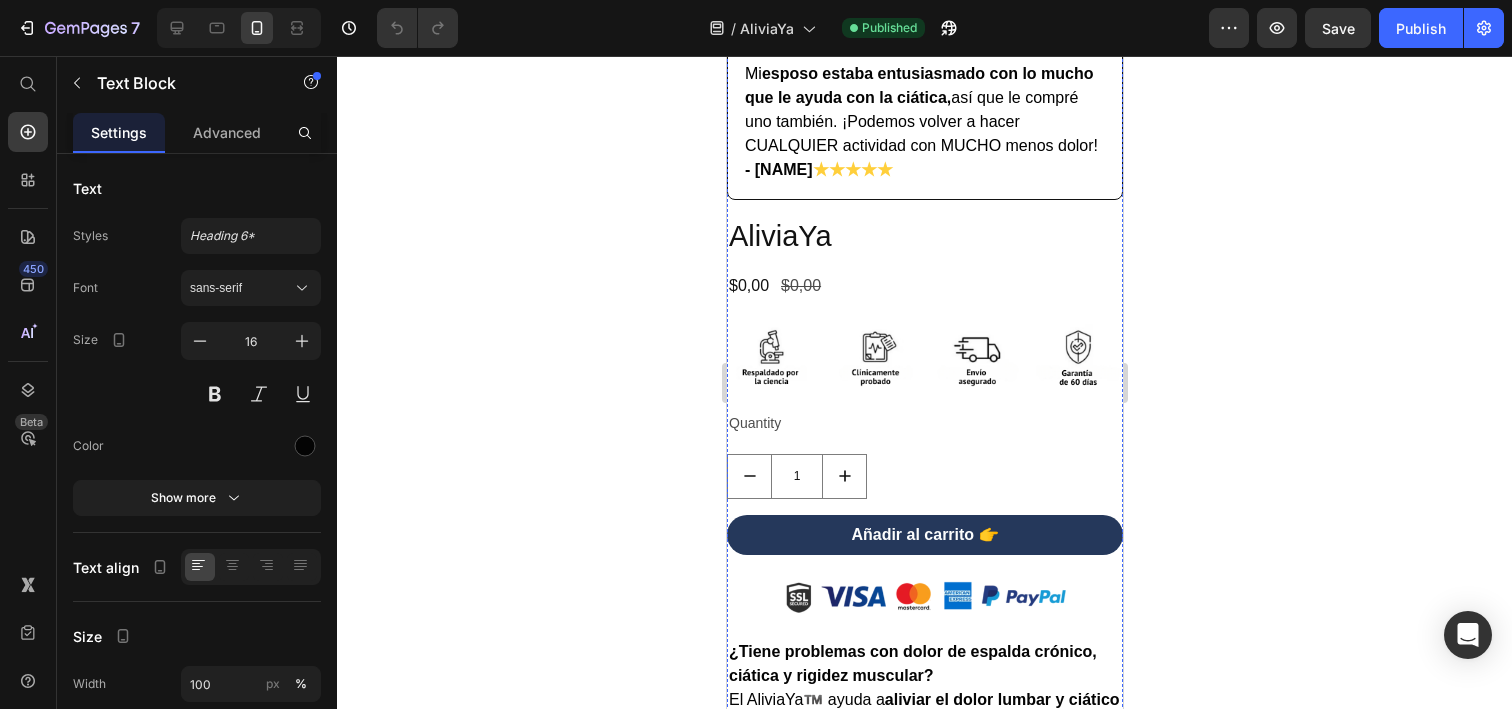 scroll, scrollTop: 605, scrollLeft: 0, axis: vertical 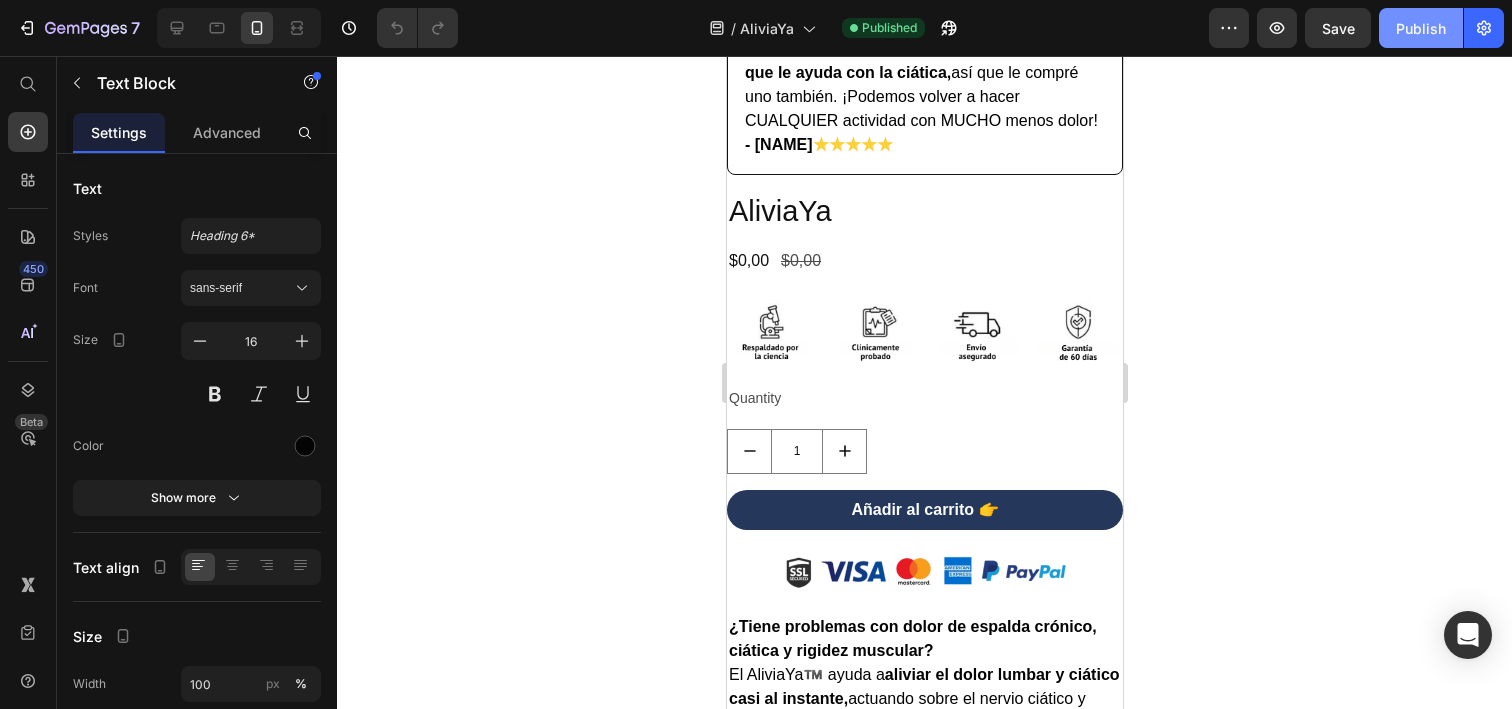 click on "Publish" at bounding box center [1421, 28] 